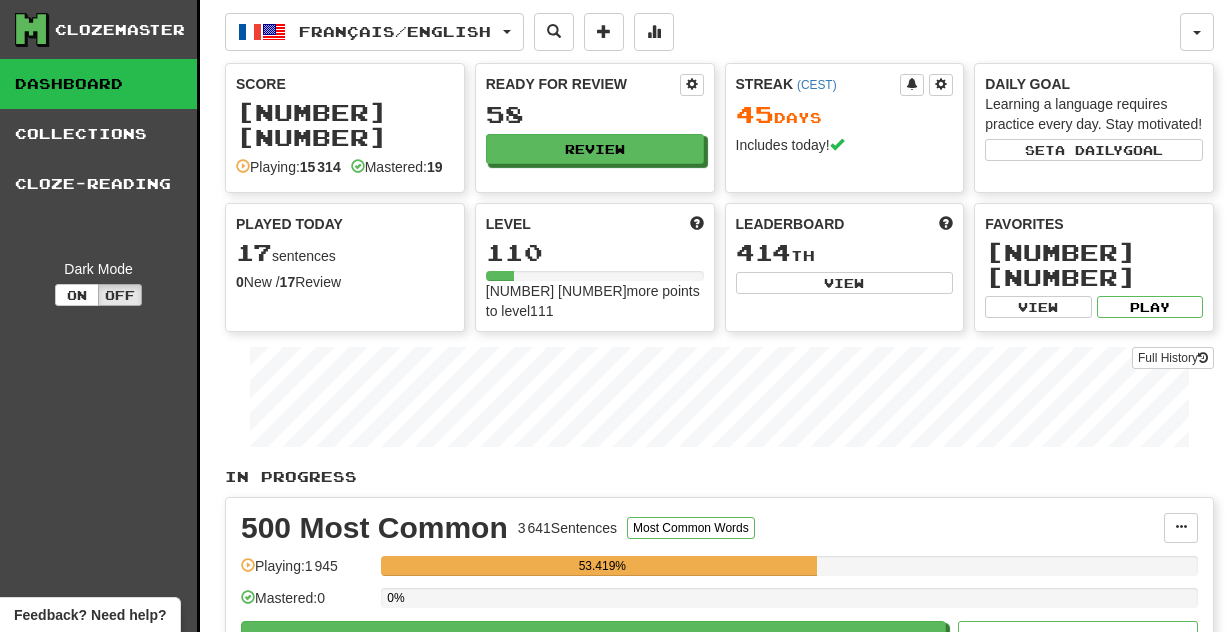 scroll, scrollTop: 0, scrollLeft: 0, axis: both 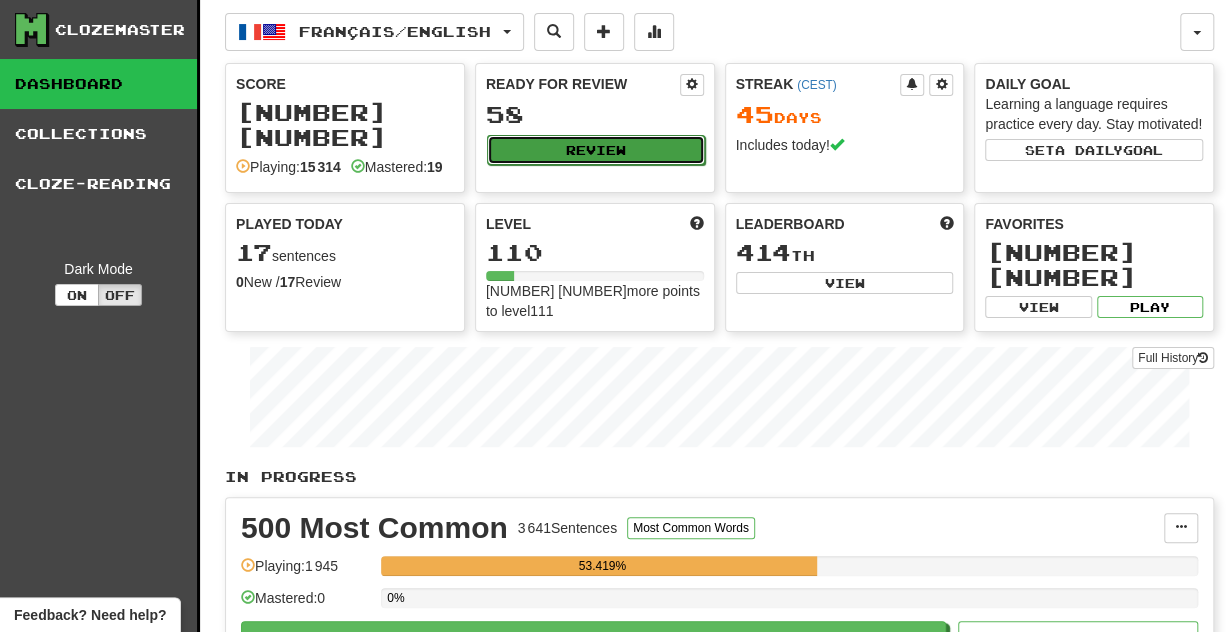 click on "Review" at bounding box center [596, 150] 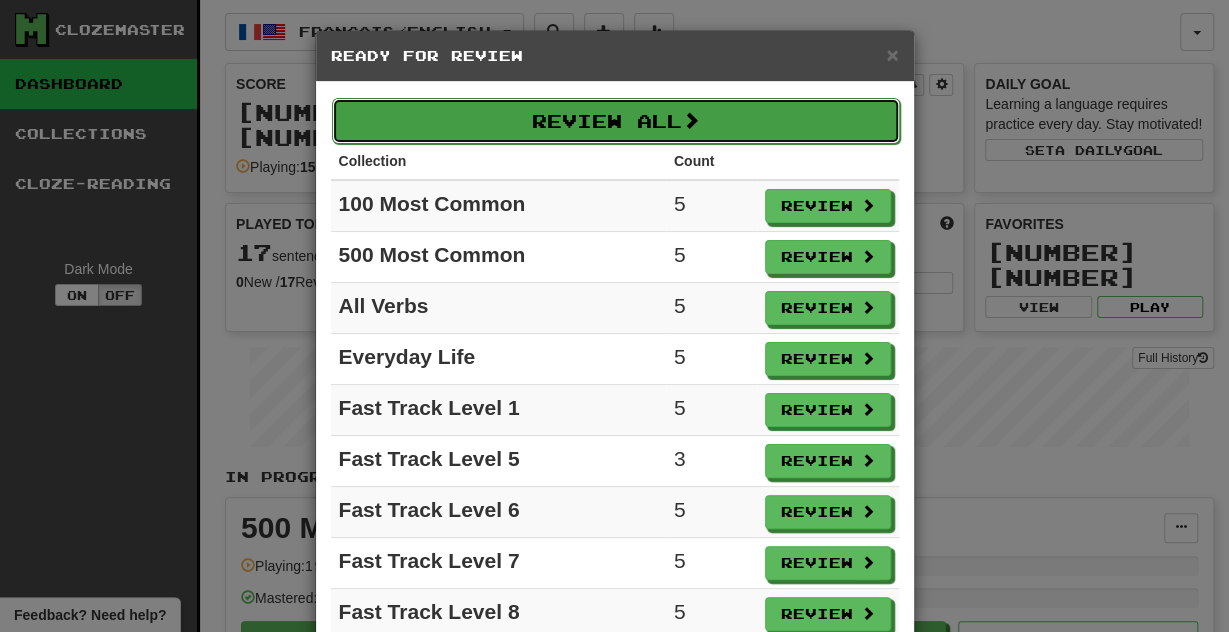 click on "Review All" at bounding box center [616, 121] 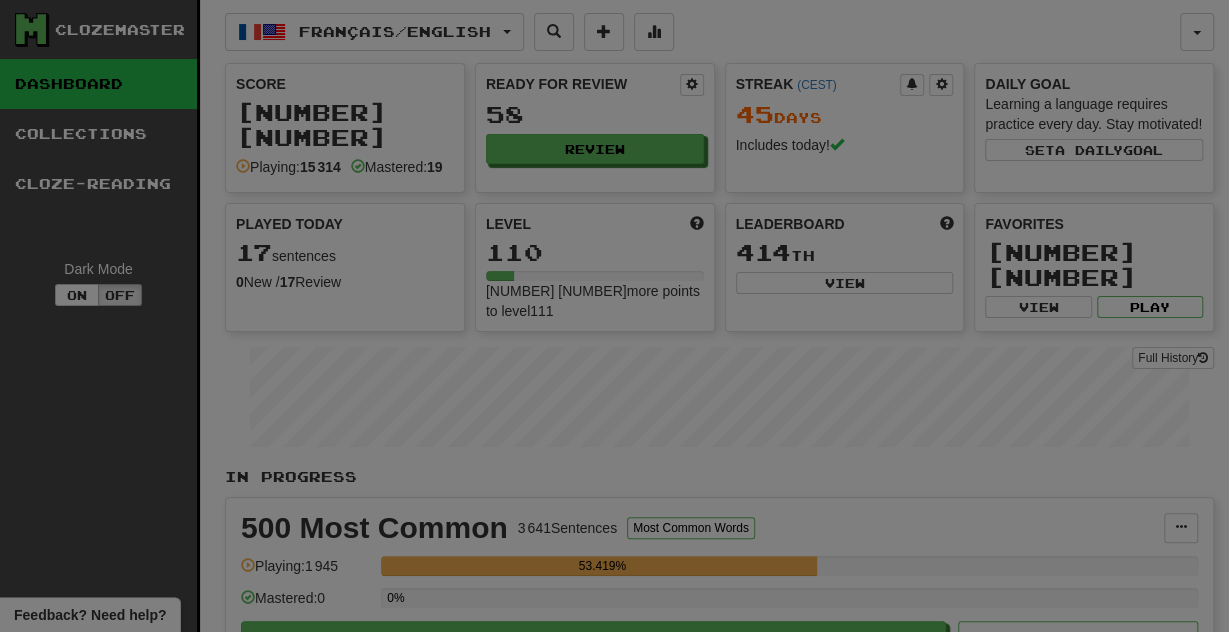 select on "**" 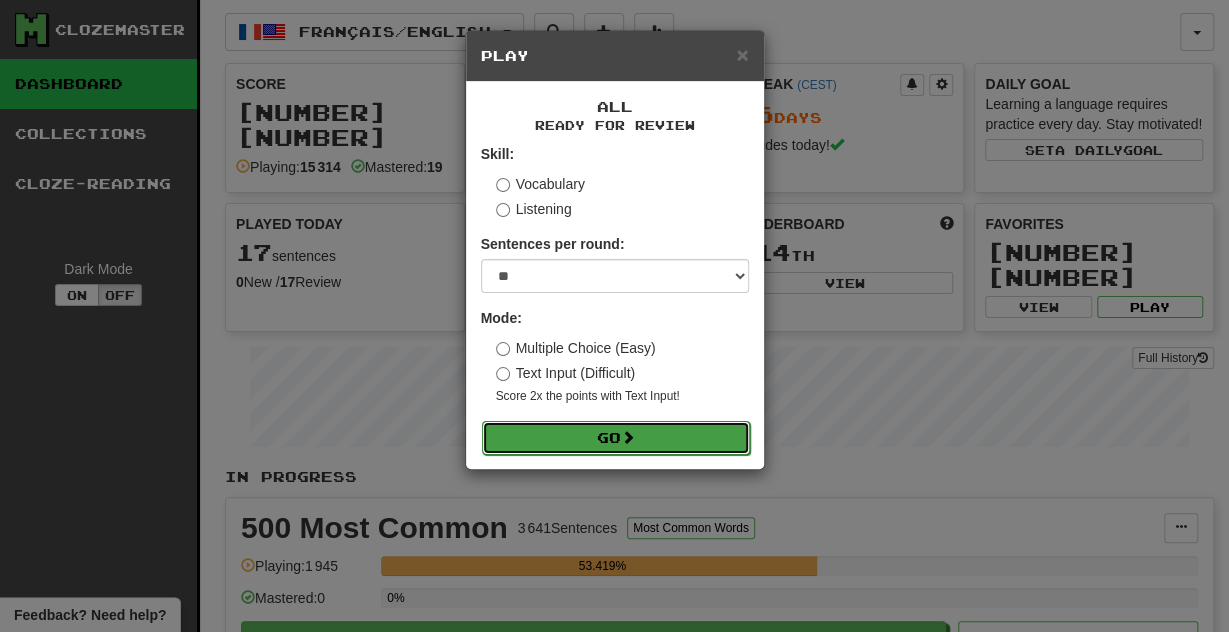 click on "Go" at bounding box center [616, 438] 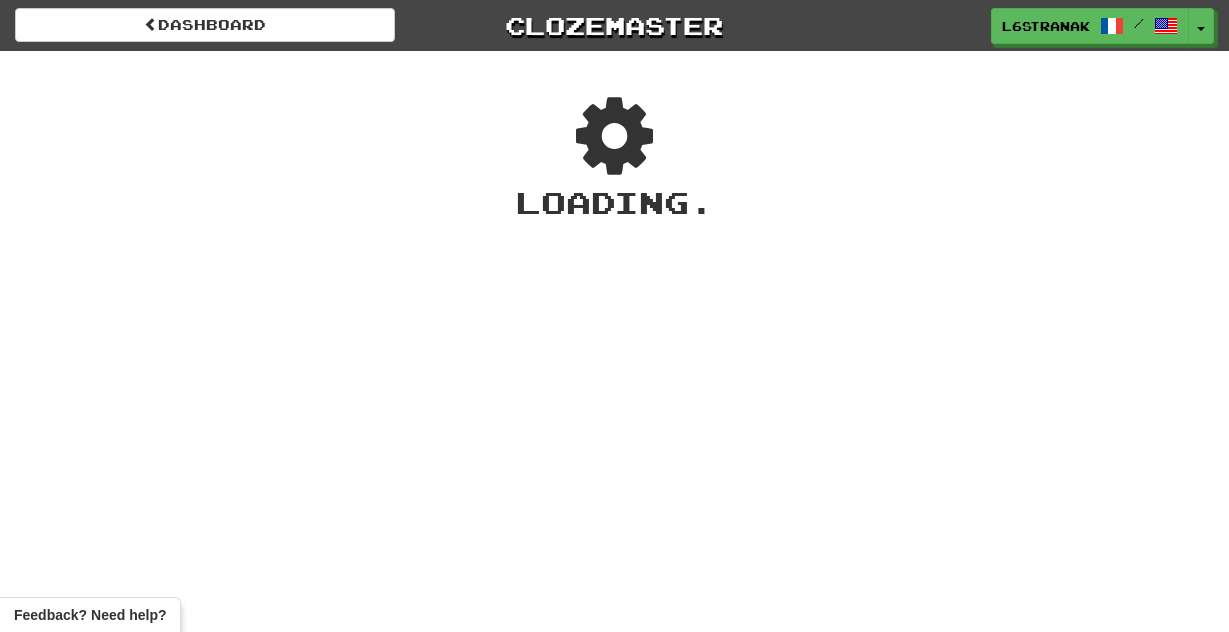 scroll, scrollTop: 0, scrollLeft: 0, axis: both 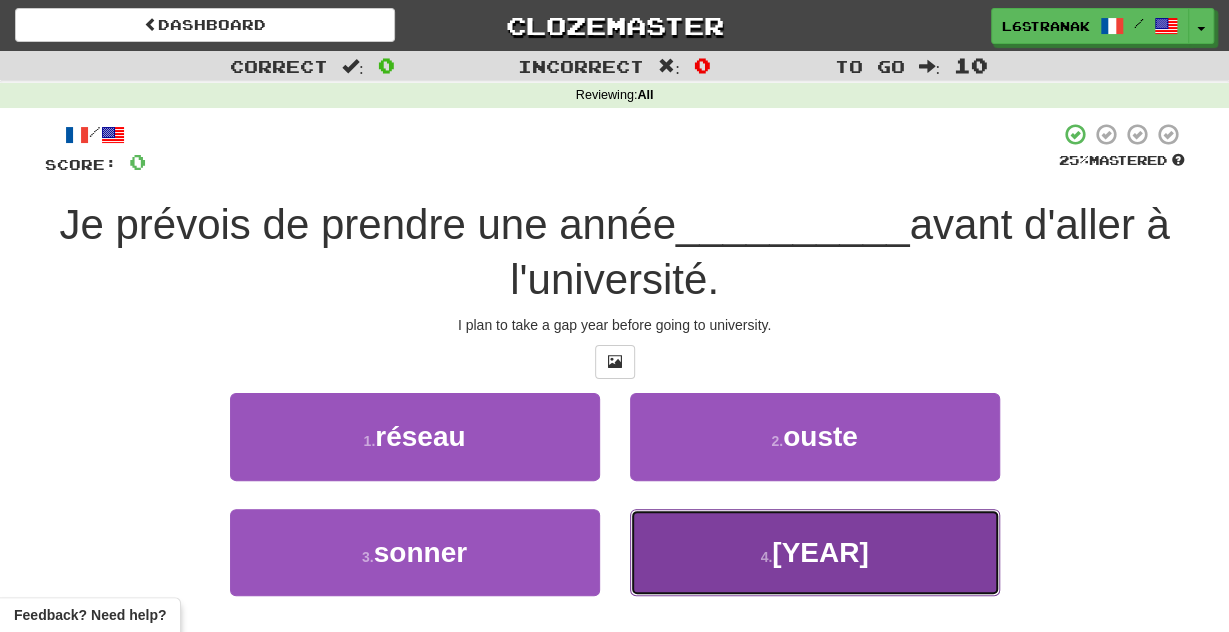 click on "[YEAR]" at bounding box center [820, 552] 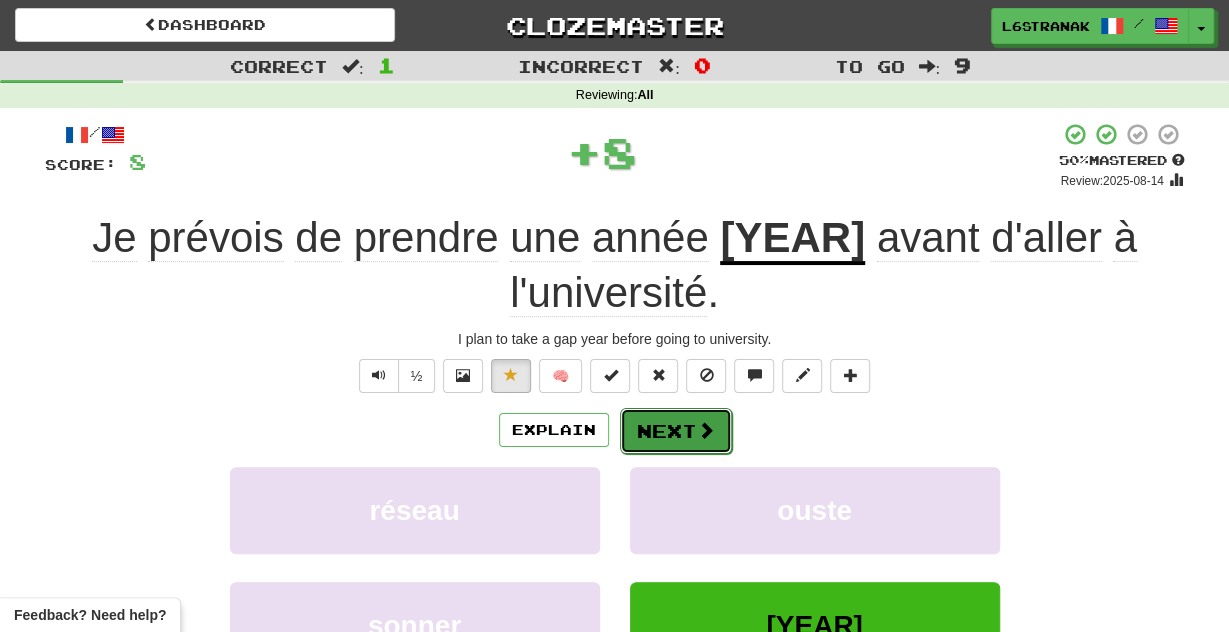 click on "Next" at bounding box center (676, 431) 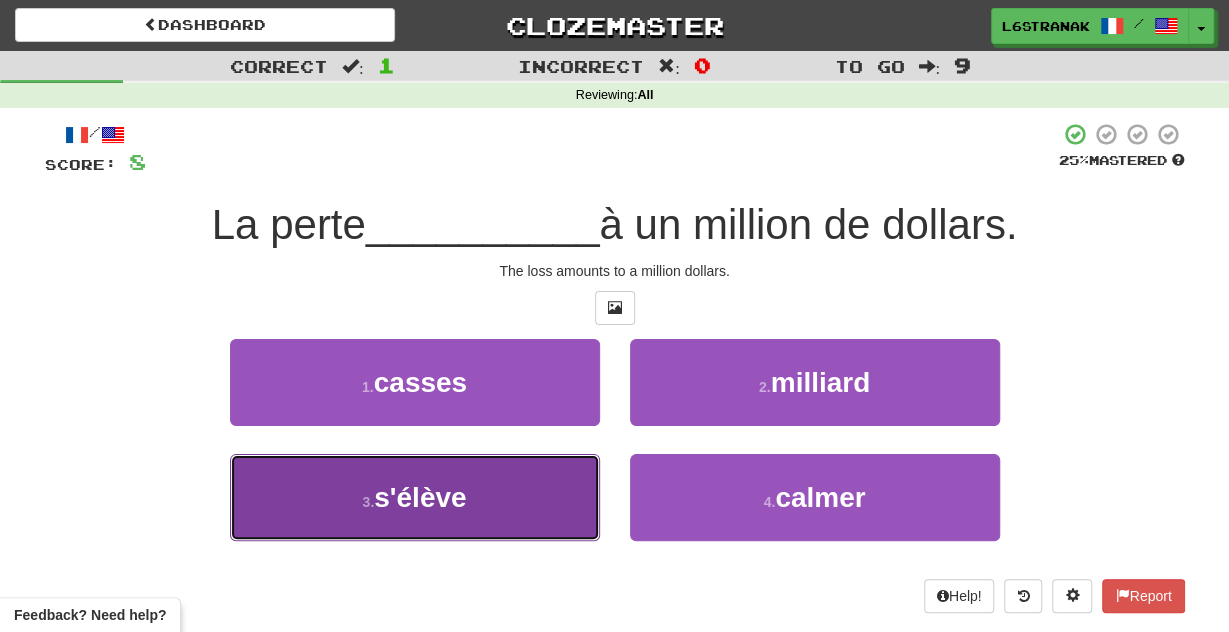 click on "[NUMBER] .  s'élève" at bounding box center [415, 497] 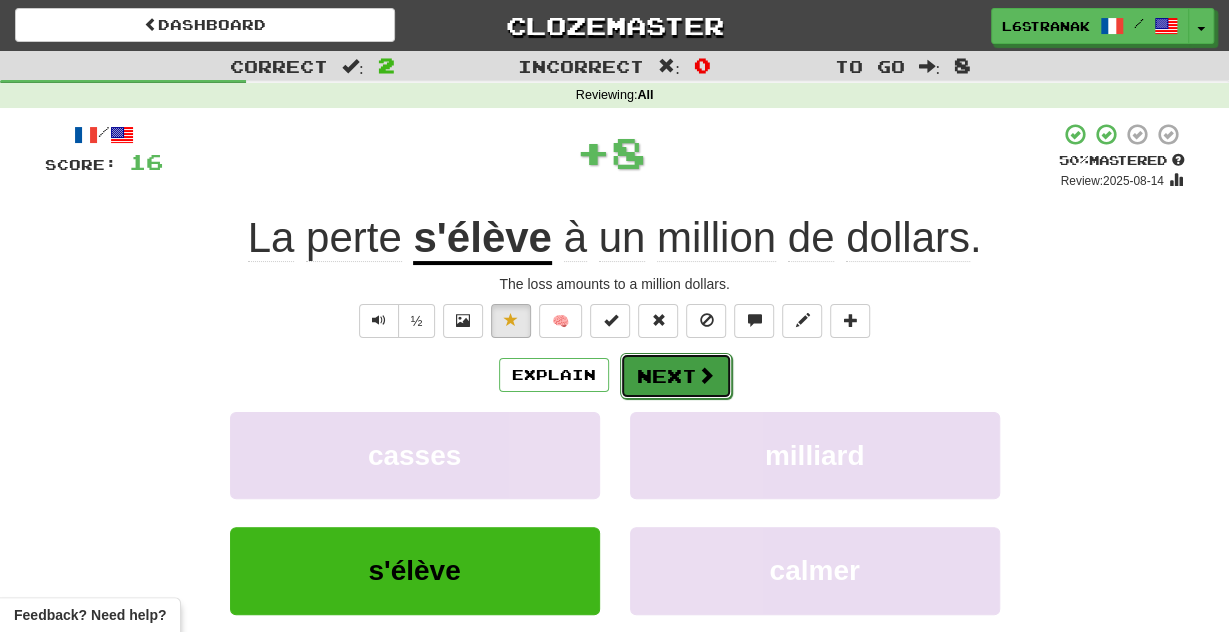 click on "Next" at bounding box center (676, 376) 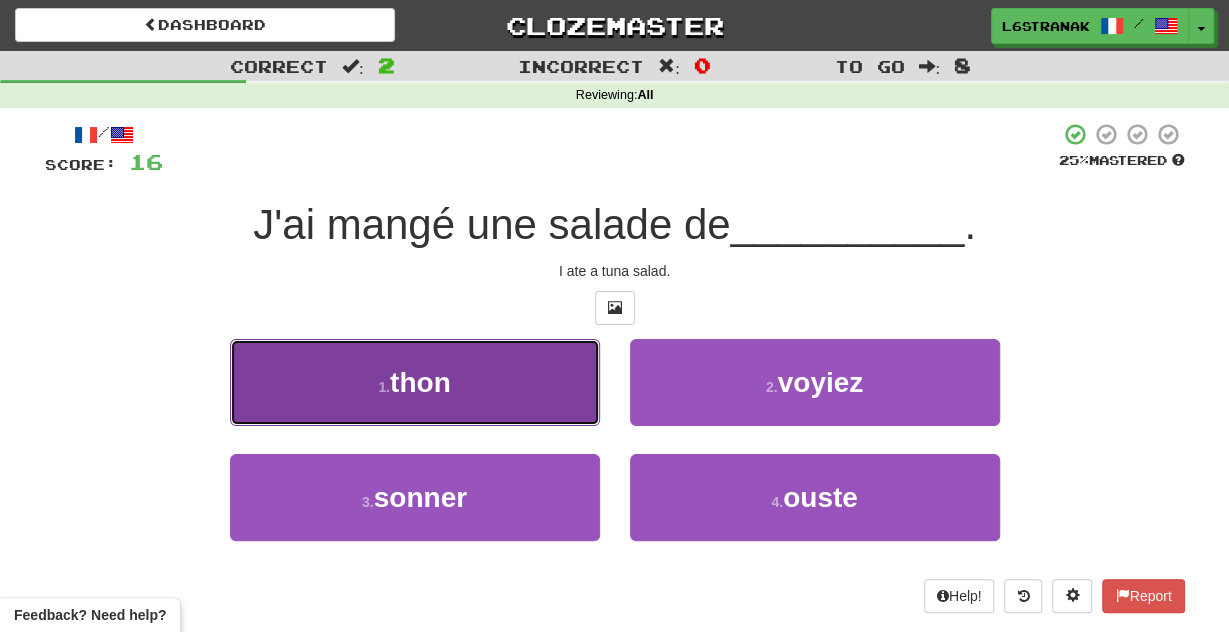 click on "[NUMBER] .  thon" at bounding box center [415, 382] 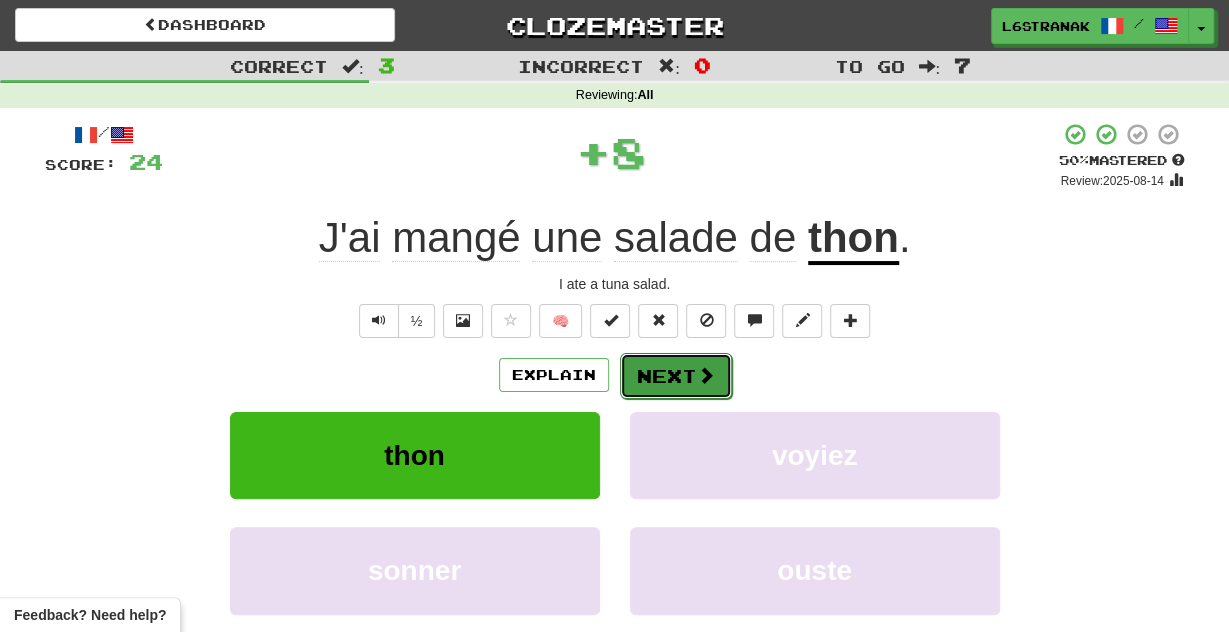 click at bounding box center (706, 375) 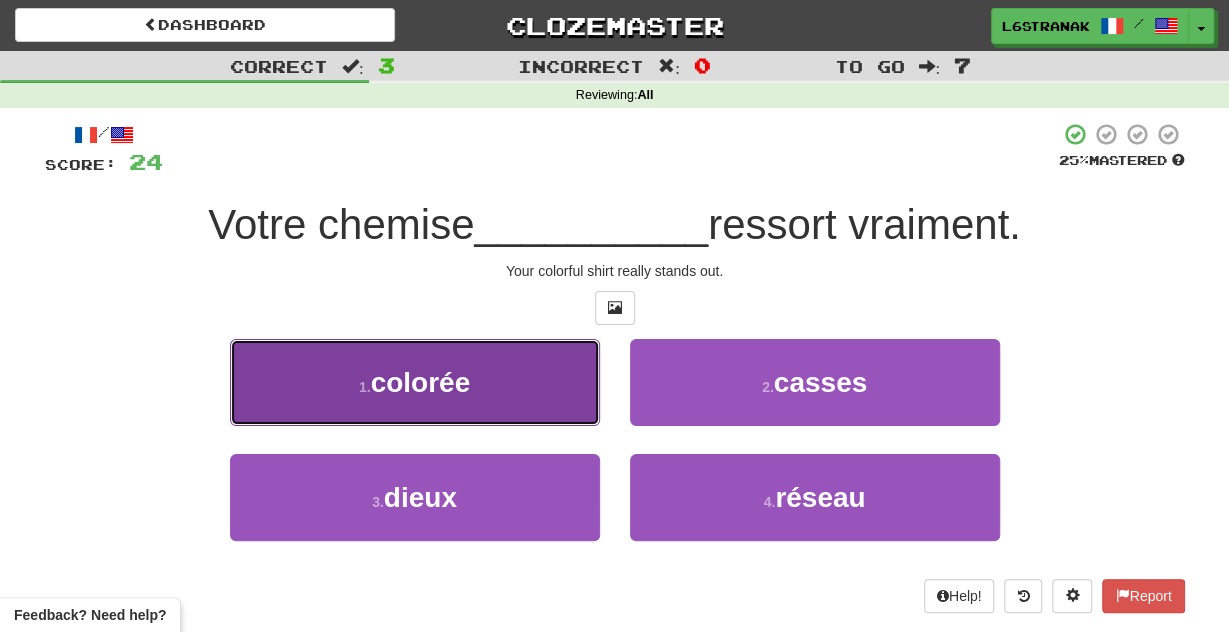 click on "1 .  colorée" at bounding box center [415, 382] 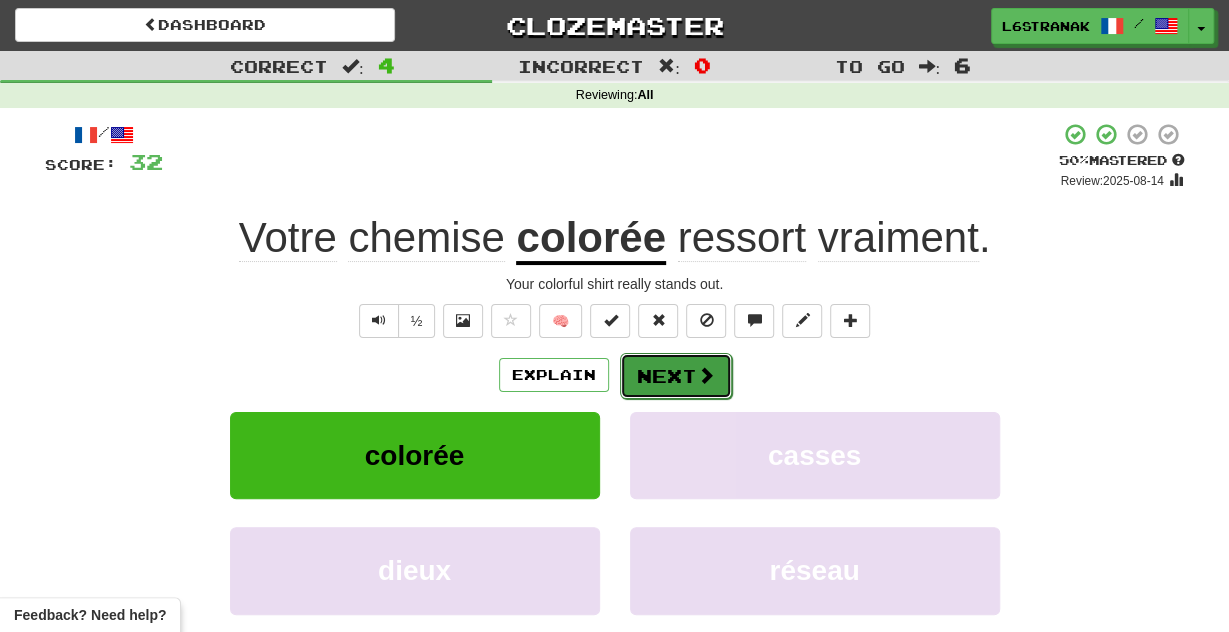 click on "Next" at bounding box center (676, 376) 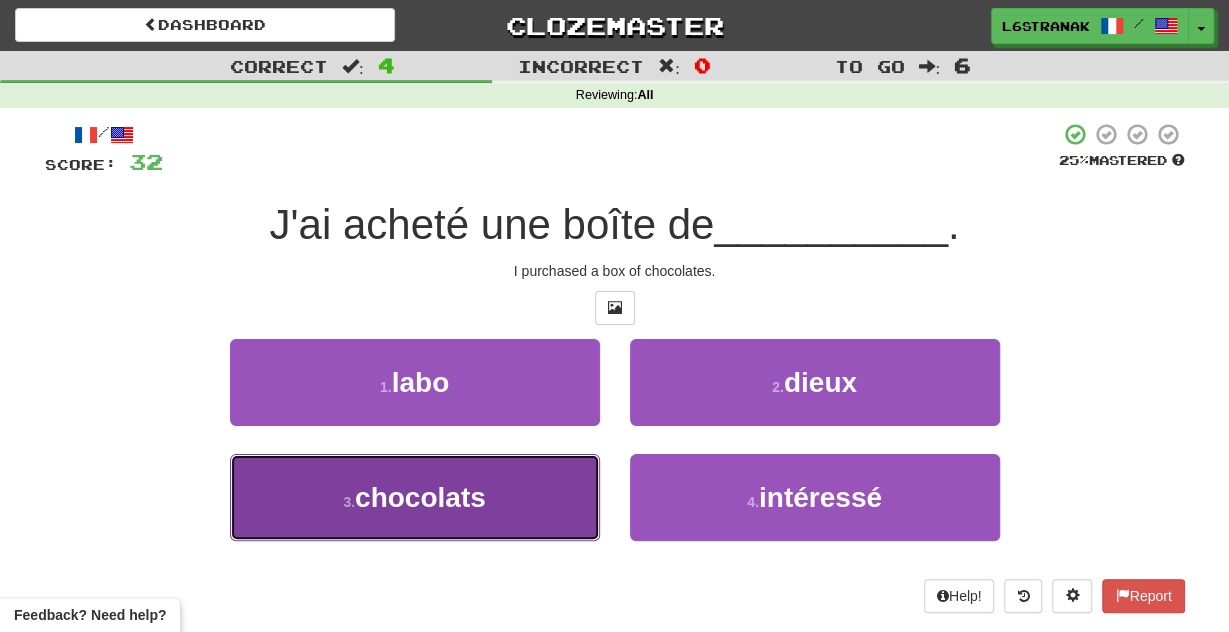 click on "3 .  chocolats" at bounding box center (415, 497) 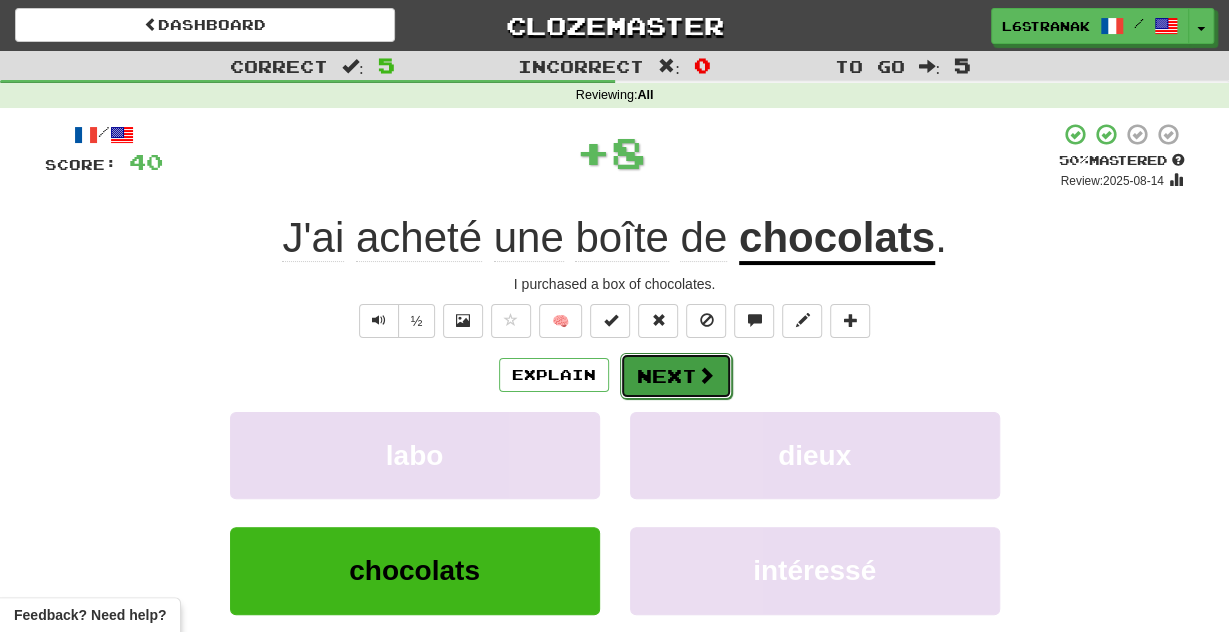 click on "Next" at bounding box center (676, 376) 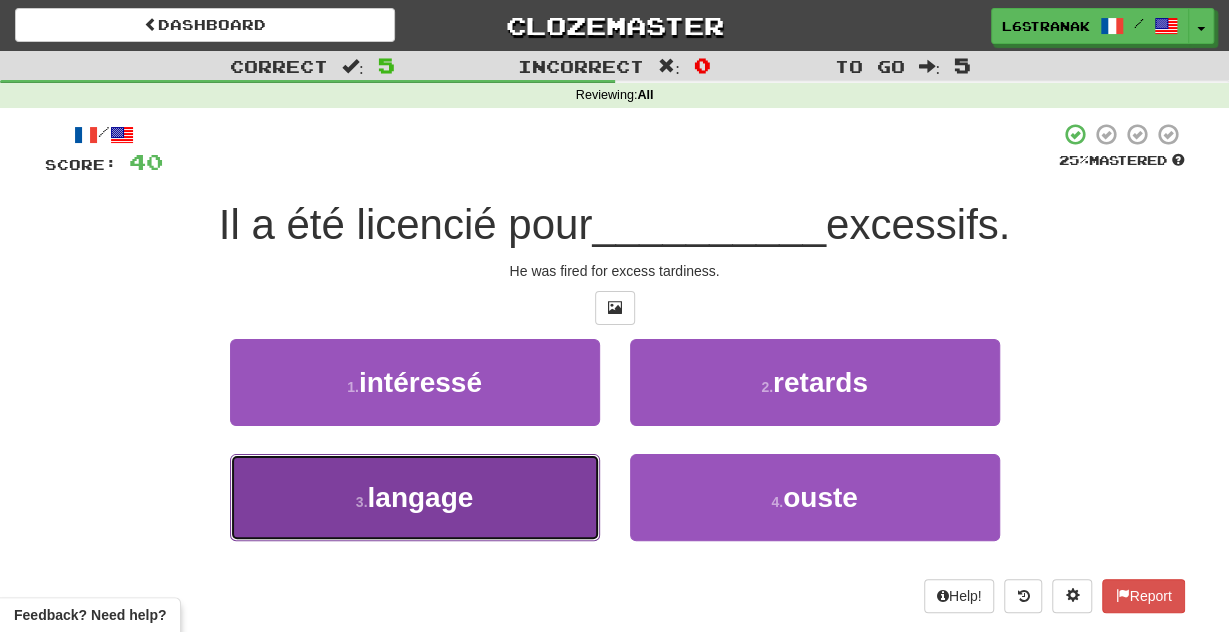 click on "3 .  langage" at bounding box center (415, 497) 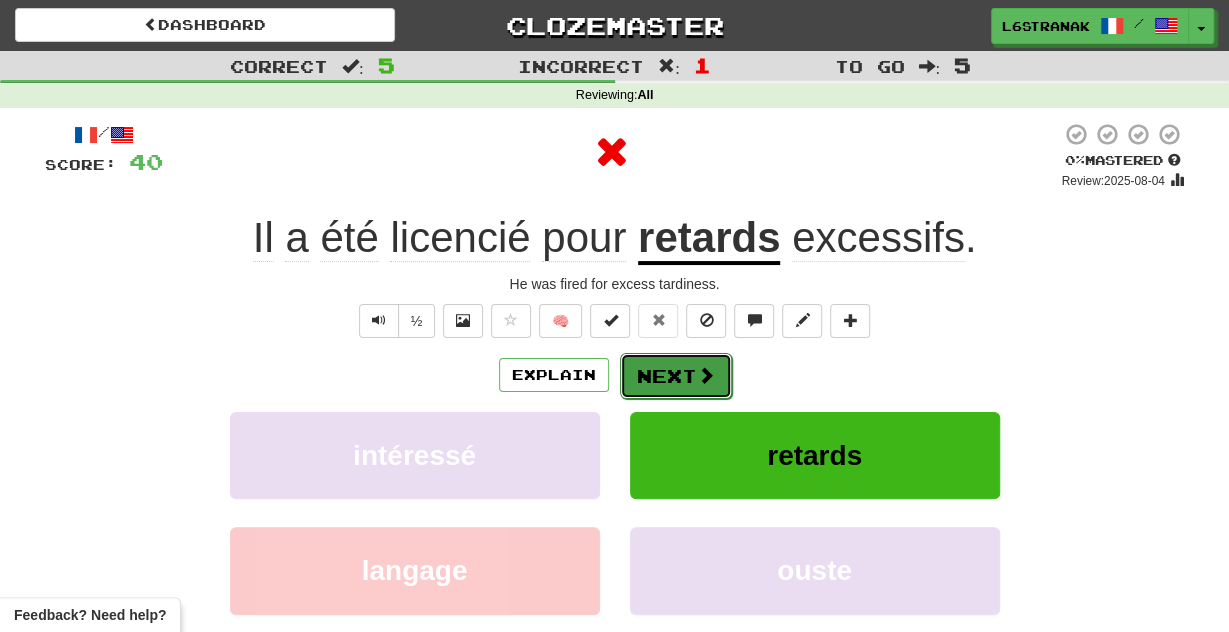 click on "Next" at bounding box center (676, 376) 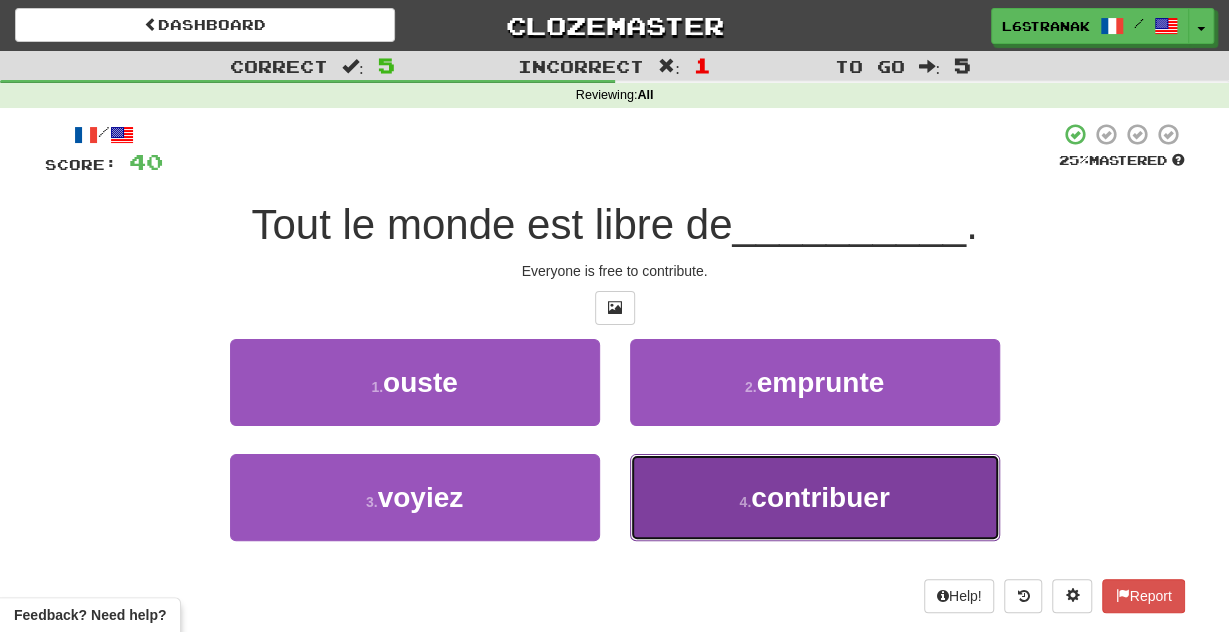 click on "4 .  contribuer" at bounding box center [815, 497] 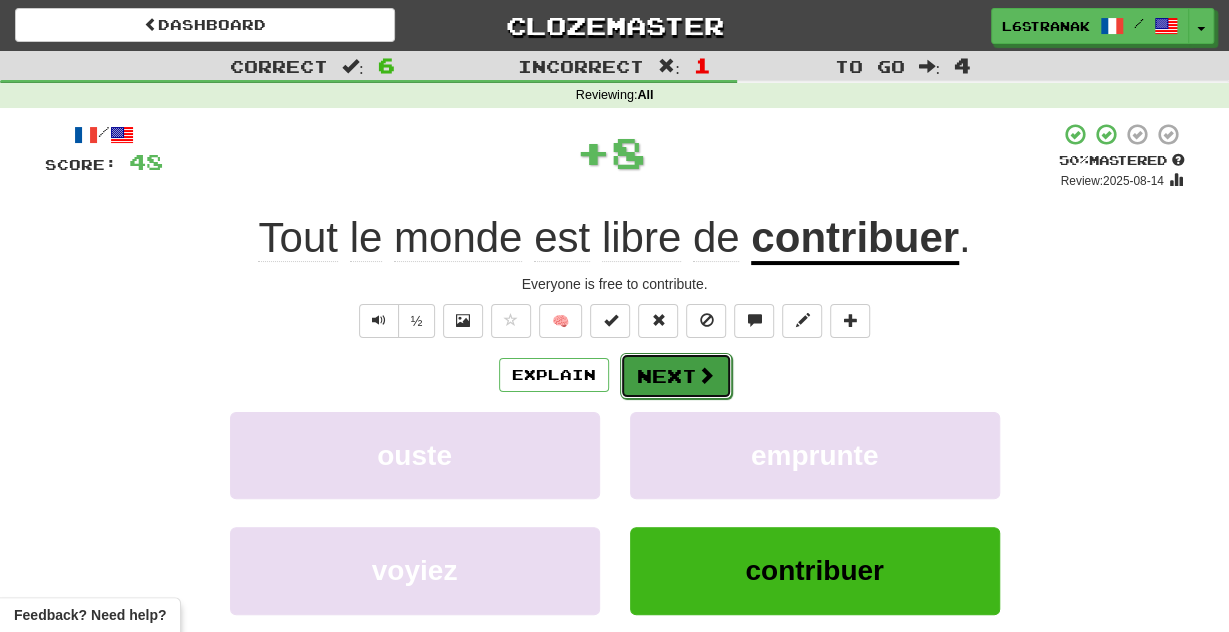 click on "Next" at bounding box center (676, 376) 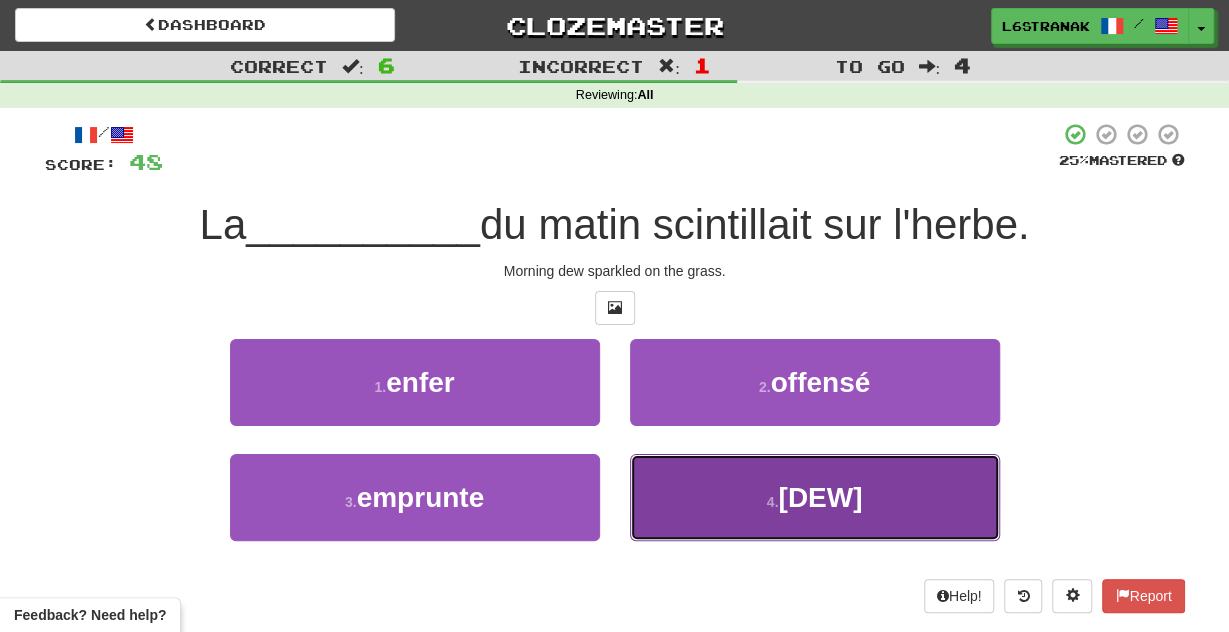 click on "4 .  rosée" at bounding box center [815, 497] 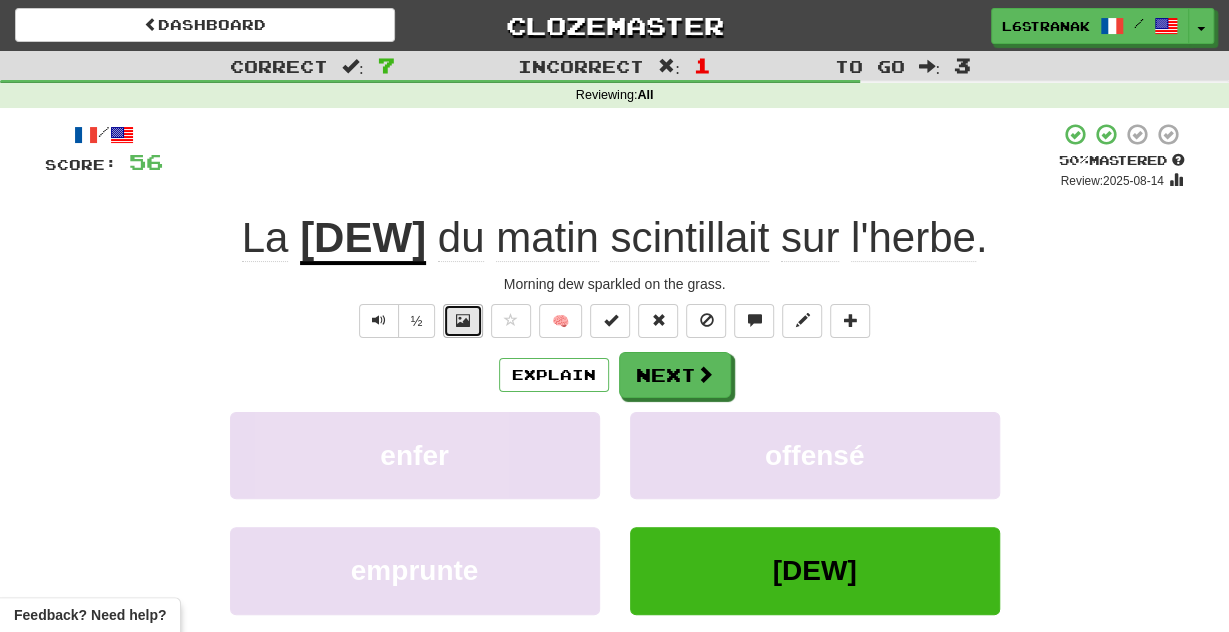 click at bounding box center (463, 321) 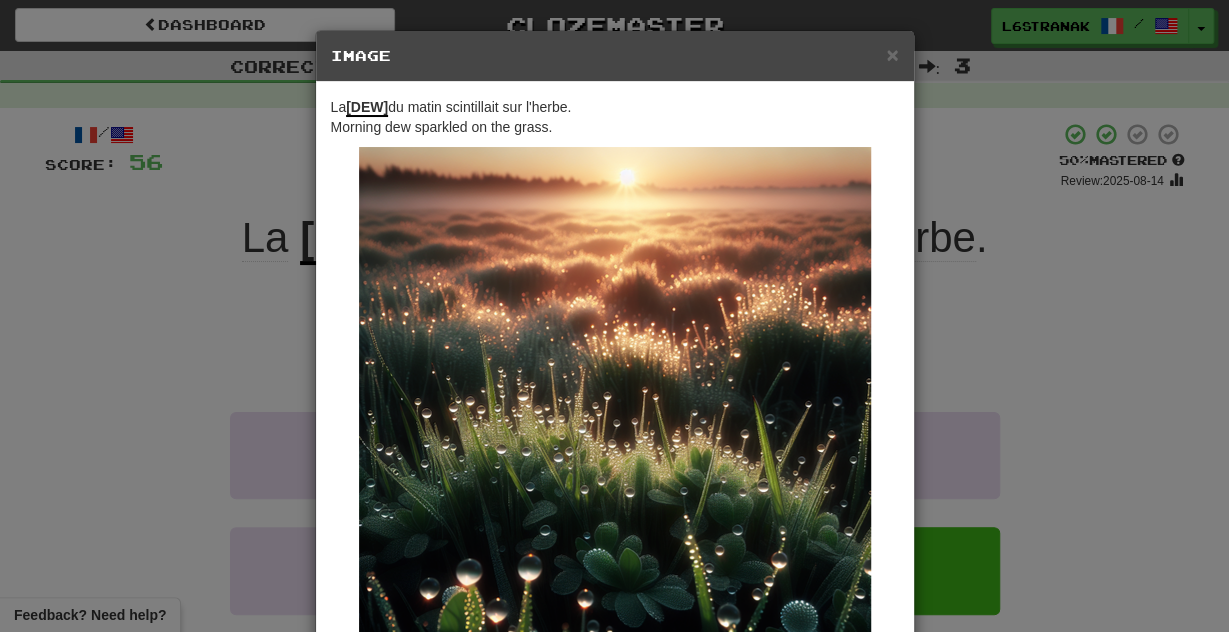 click on "× Image La  rosée  du matin scintillait sur l'herbe. Morning dew sparkled on the grass. Change when and how images are shown in the game settings.  Images are in beta. Like them? Hate them?  Let us know ! Close" at bounding box center (614, 316) 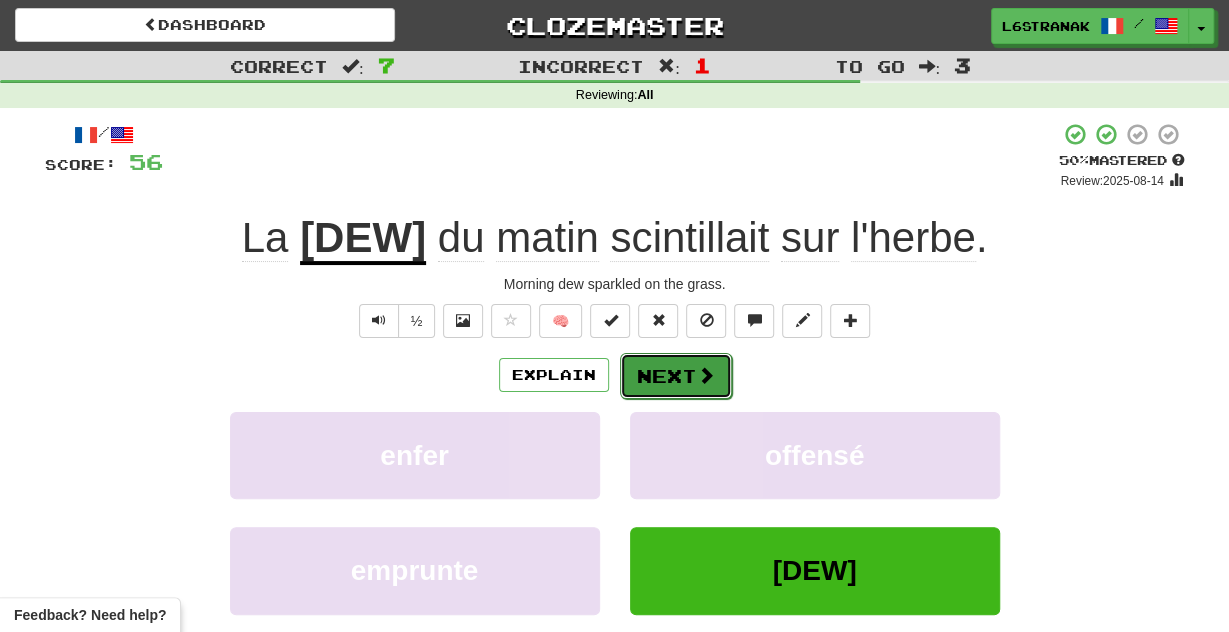 click on "Next" at bounding box center [676, 376] 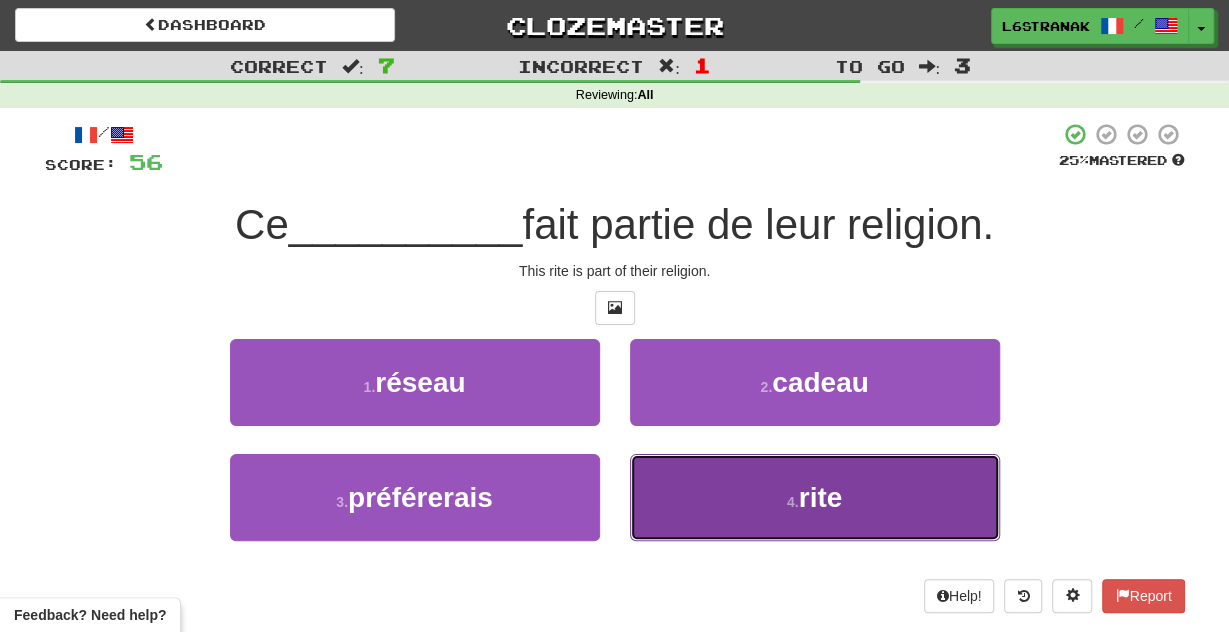 click on "4 .  rite" at bounding box center [815, 497] 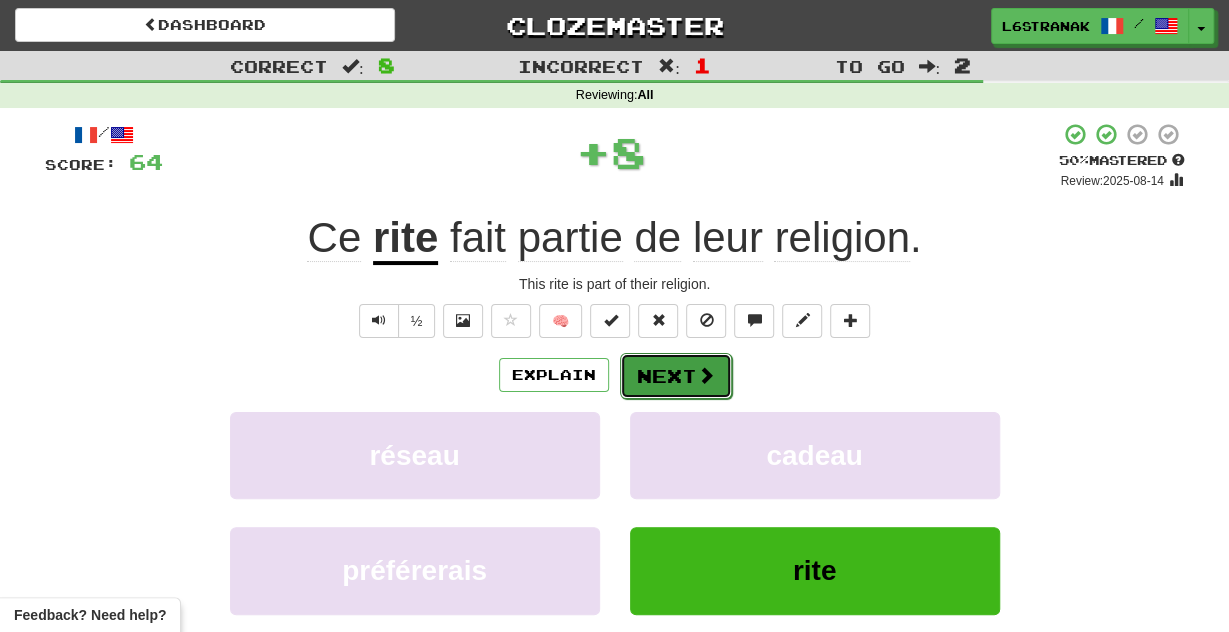 click on "Next" at bounding box center (676, 376) 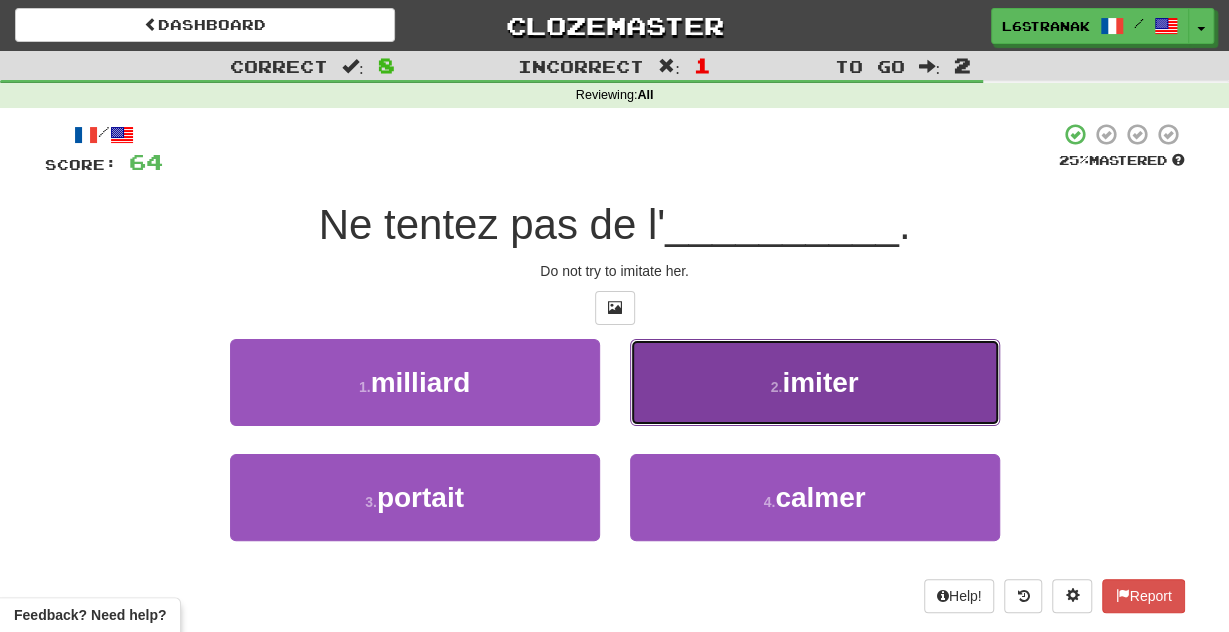 click on "2 .  imiter" at bounding box center (815, 382) 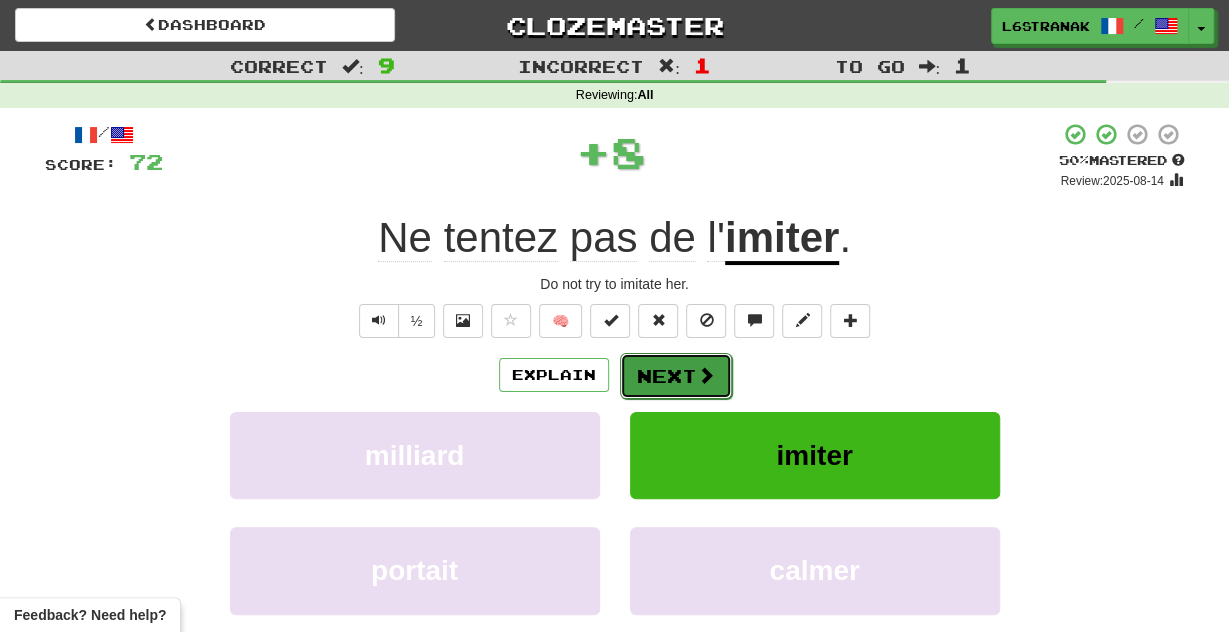 click on "Next" at bounding box center (676, 376) 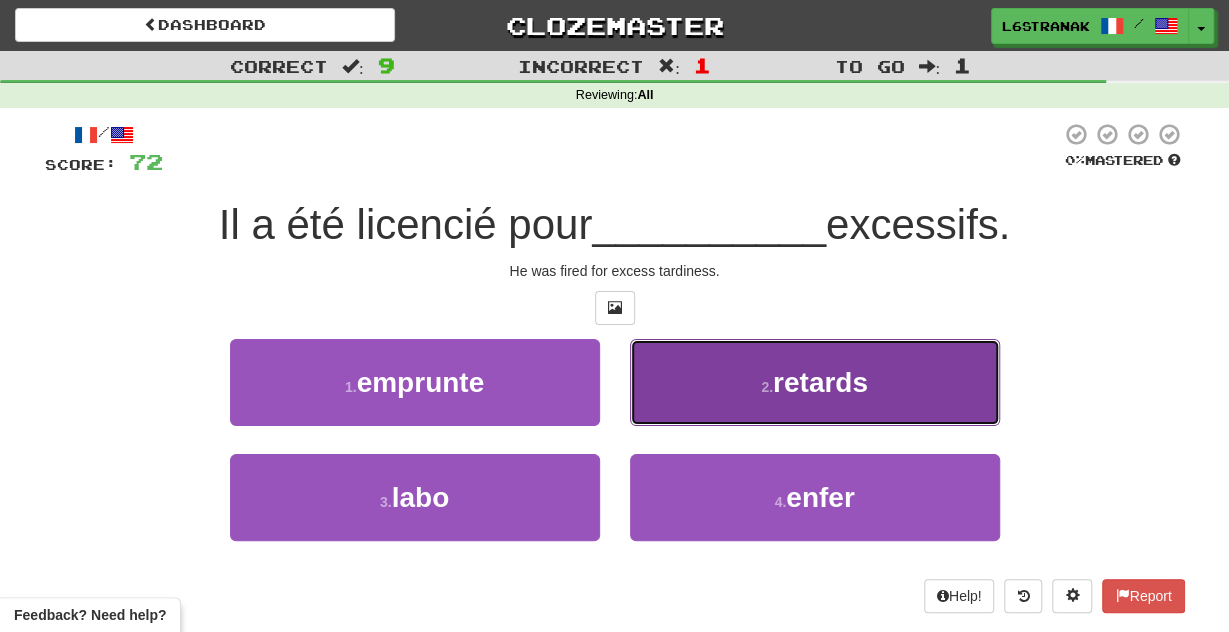click on "2 .  retards" at bounding box center (815, 382) 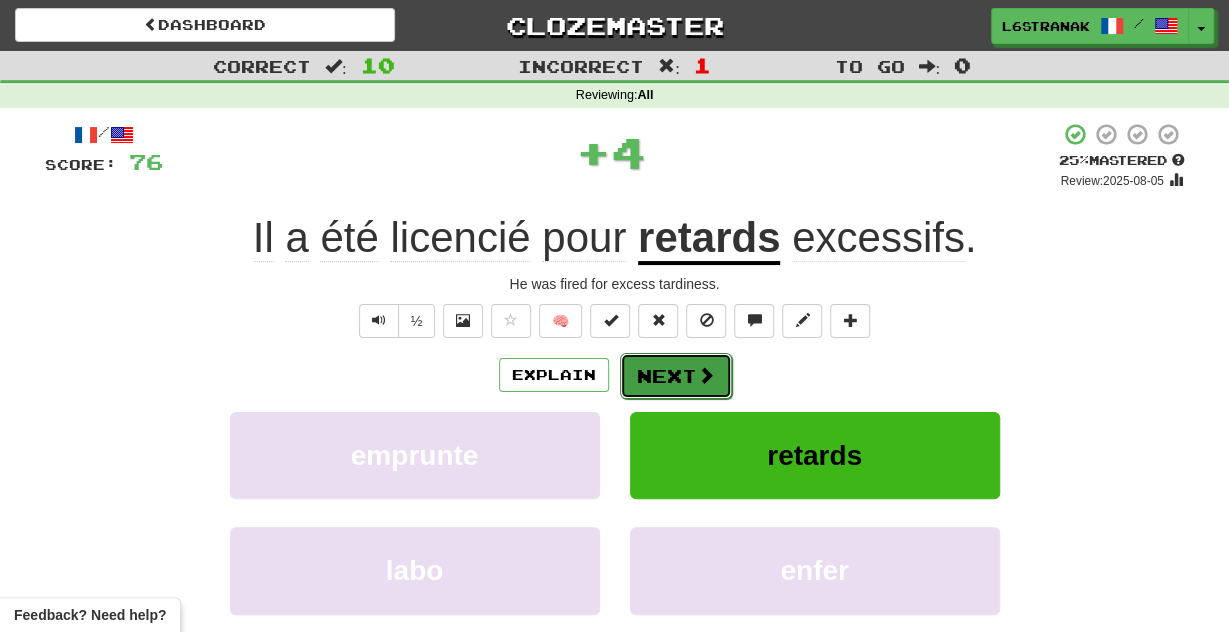 click on "Next" at bounding box center (676, 376) 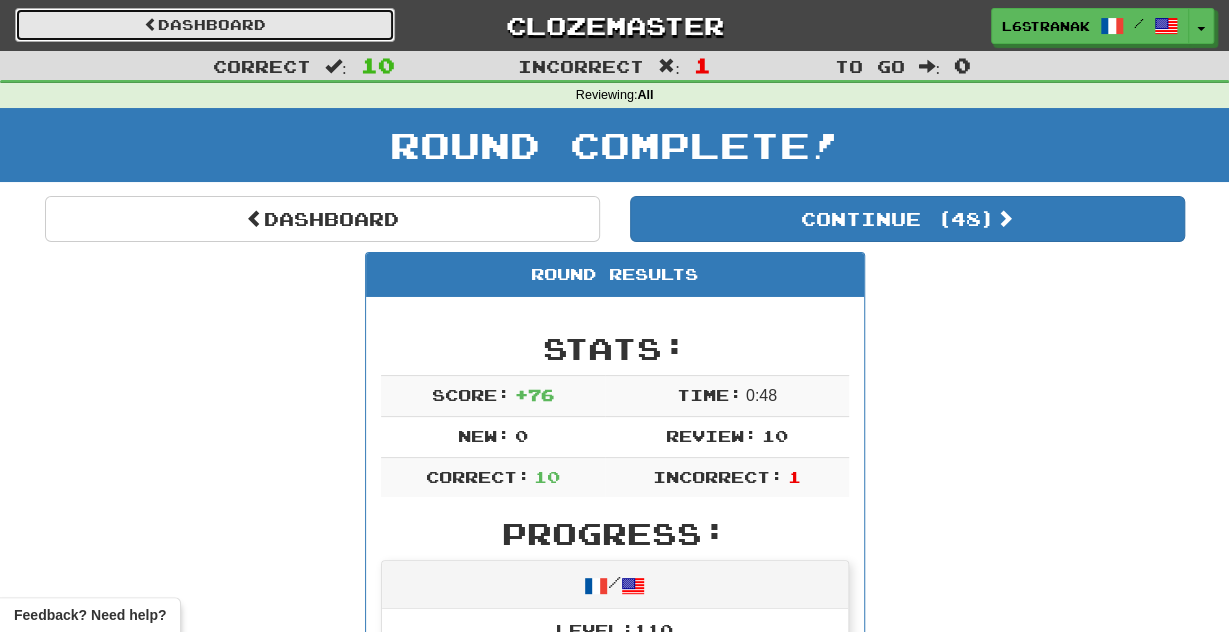 click on "Dashboard" at bounding box center (205, 25) 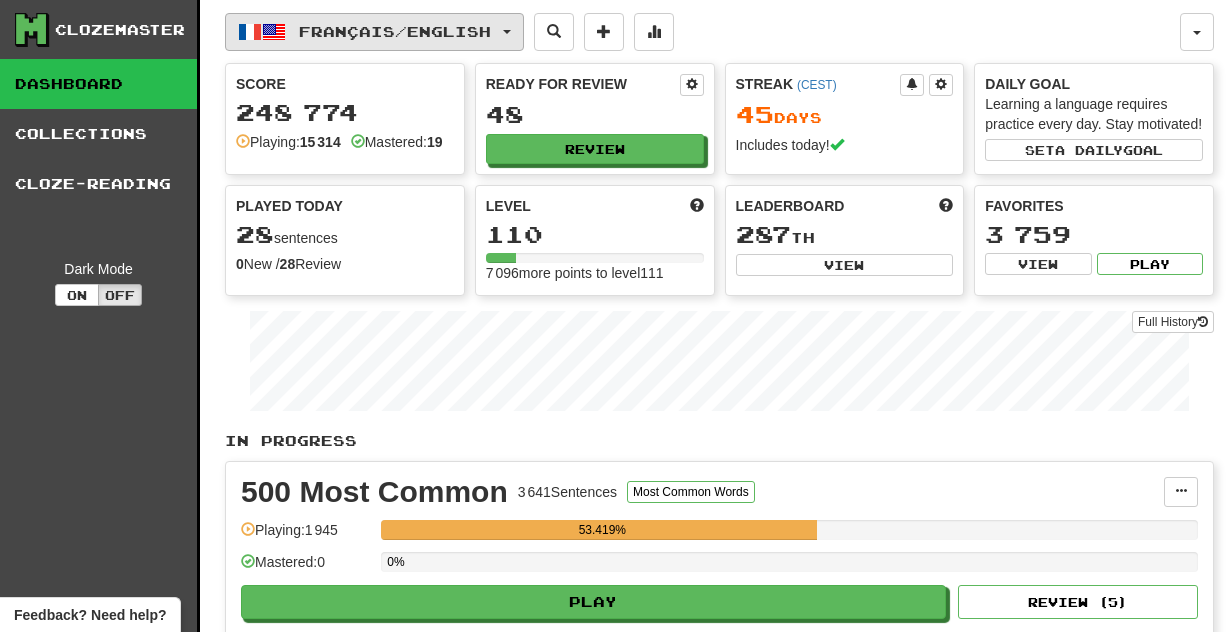 scroll, scrollTop: 0, scrollLeft: 0, axis: both 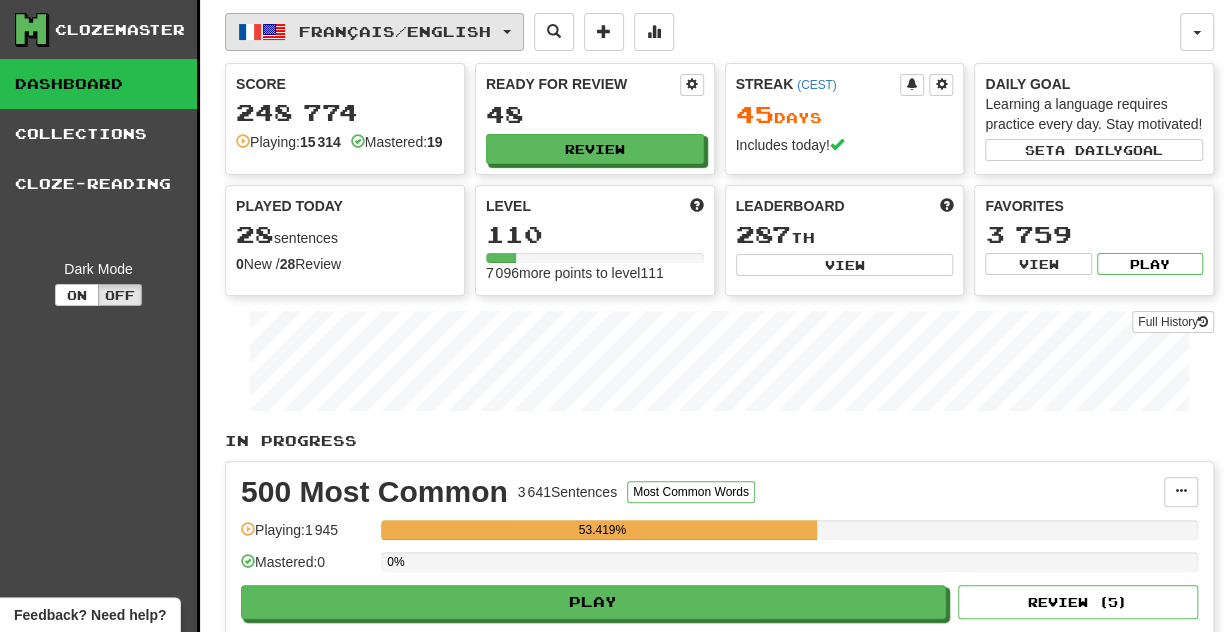 click on "Français  /  English" at bounding box center [374, 32] 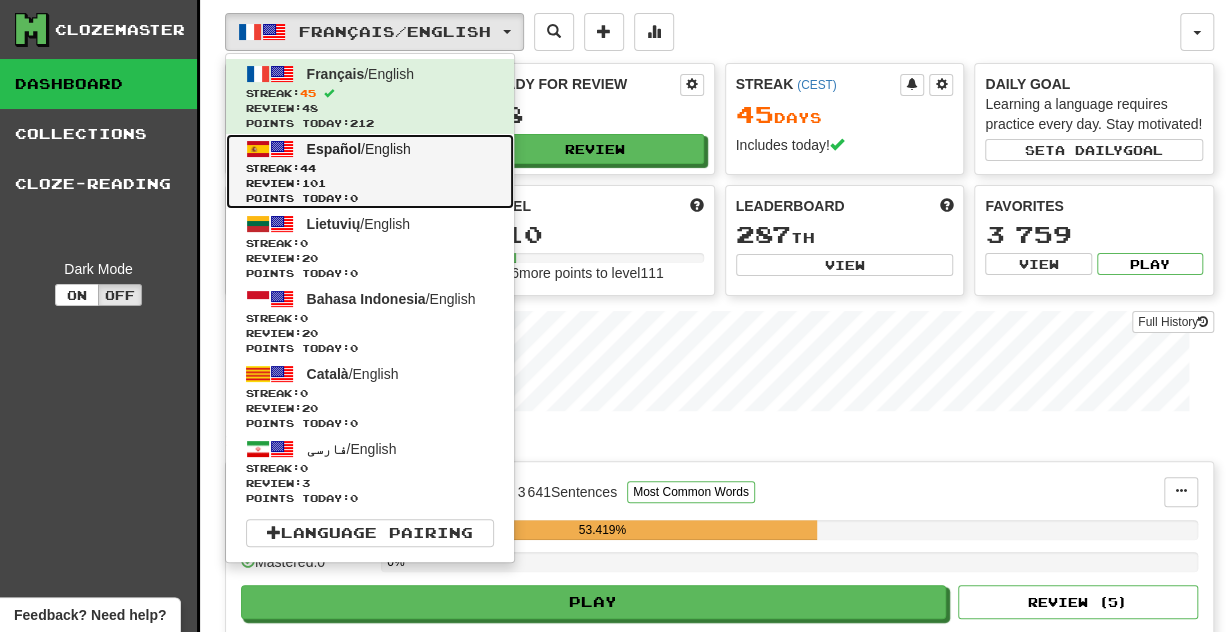 click on "Español" at bounding box center (334, 149) 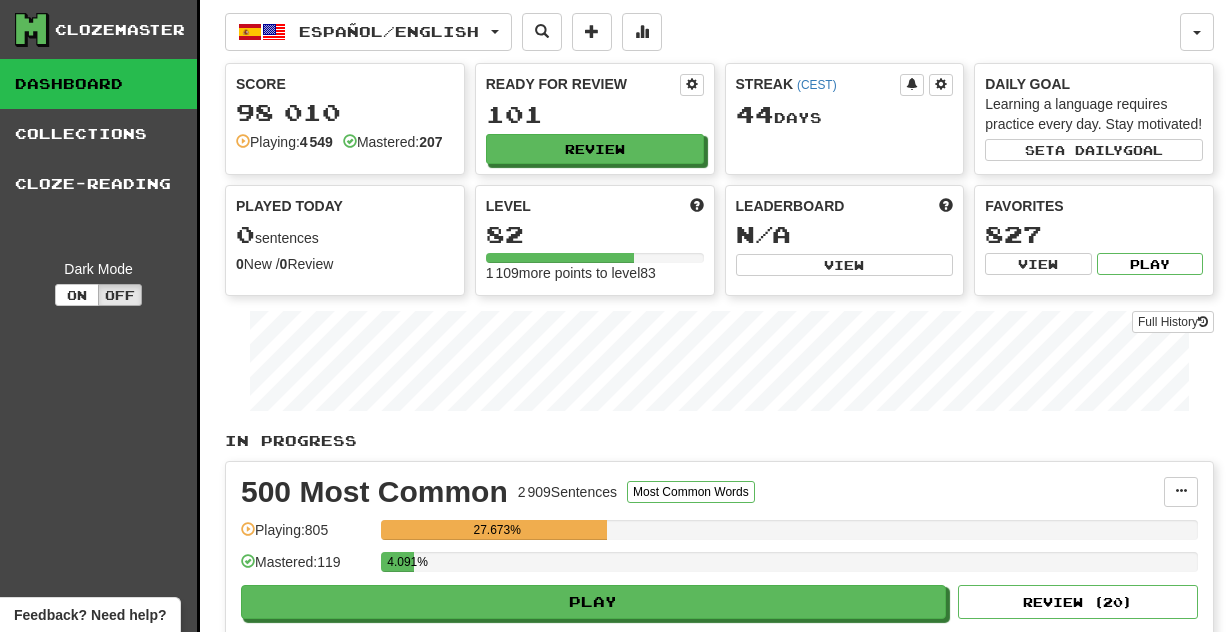 scroll, scrollTop: 0, scrollLeft: 0, axis: both 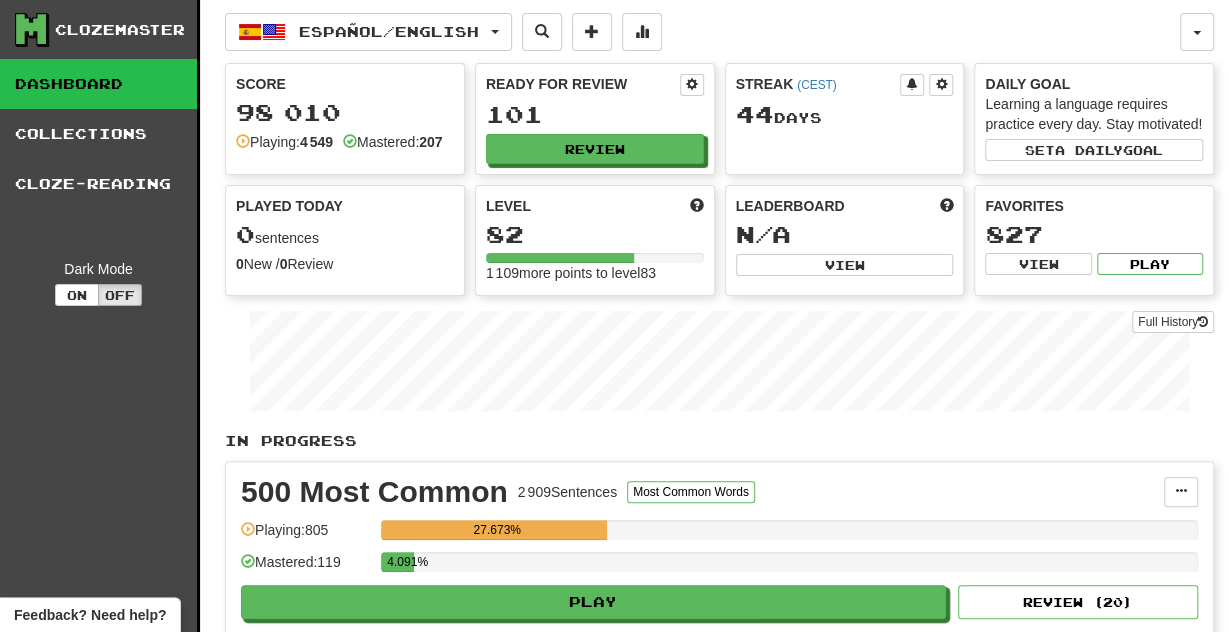click on "Ready for Review 101   Review" at bounding box center (595, 119) 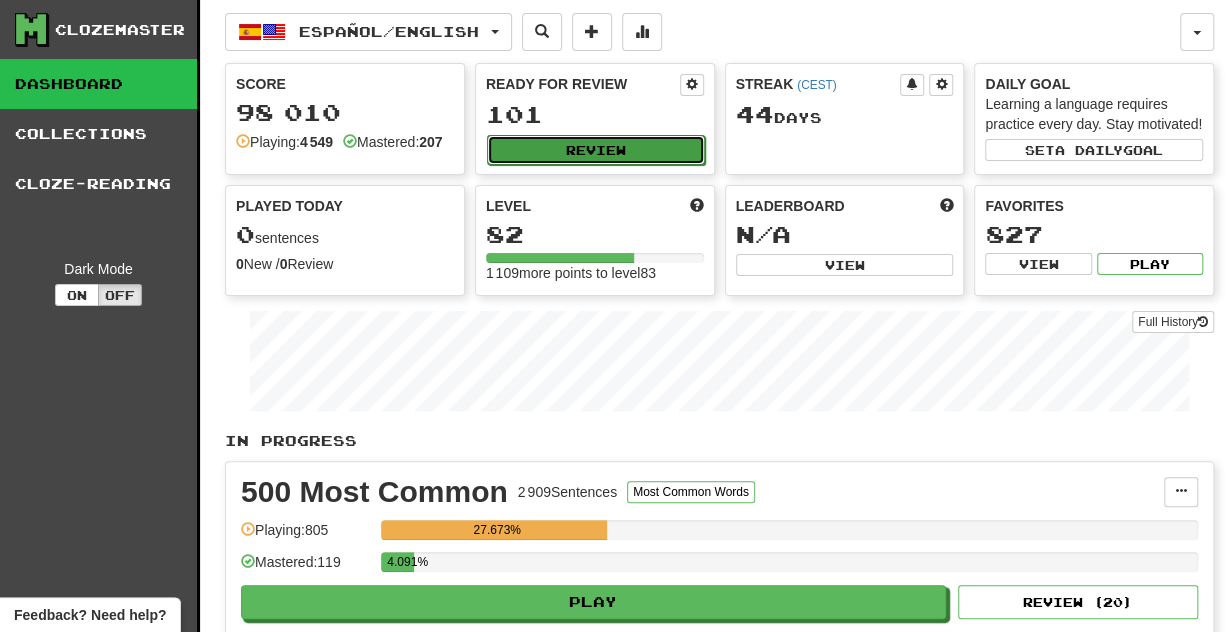 click on "Review" at bounding box center (596, 150) 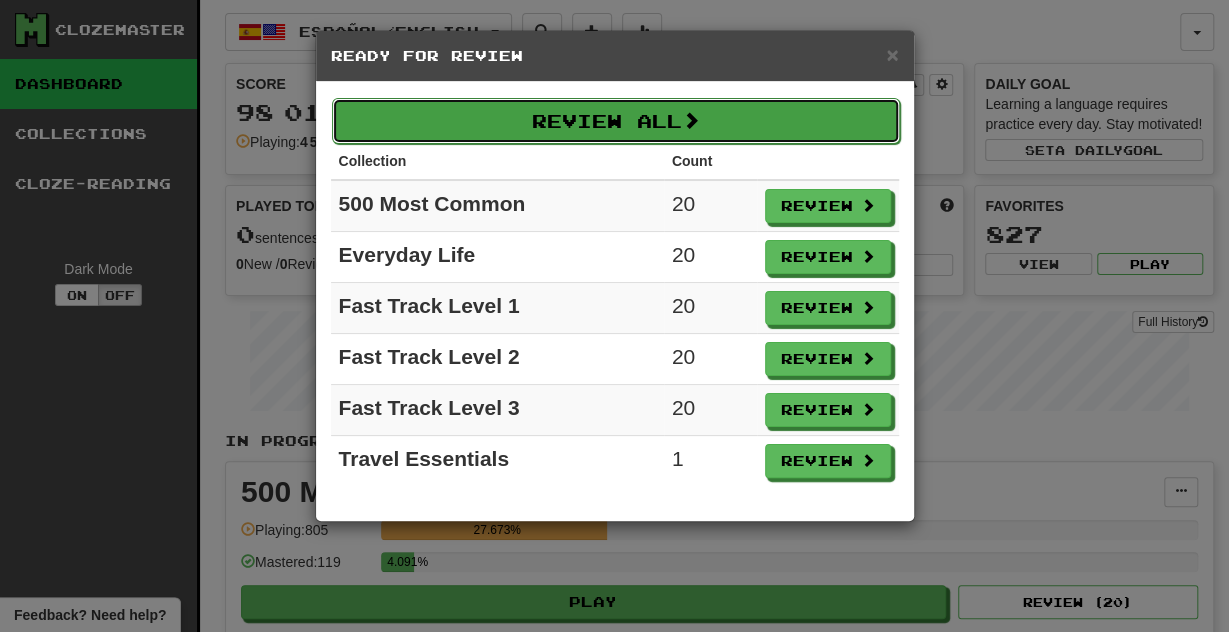 click on "Review All" at bounding box center [616, 121] 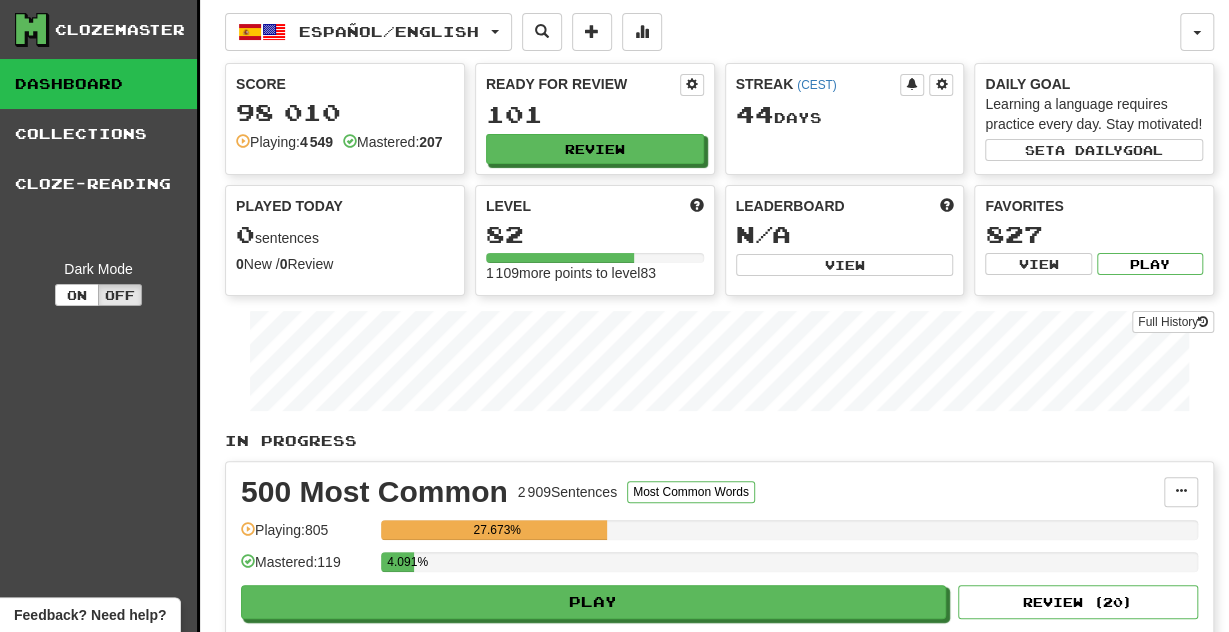 select on "**" 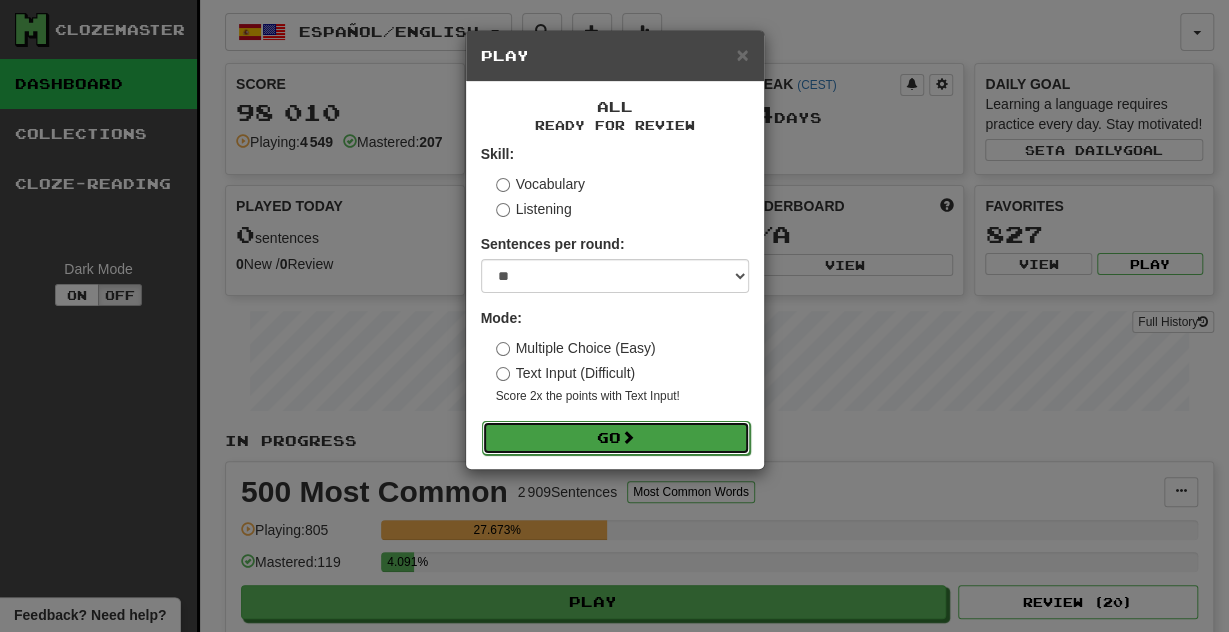 click on "Go" at bounding box center (616, 438) 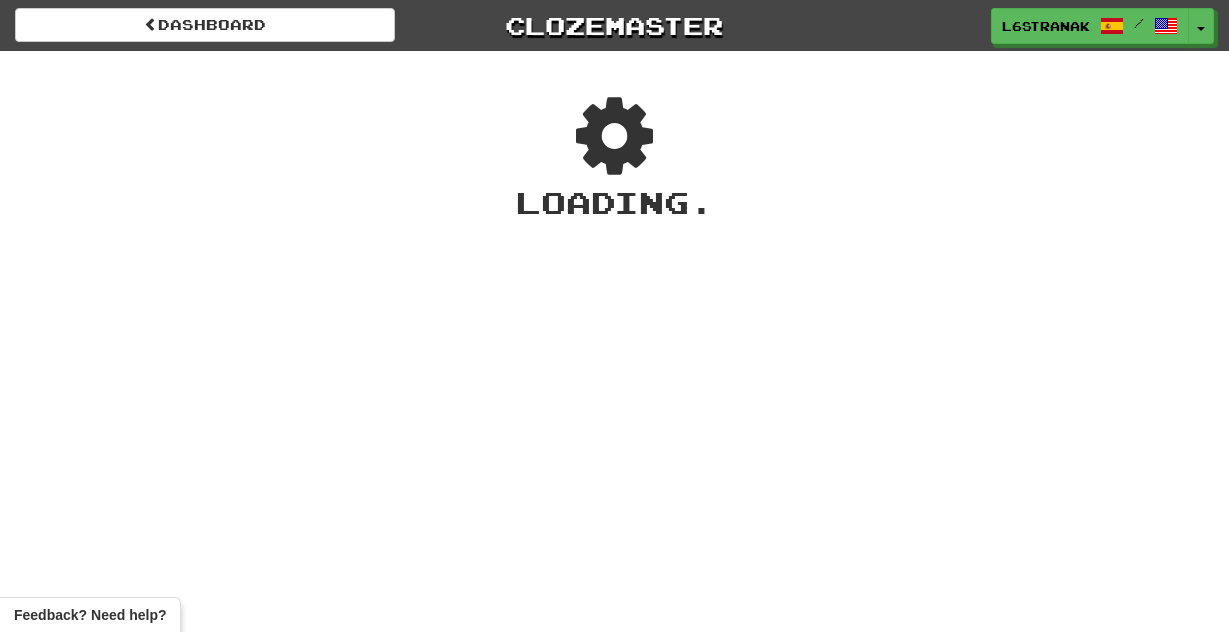 scroll, scrollTop: 0, scrollLeft: 0, axis: both 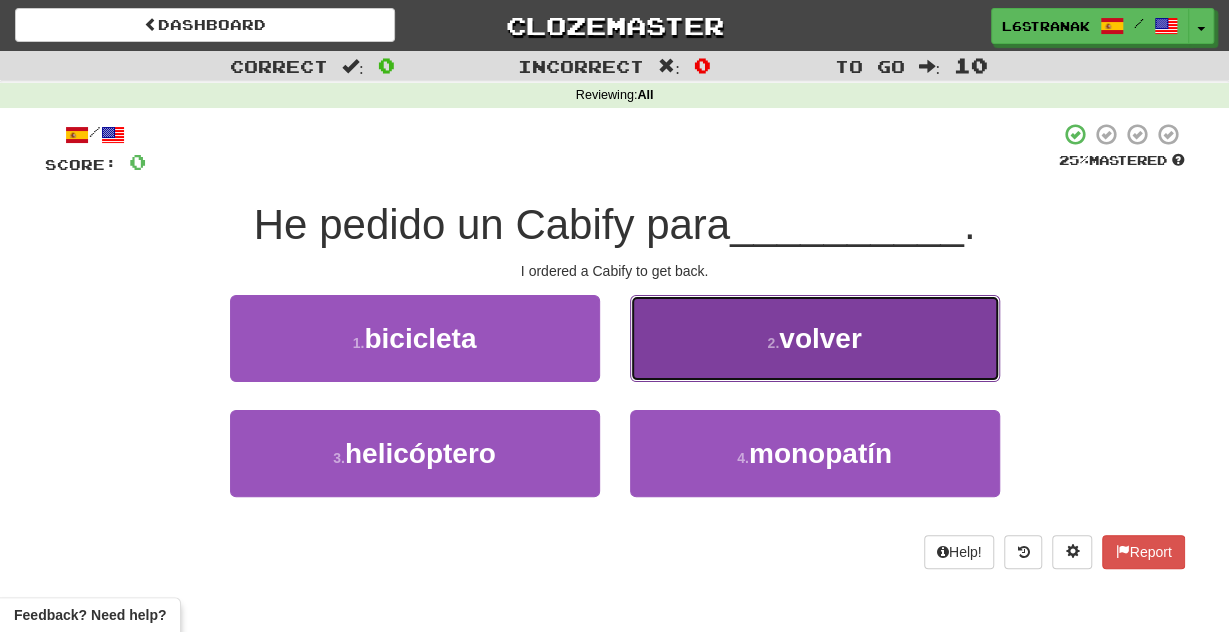 click on "2 .  volver" at bounding box center (815, 338) 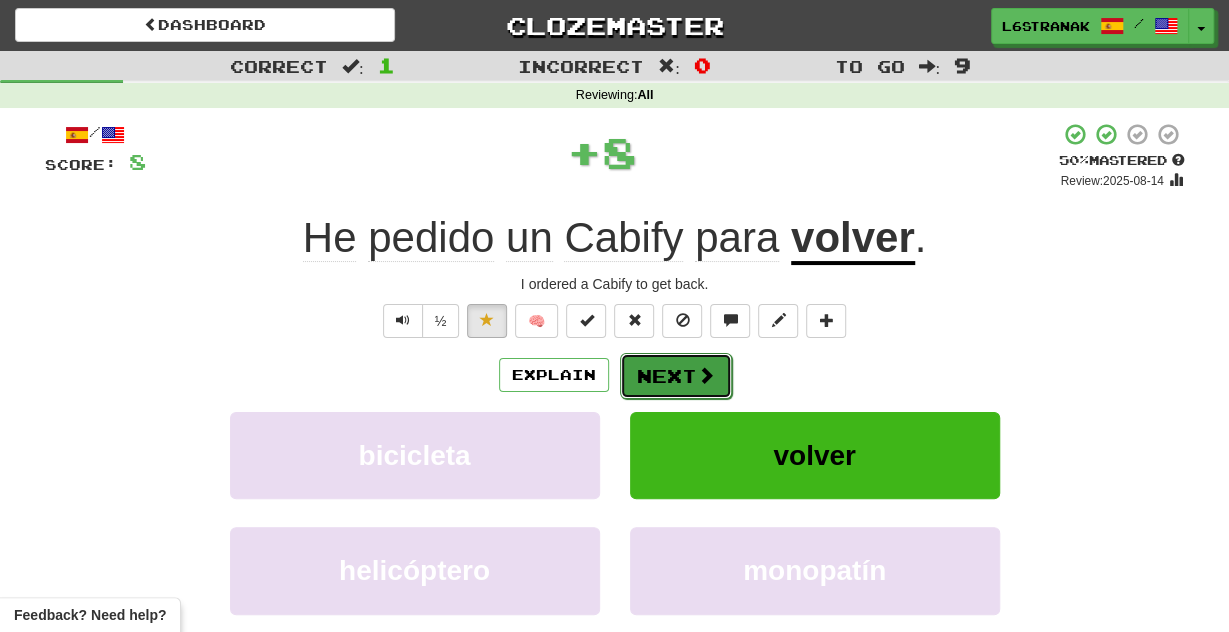 click on "Next" at bounding box center (676, 376) 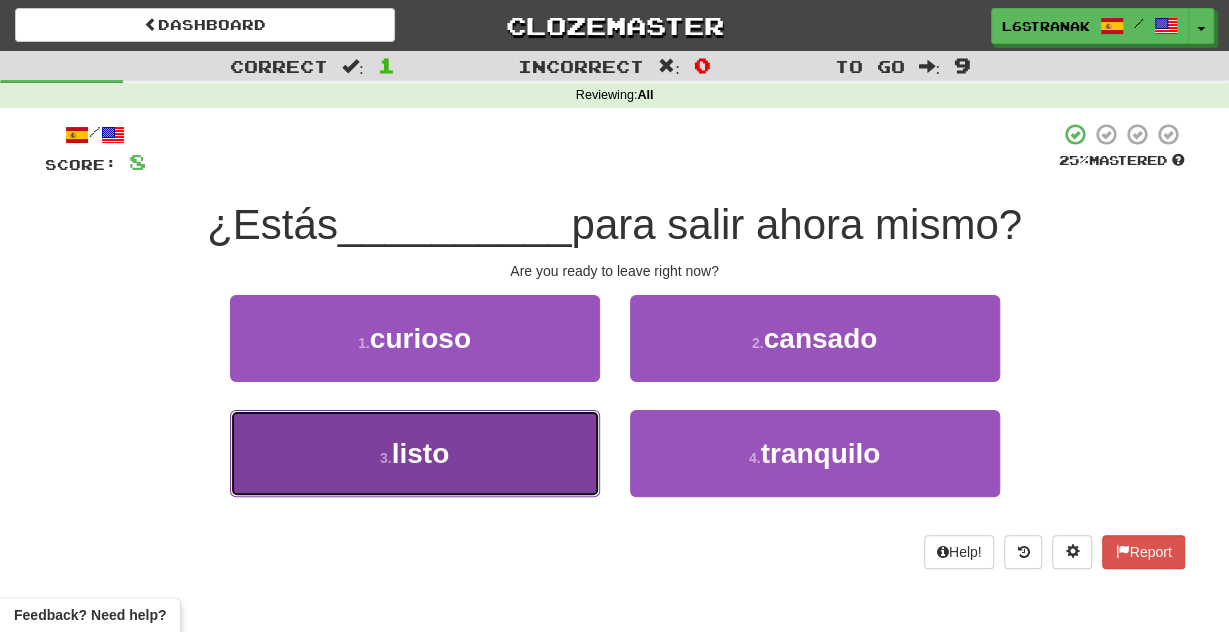 click on "3 .  listo" at bounding box center [415, 453] 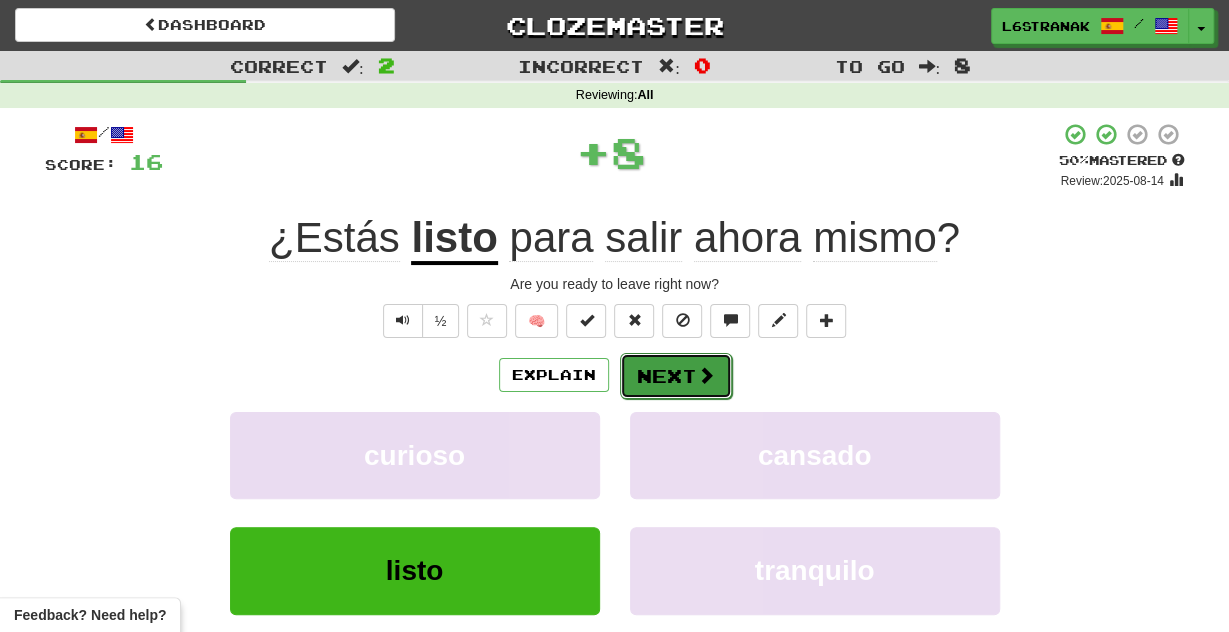 click on "Next" at bounding box center [676, 376] 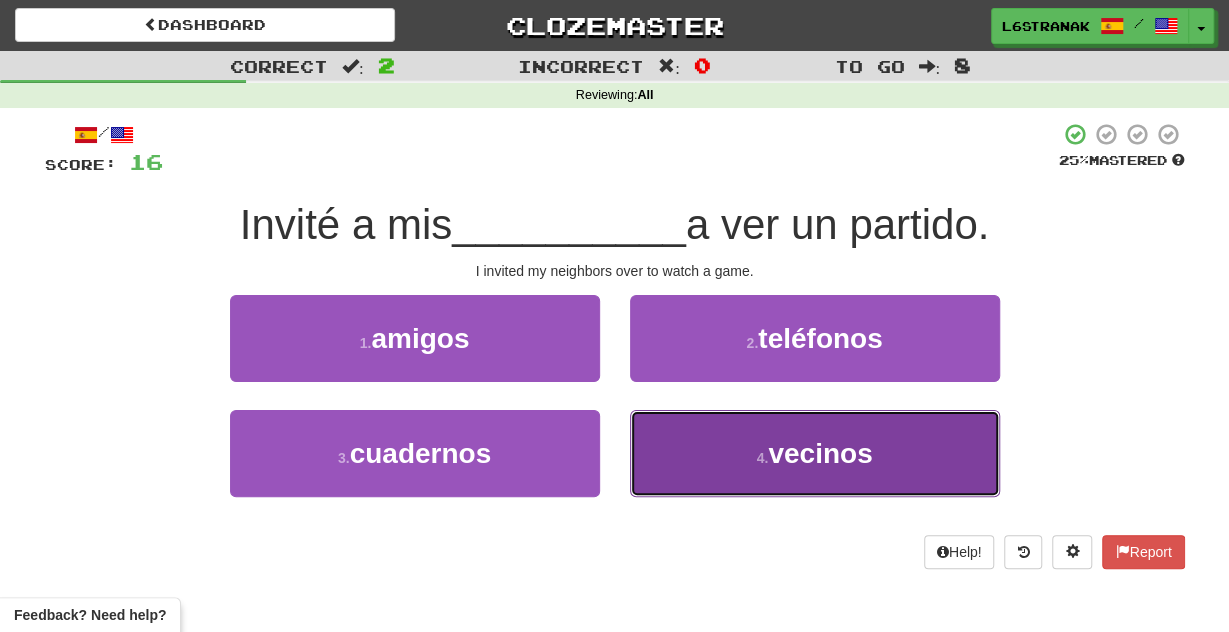click on "4 .  vecinos" at bounding box center (815, 453) 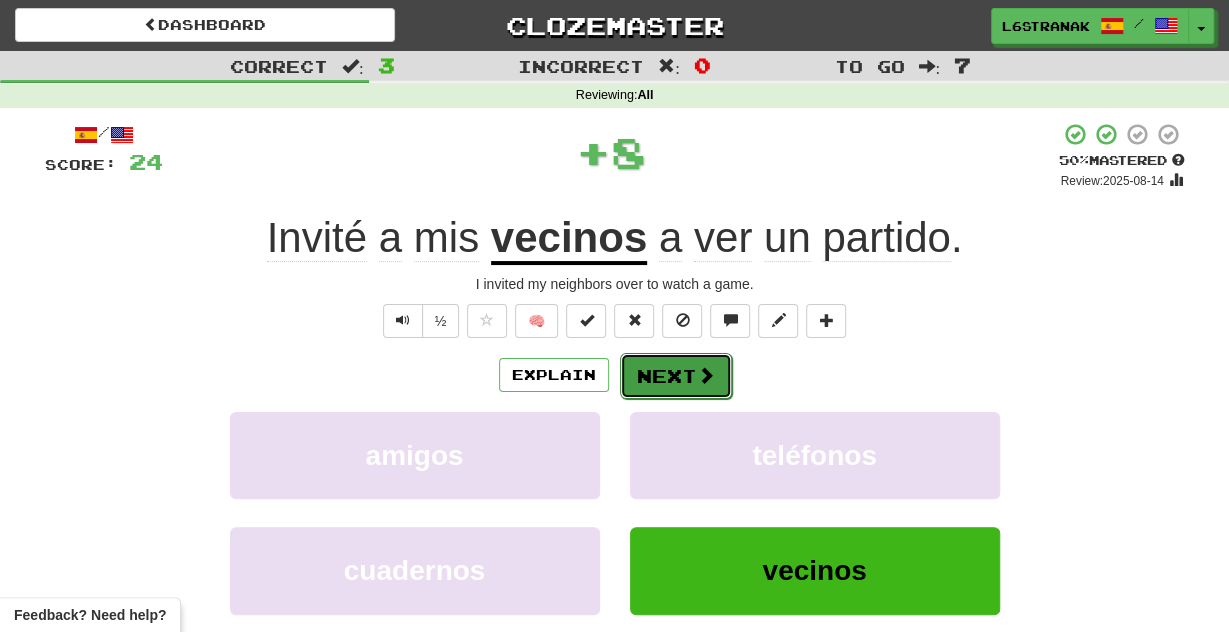 click on "Next" at bounding box center (676, 376) 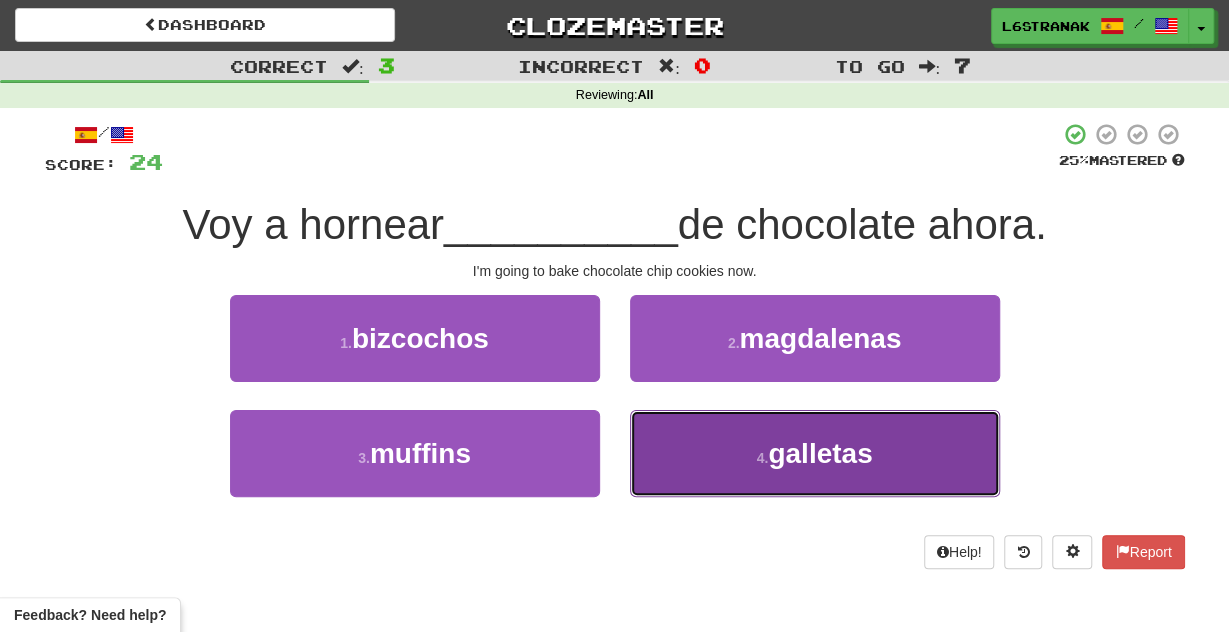 click on "4 .  galletas" at bounding box center (815, 453) 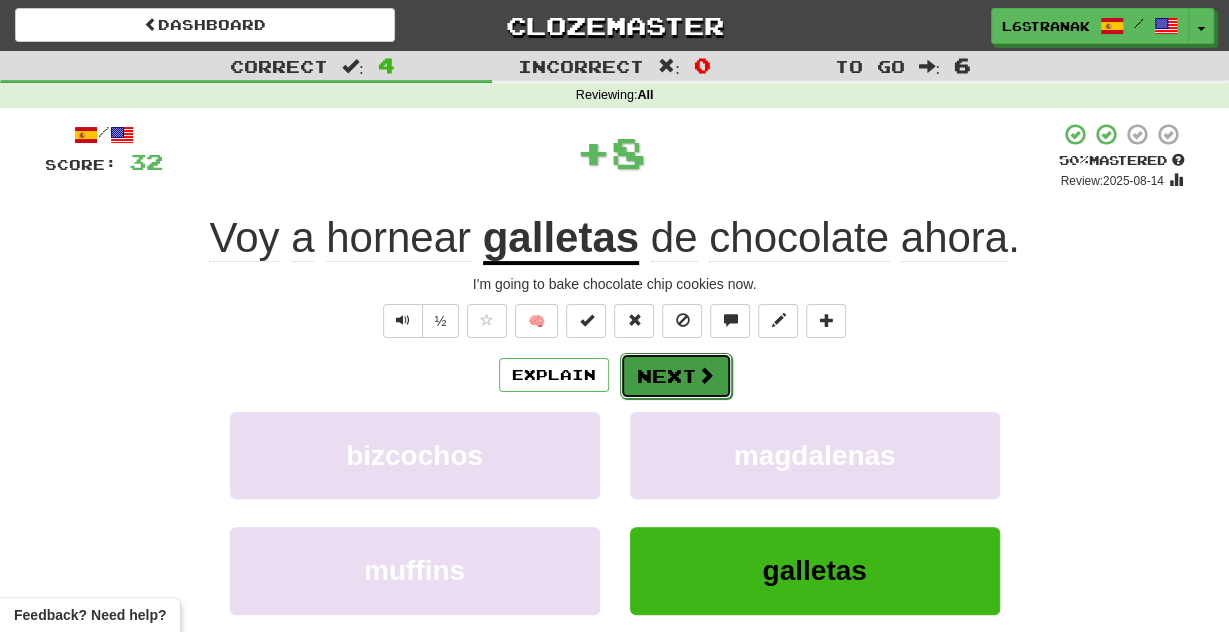 click on "Next" at bounding box center [676, 376] 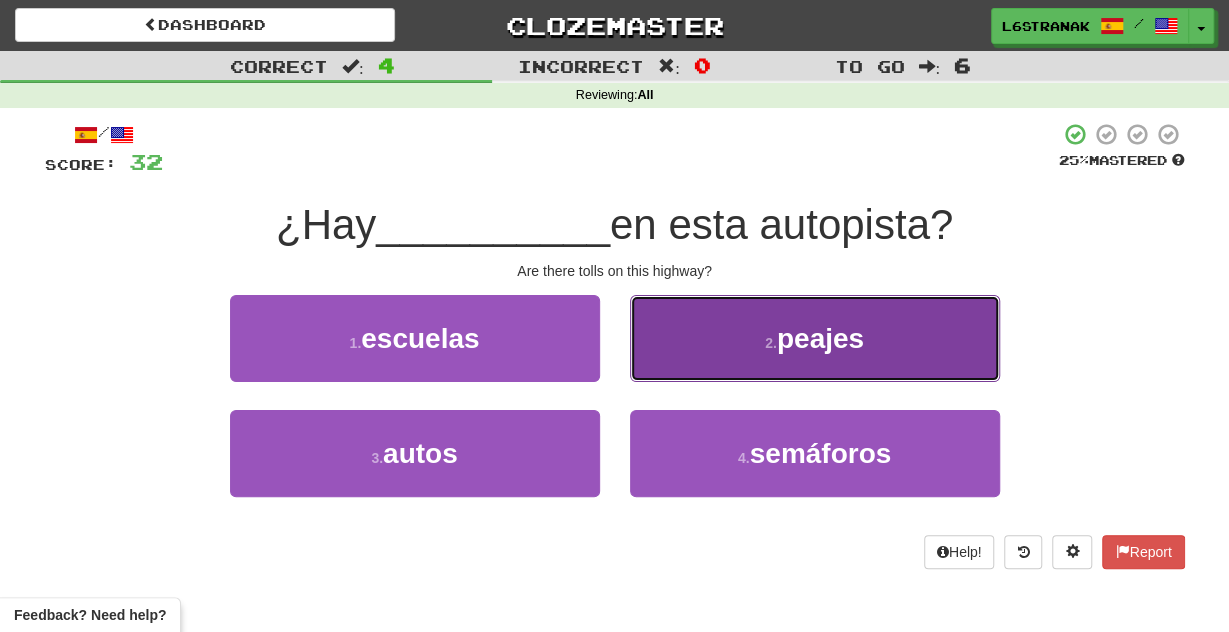 click on "2 .  peajes" at bounding box center (815, 338) 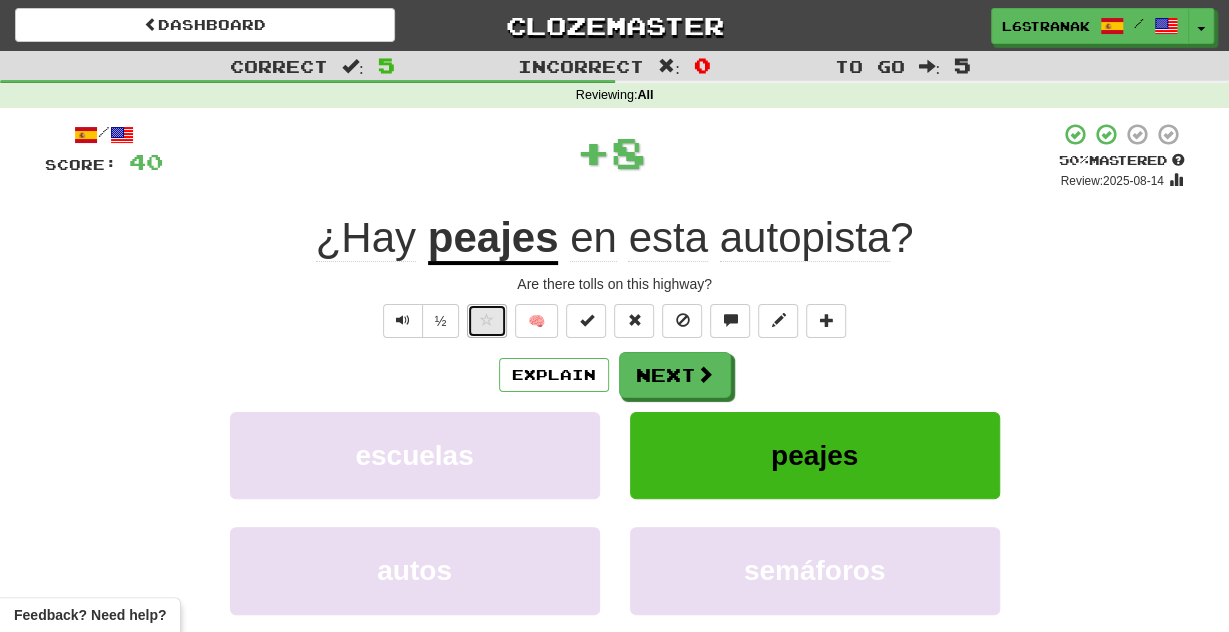 click at bounding box center [487, 320] 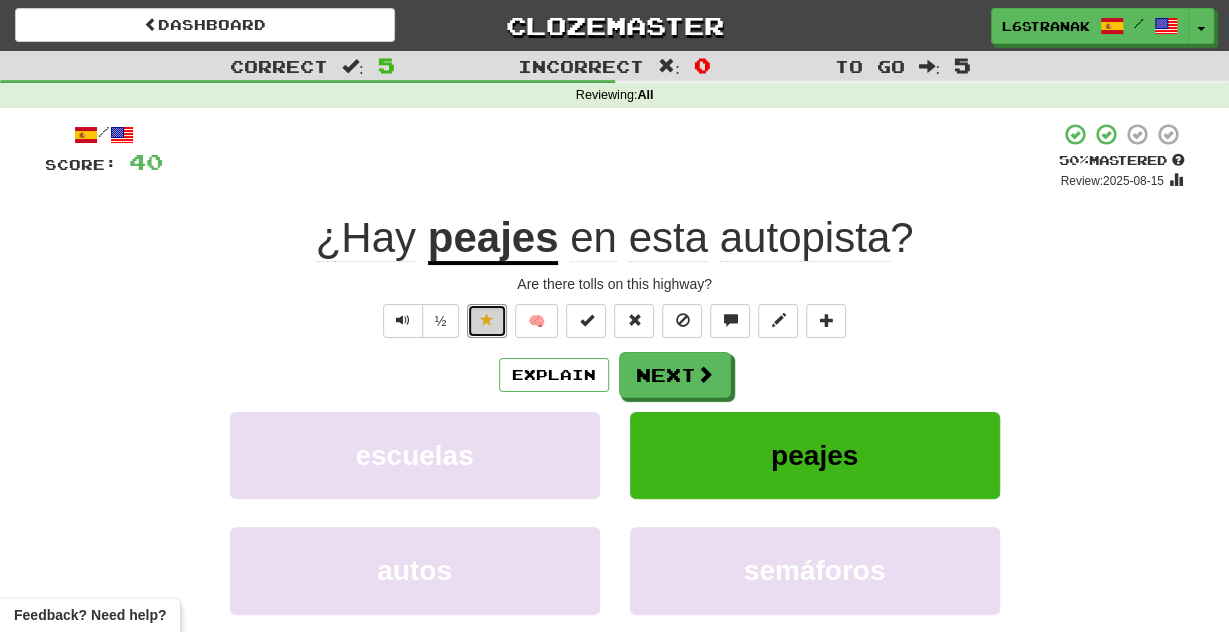 click at bounding box center (487, 320) 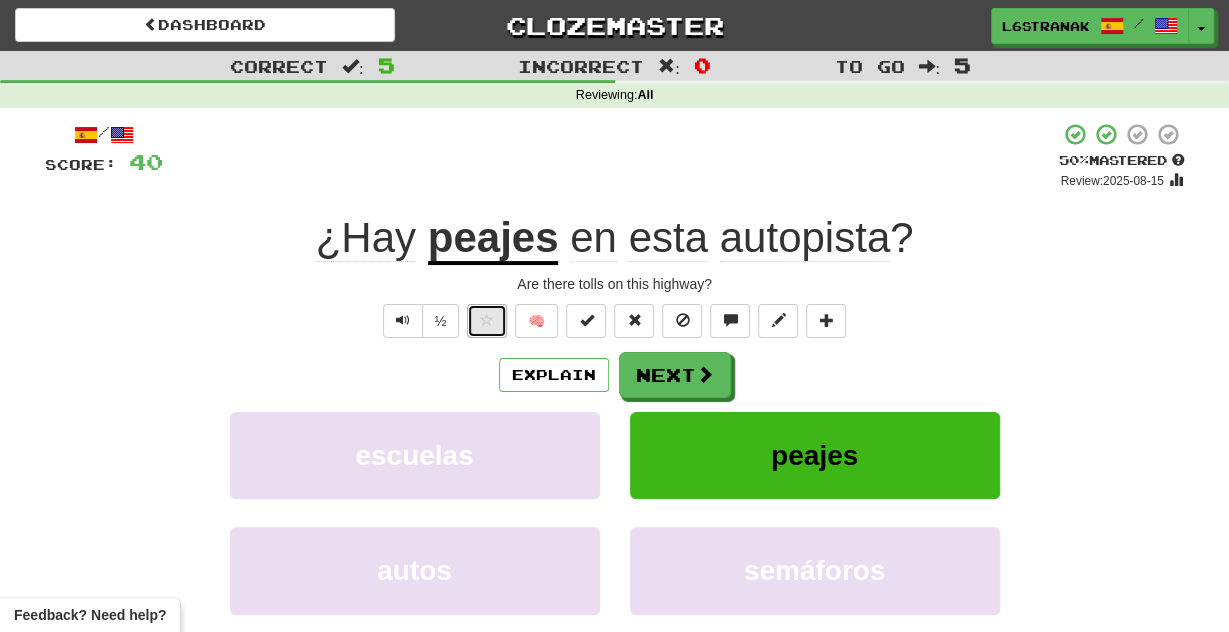 click at bounding box center (487, 321) 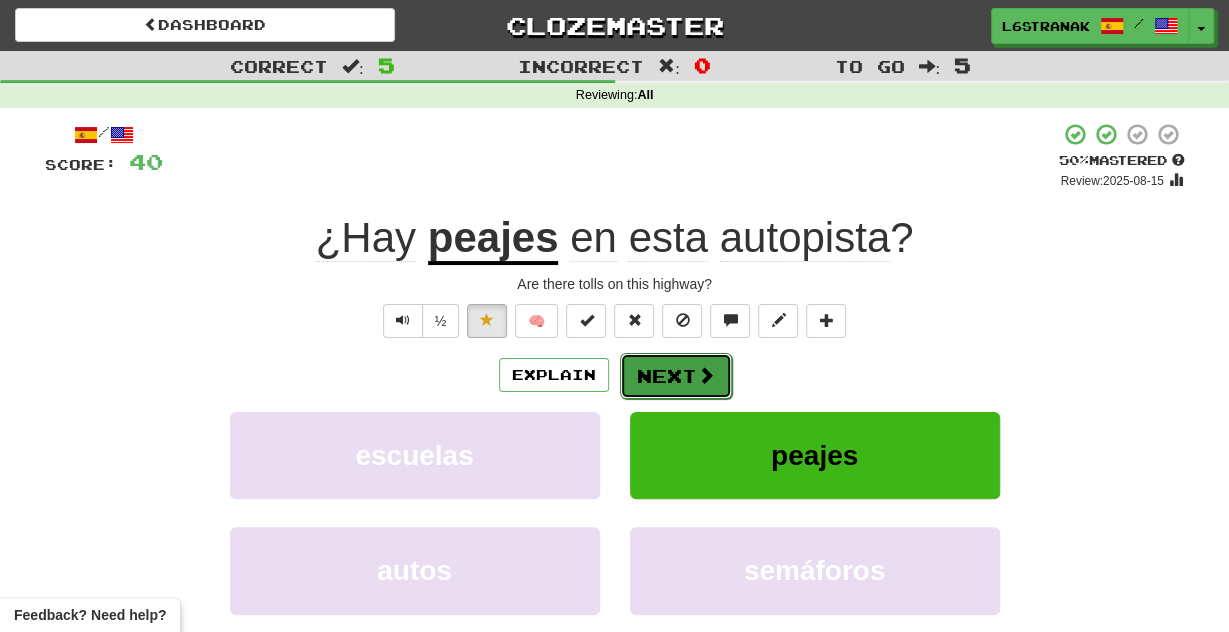 click on "Next" at bounding box center [676, 376] 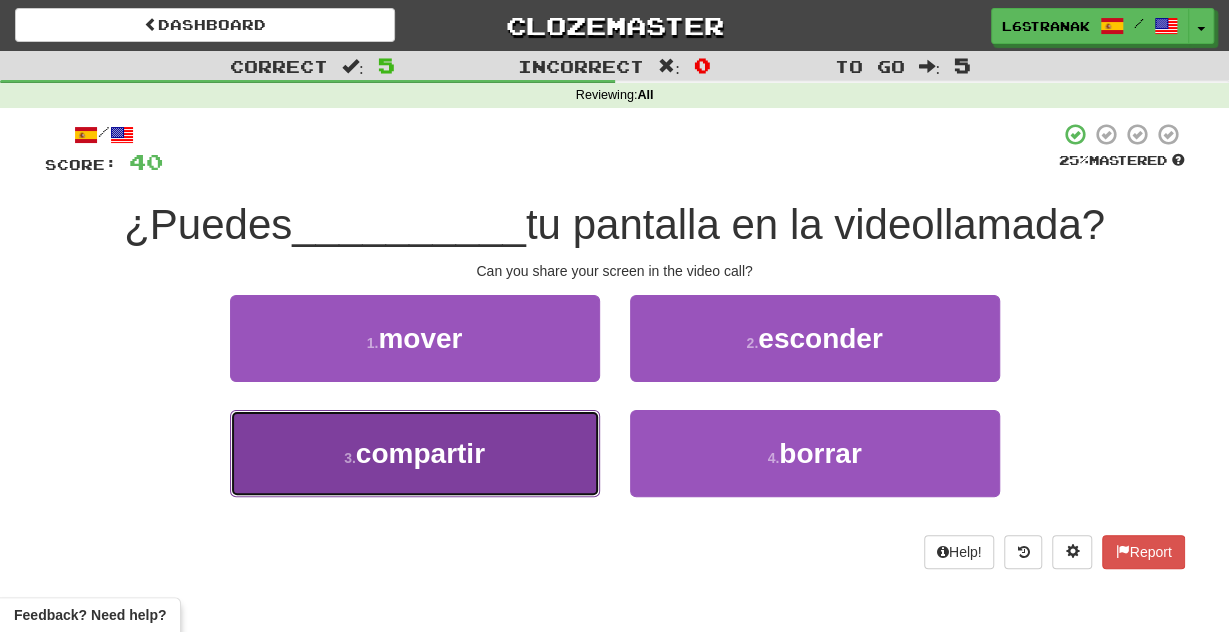click on "3 .  compartir" at bounding box center (415, 453) 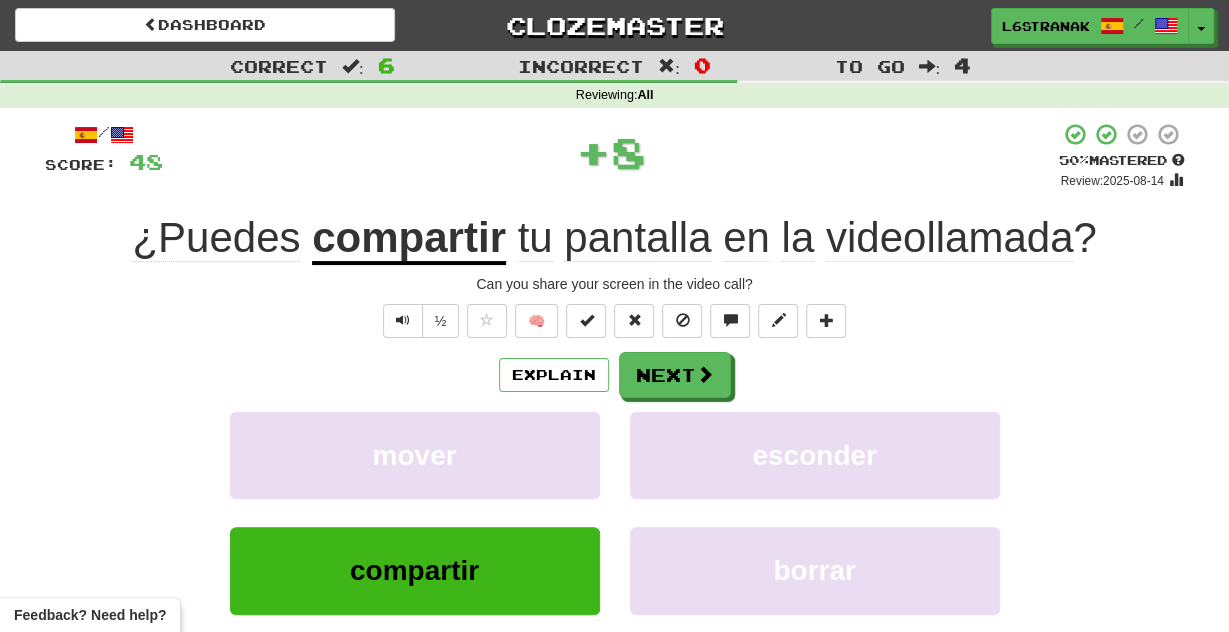 click on "/ Score: 48 + 8 50 % Mastered Review: 2025-08-14 ¿Puedes compartir tu pantalla en la videollamada? Can you share your screen in the video call? ½ 🧠 Explain Next mover esconder compartir borrar Learn more: mover esconder compartir borrar Help! Report" at bounding box center [615, 419] 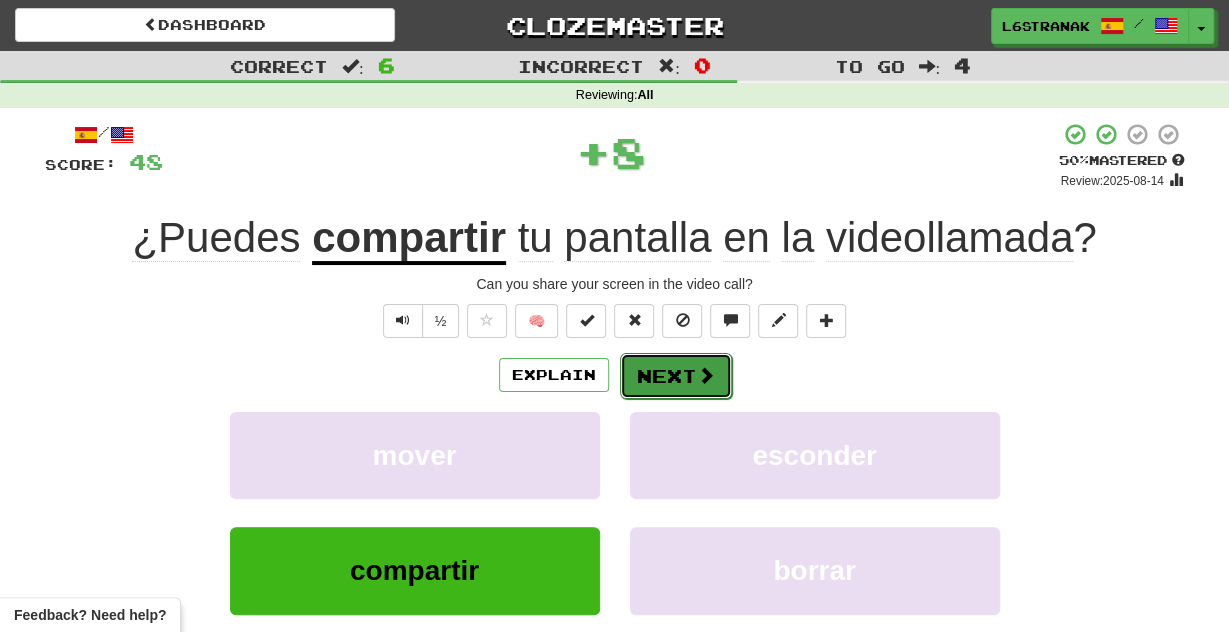 click on "Next" at bounding box center (676, 376) 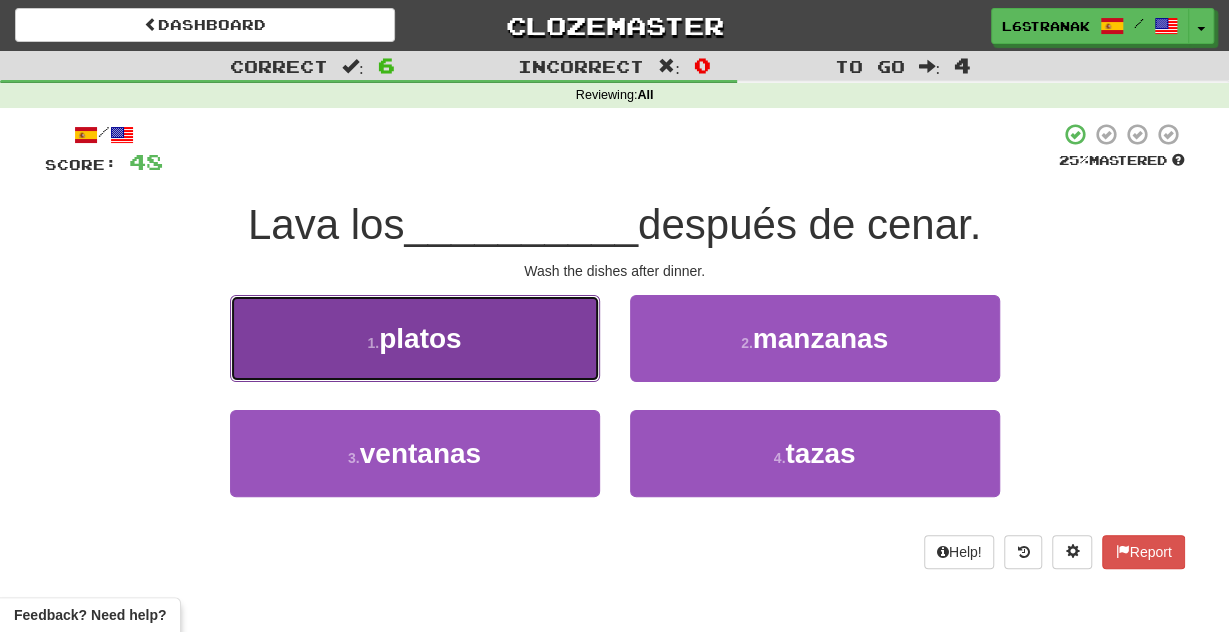 click on "1 .  platos" at bounding box center (415, 338) 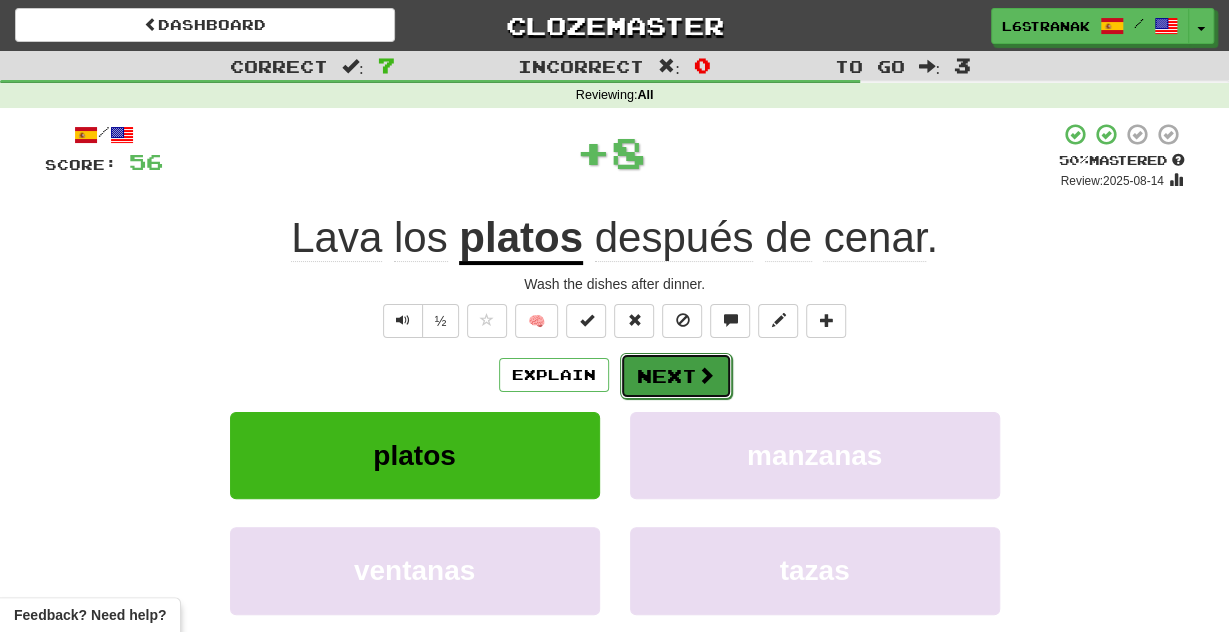 click on "Next" at bounding box center [676, 376] 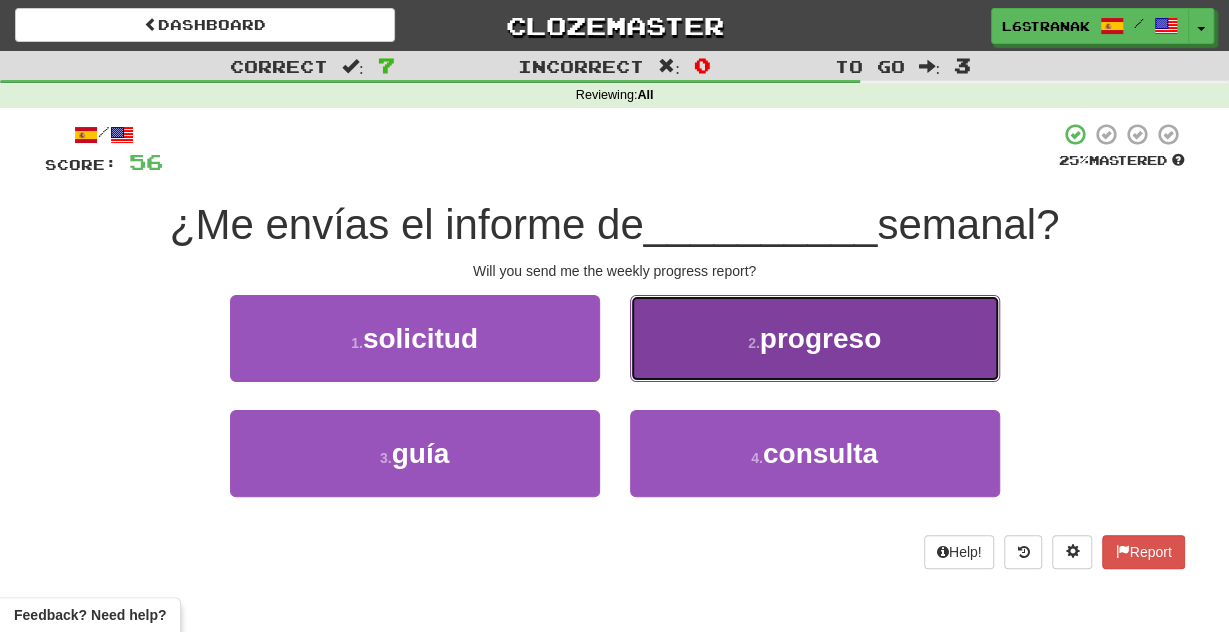 click on "2 .  progreso" at bounding box center (815, 338) 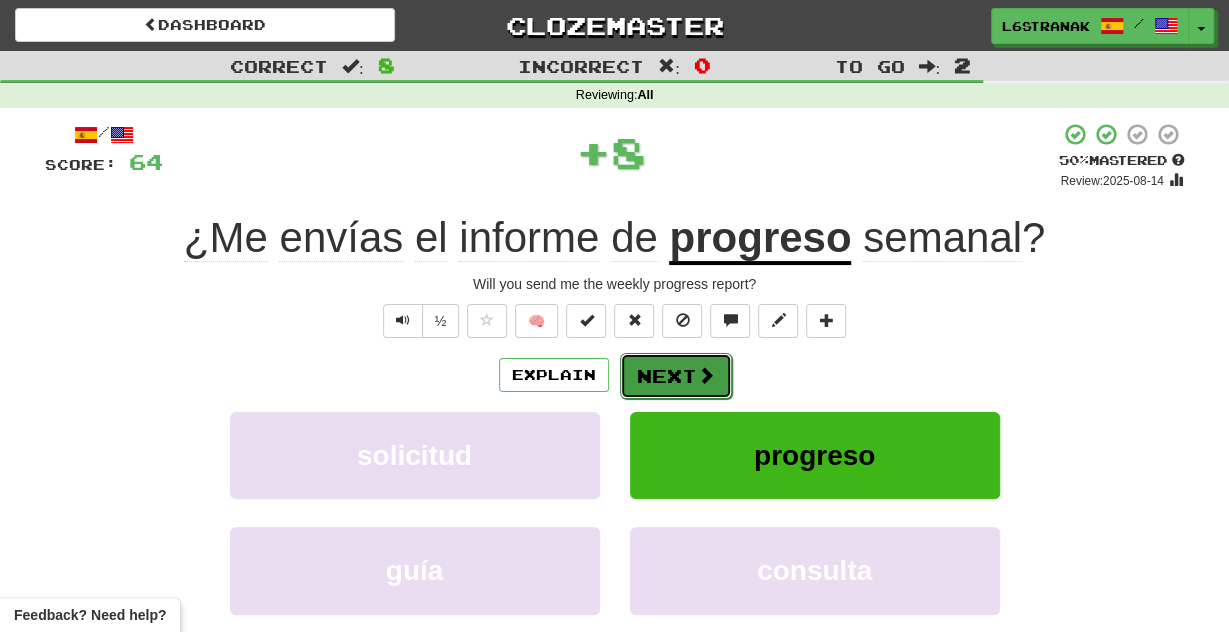 click on "Next" at bounding box center [676, 376] 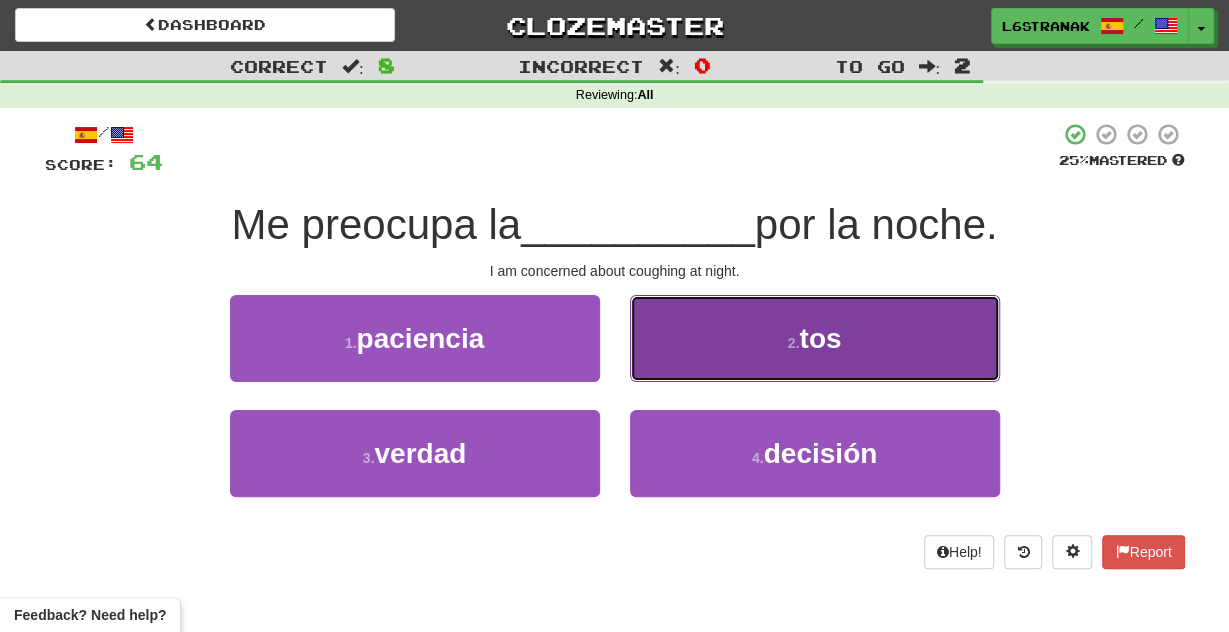 click on "2 .  tos" at bounding box center (815, 338) 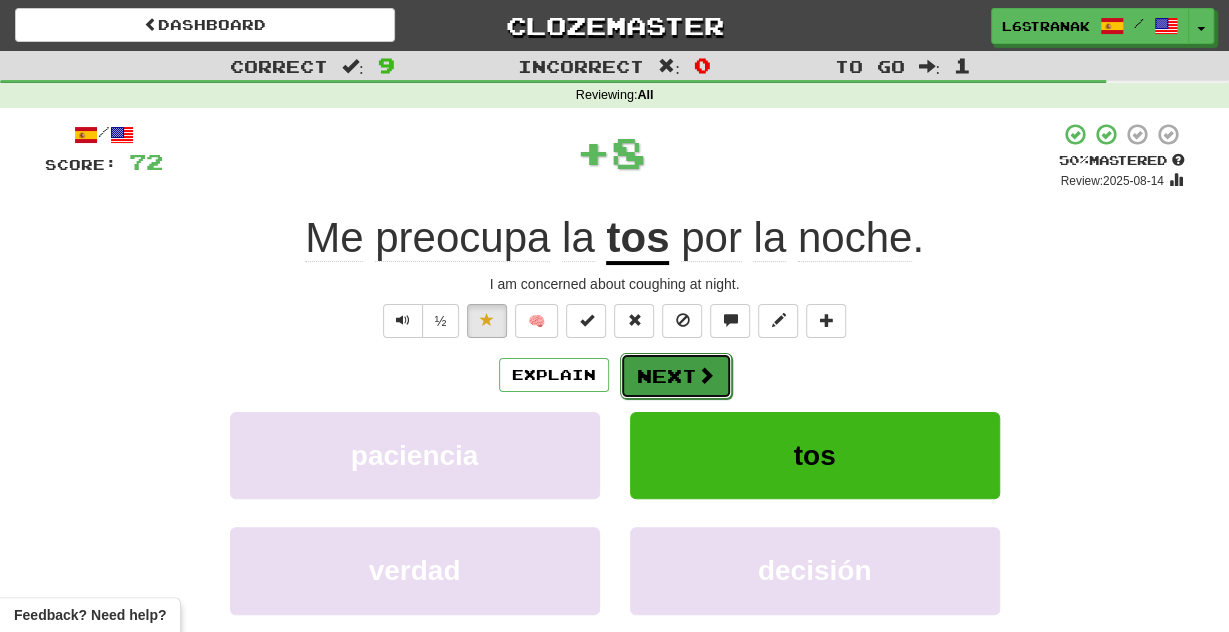 click on "Next" at bounding box center [676, 376] 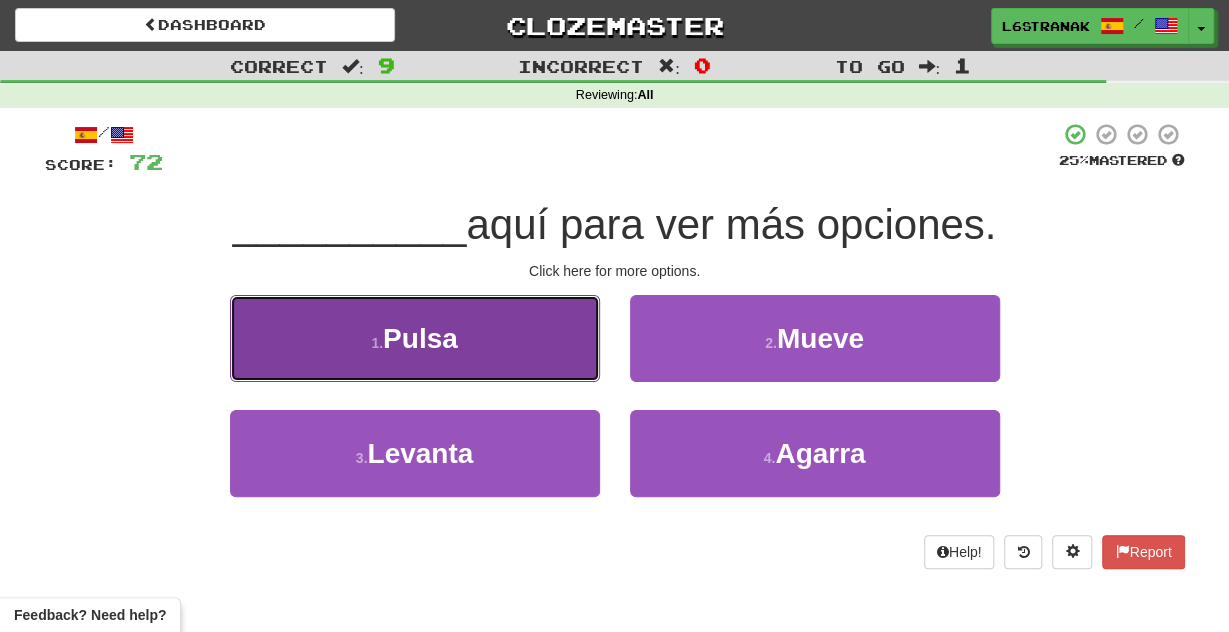 click on "1 .  Pulsa" at bounding box center [415, 338] 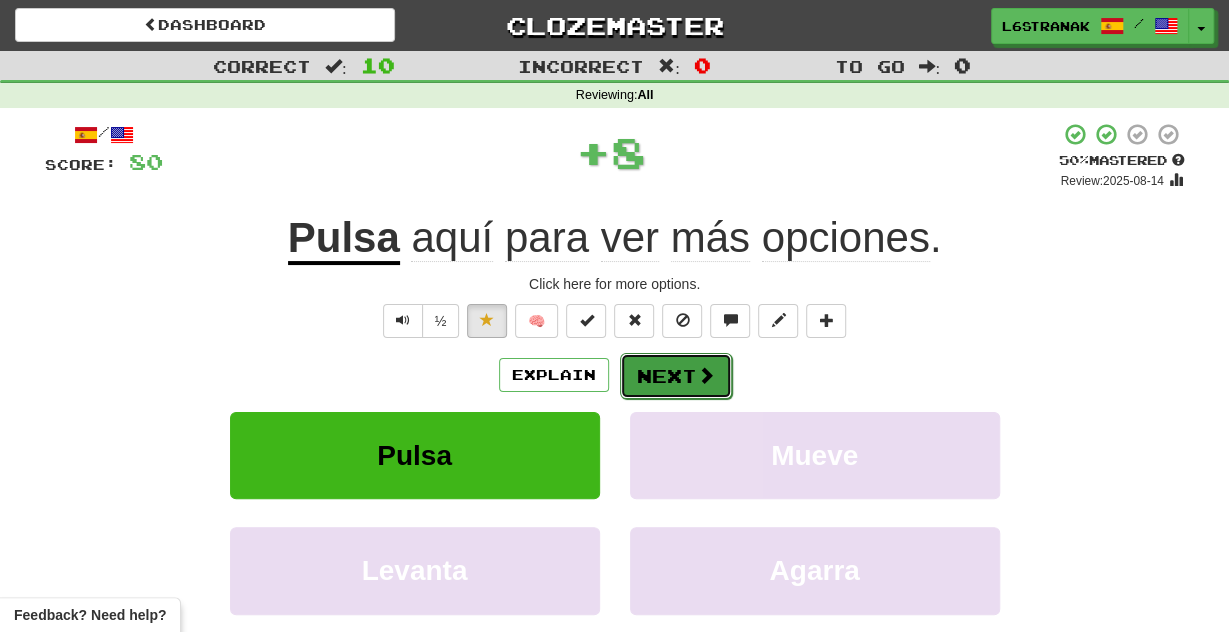 click on "Next" at bounding box center [676, 376] 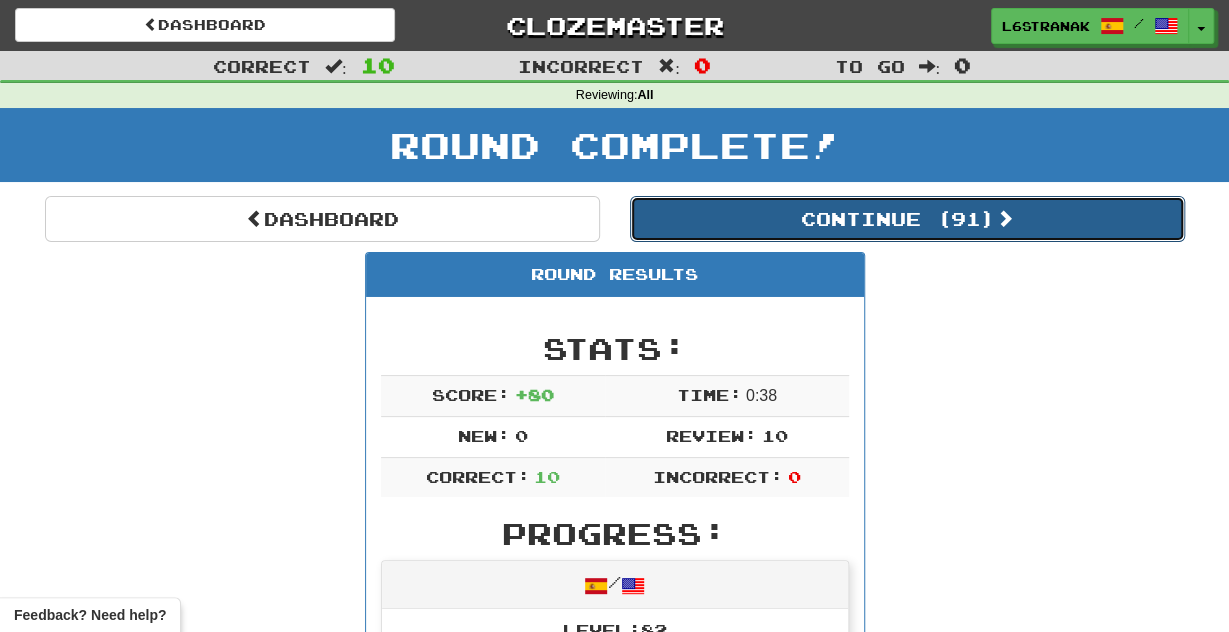 click on "Continue ( 91 )" at bounding box center (907, 219) 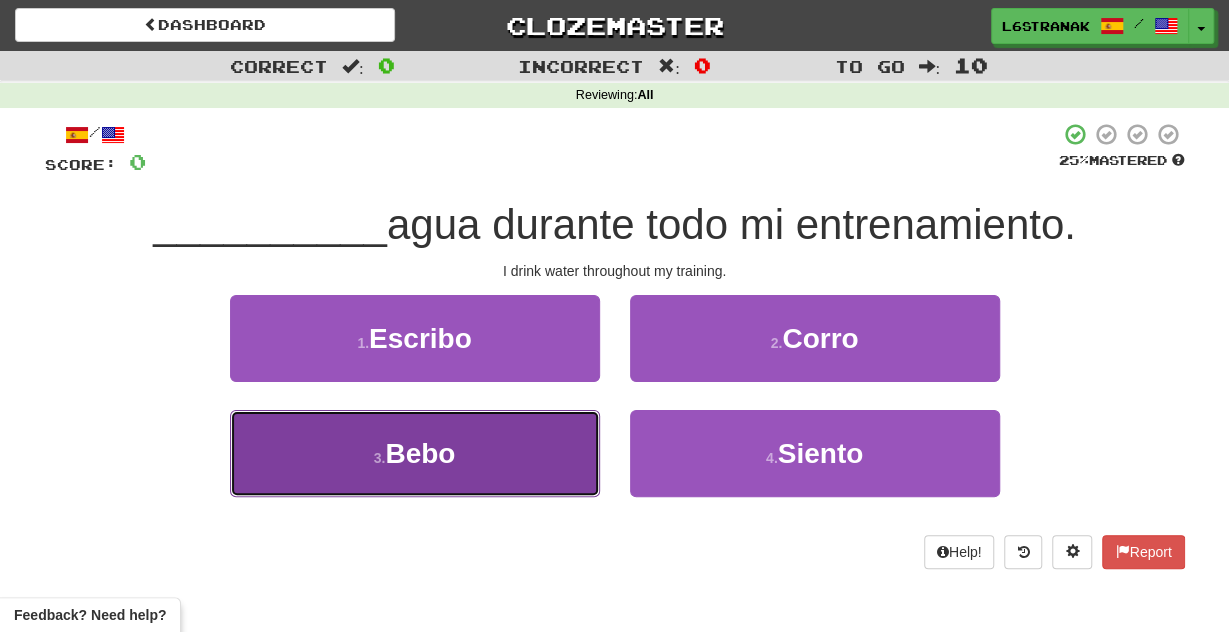 click on "3 .  Bebo" at bounding box center (415, 453) 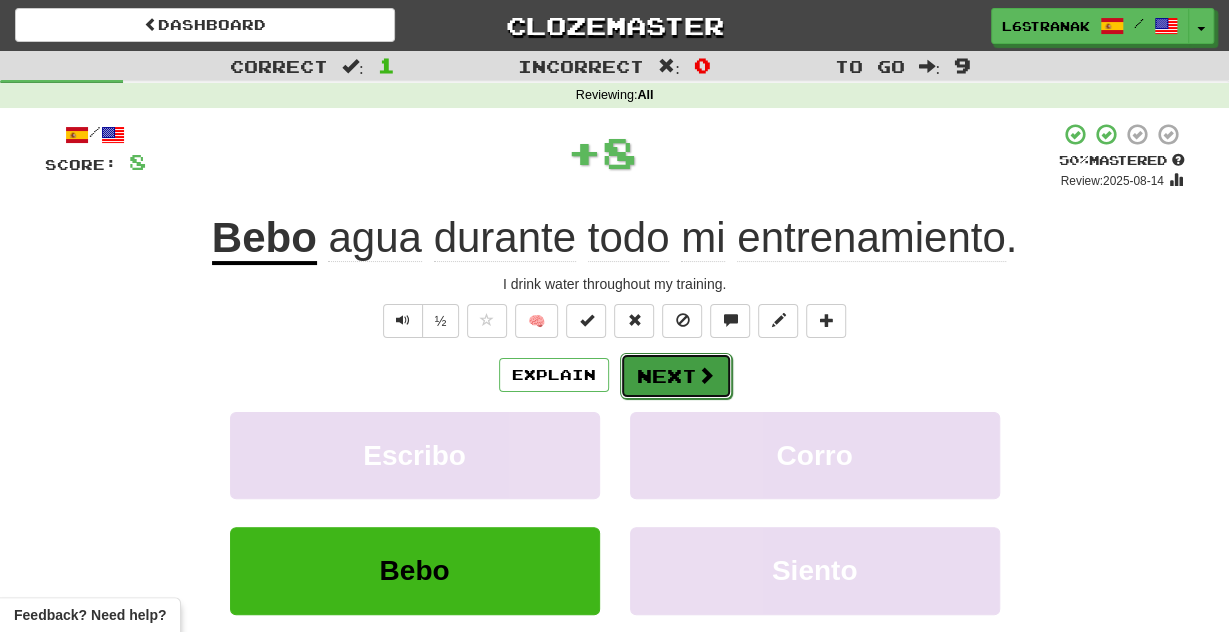 click on "Next" at bounding box center [676, 376] 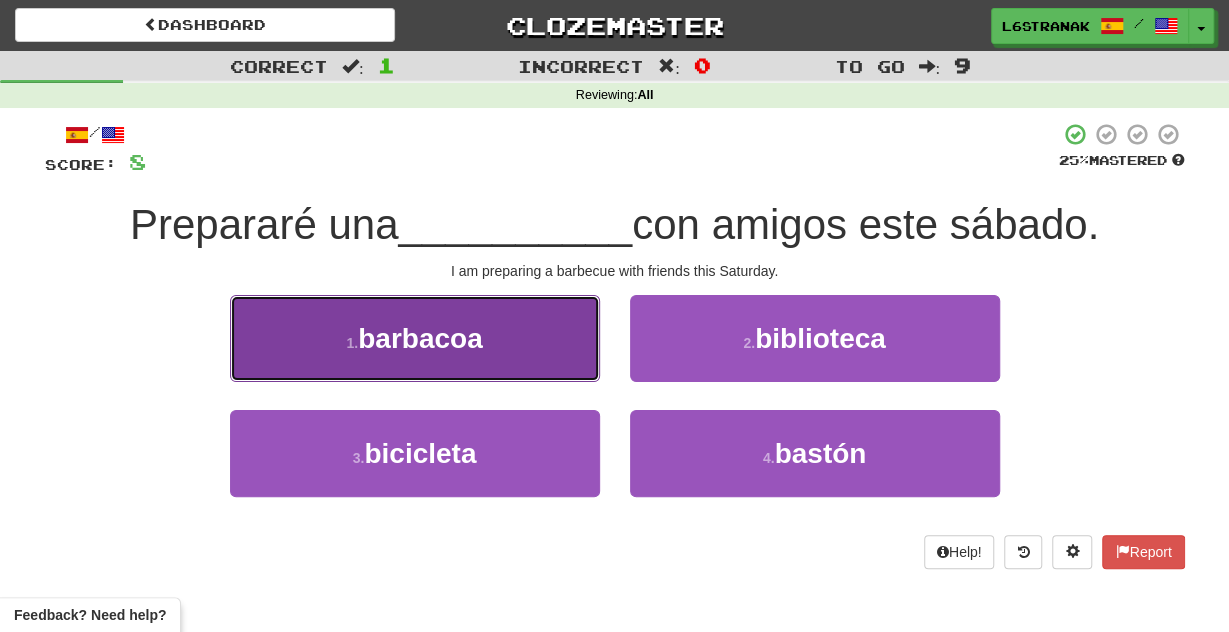 click on "1 .  barbacoa" at bounding box center [415, 338] 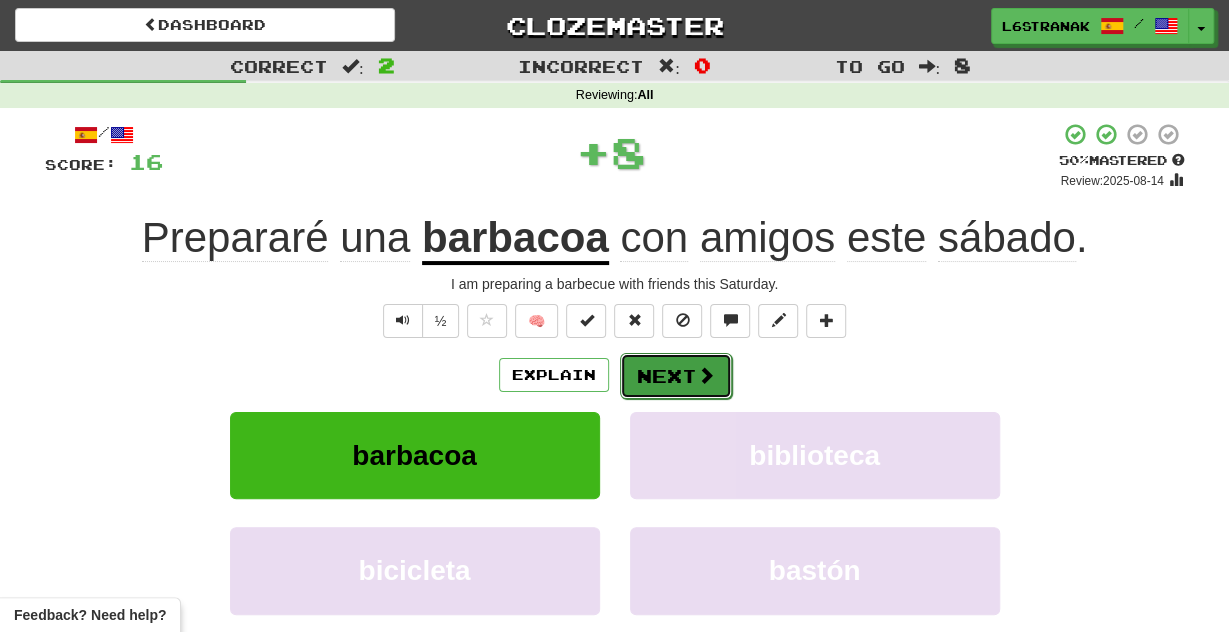 click on "Next" at bounding box center [676, 376] 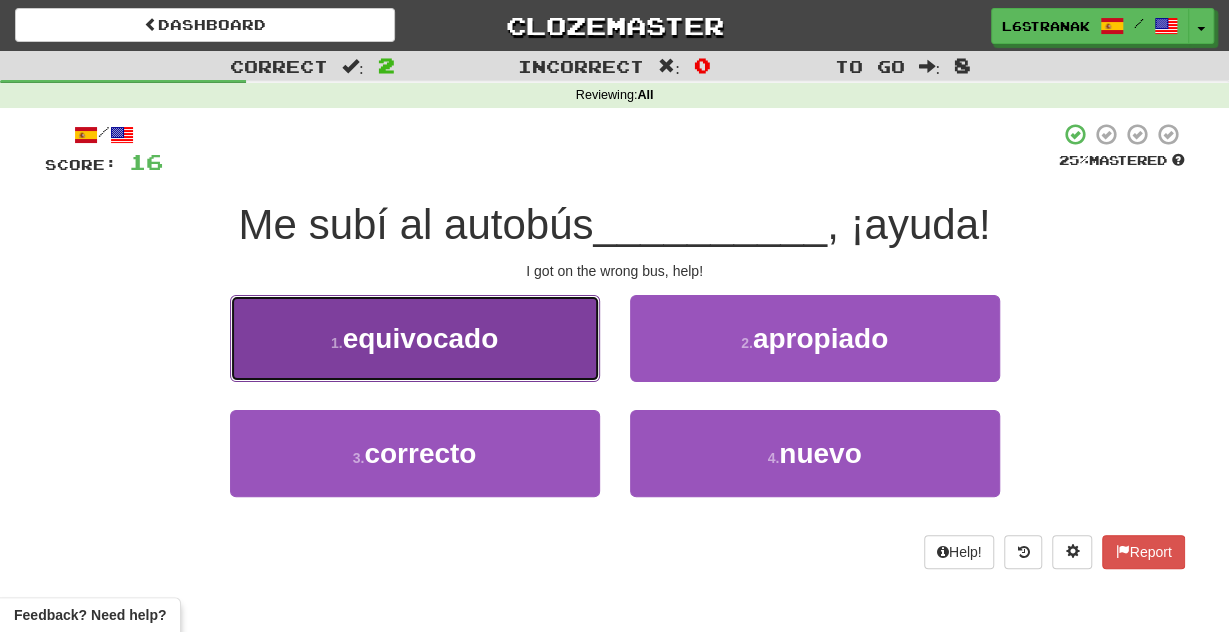 click on "1 .  equivocado" at bounding box center (415, 338) 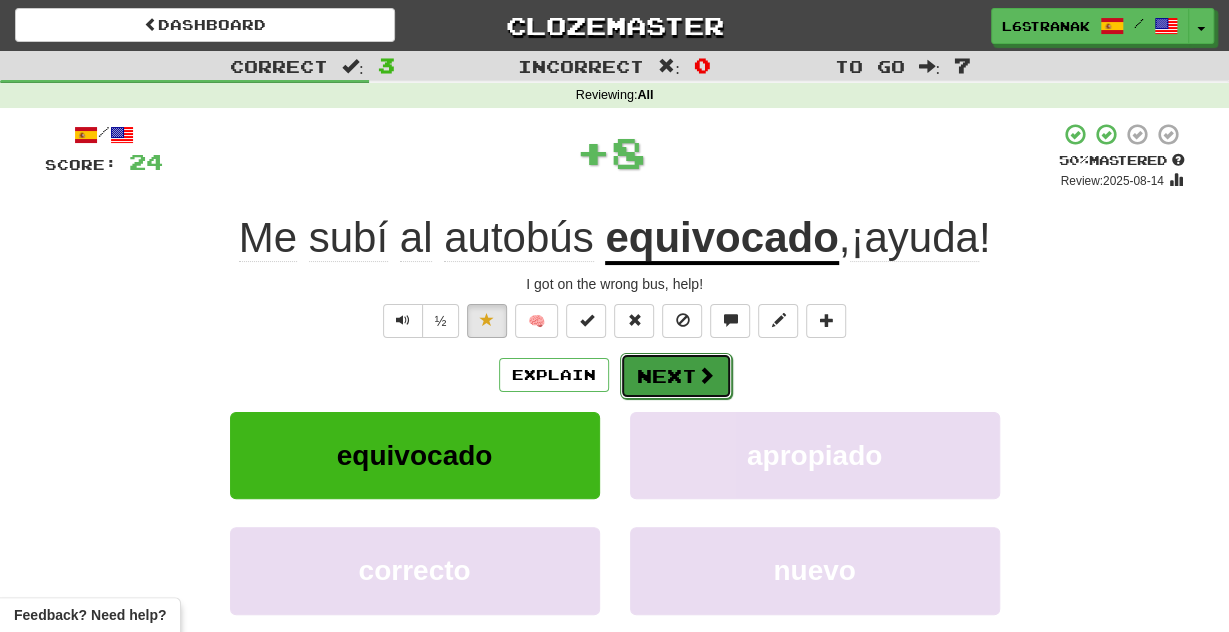 click on "Next" at bounding box center [676, 376] 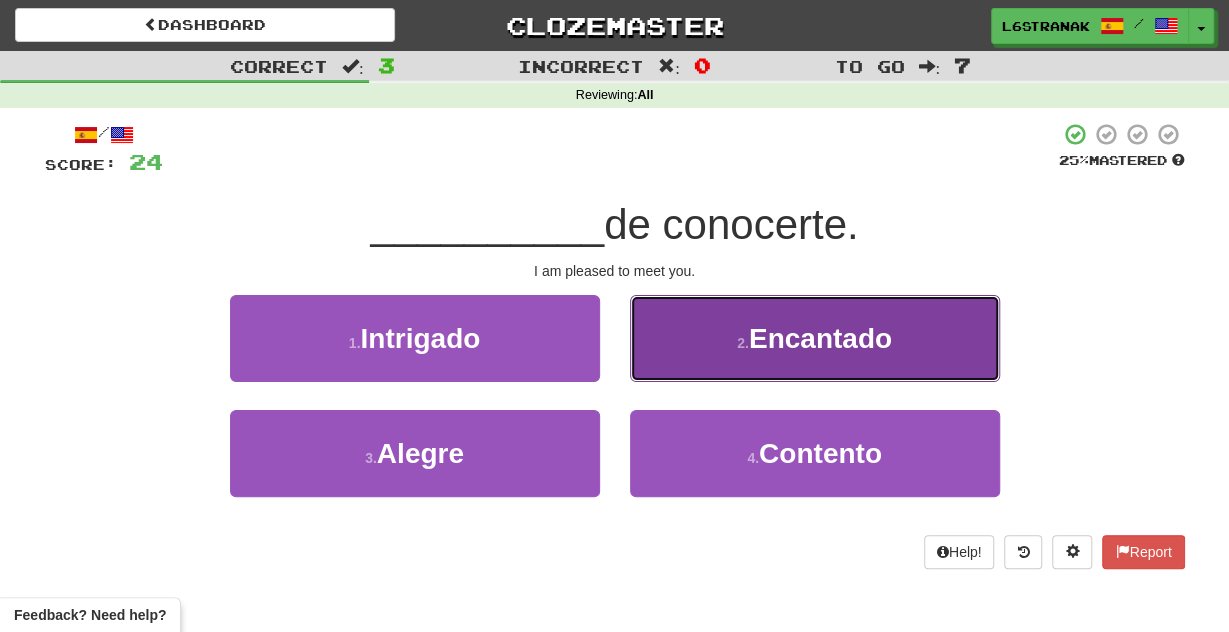 click on "2 .  Encantado" at bounding box center [815, 338] 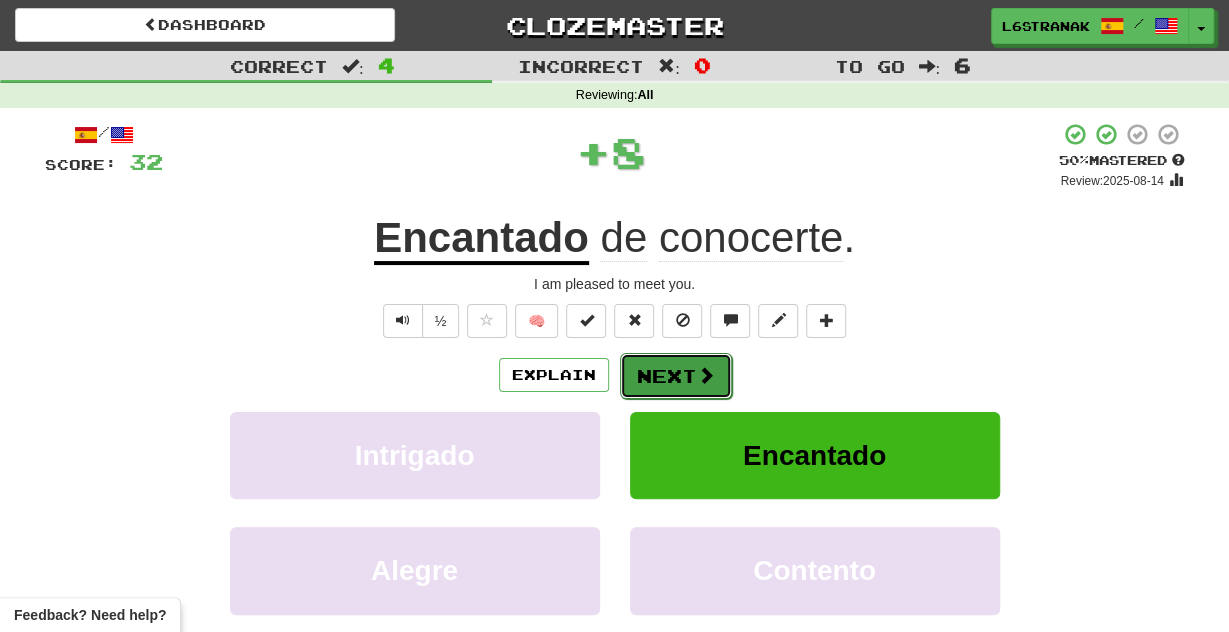 click at bounding box center (706, 375) 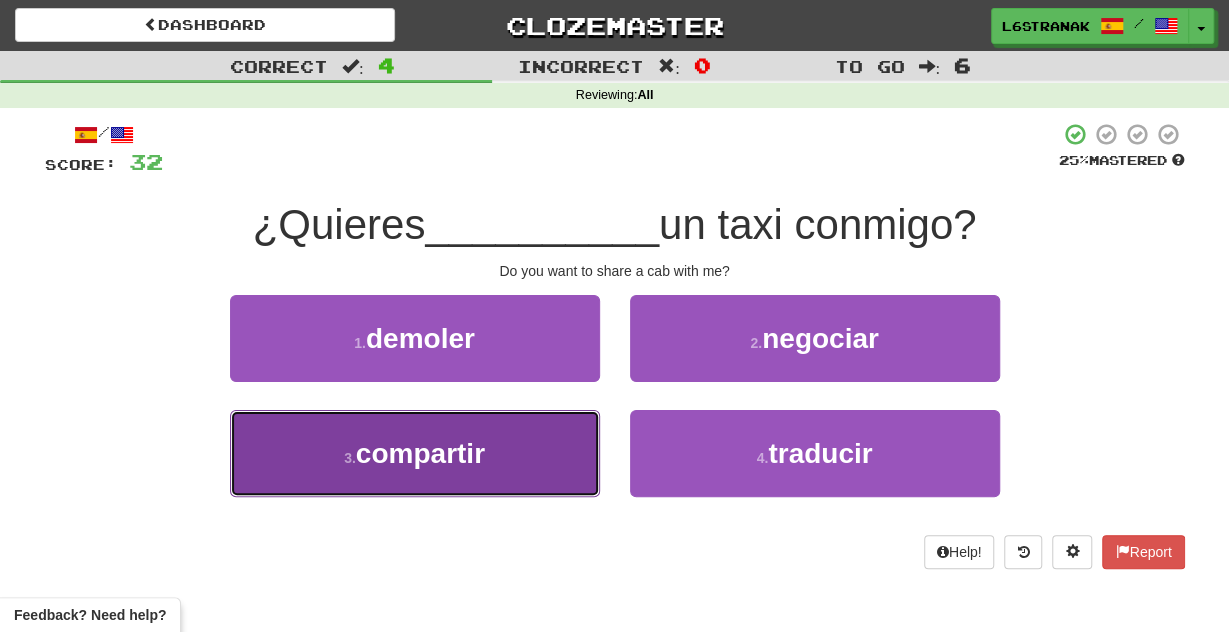 click on "3 .  compartir" at bounding box center [415, 453] 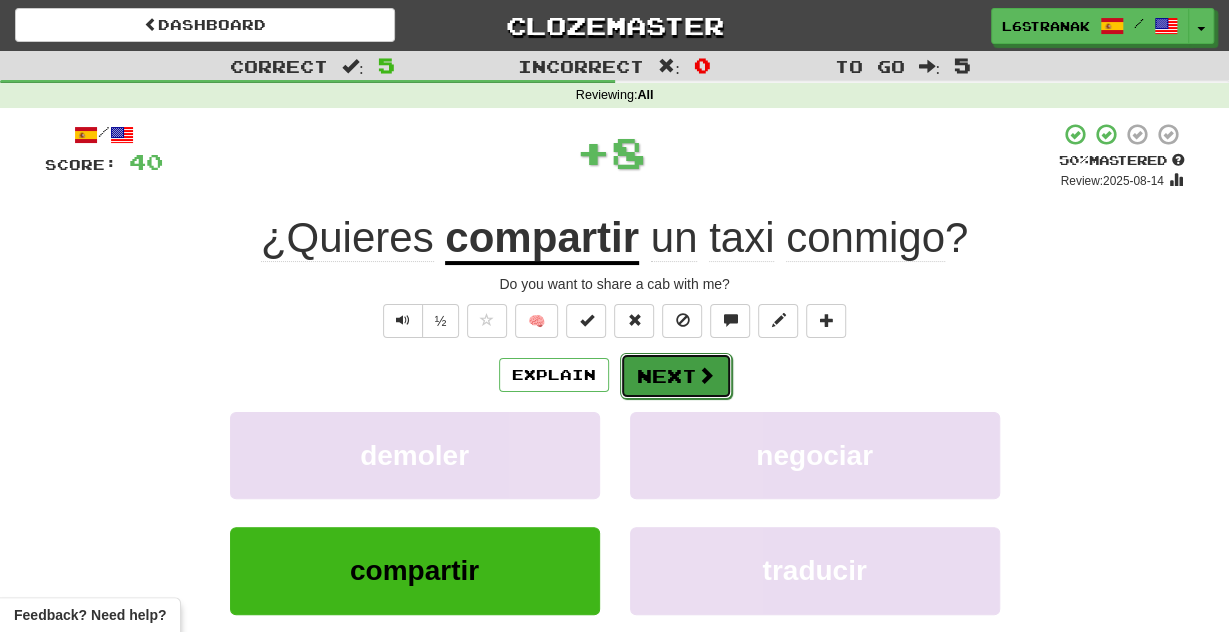 click on "Next" at bounding box center [676, 376] 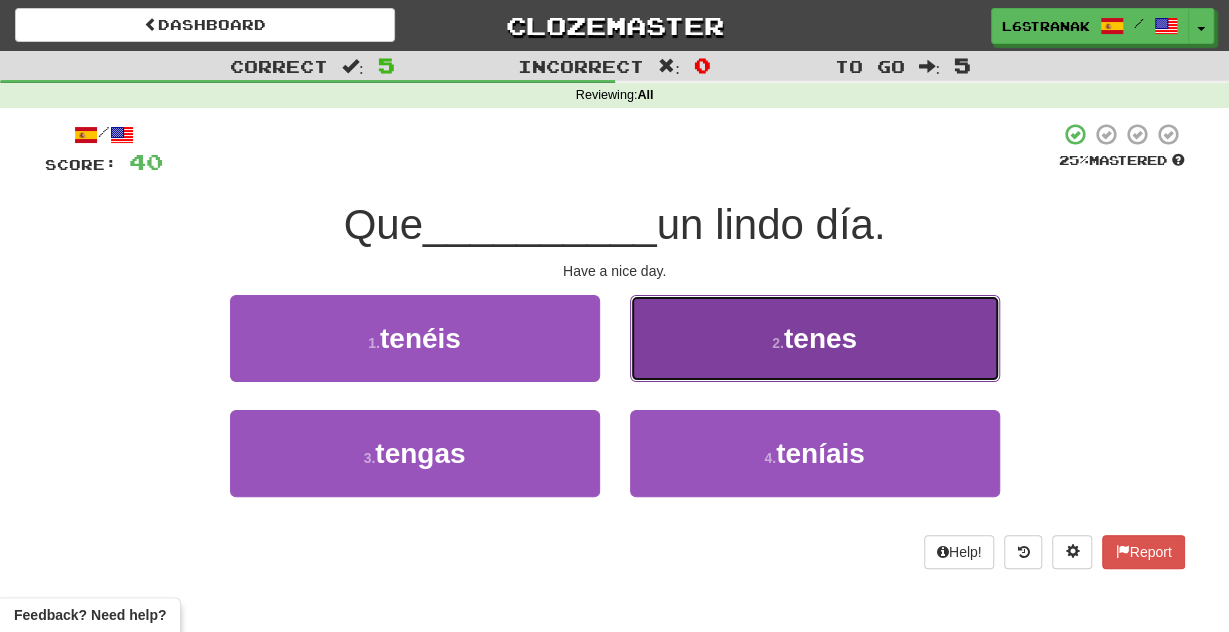 click on "2 .  tenes" at bounding box center [815, 338] 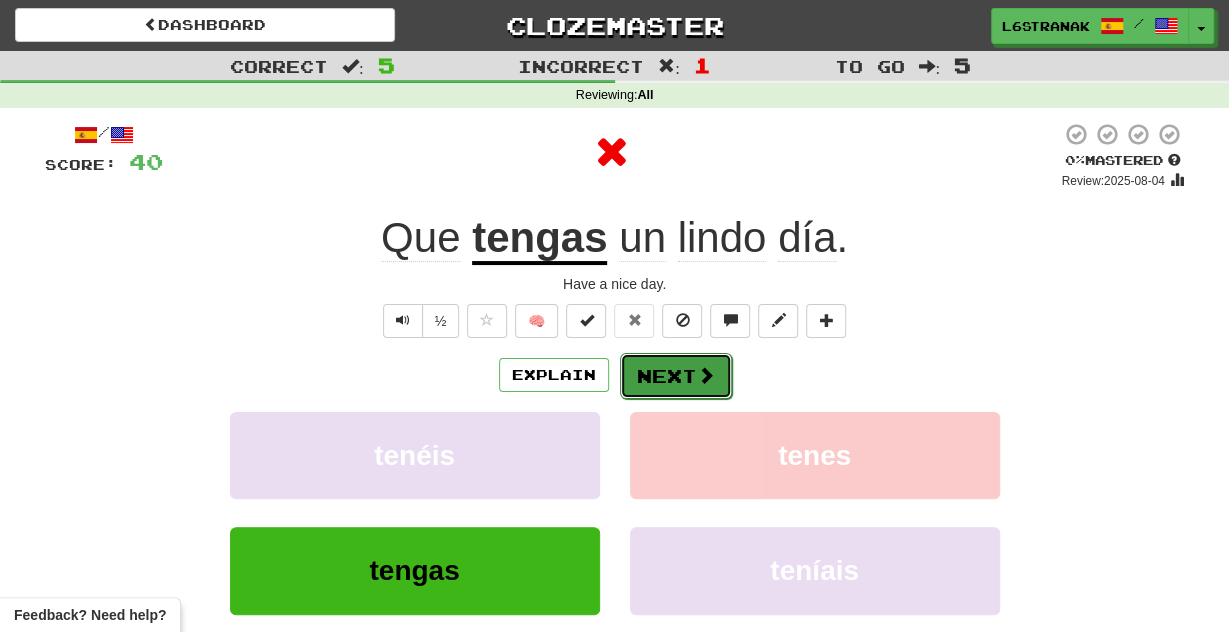 click on "Next" at bounding box center [676, 376] 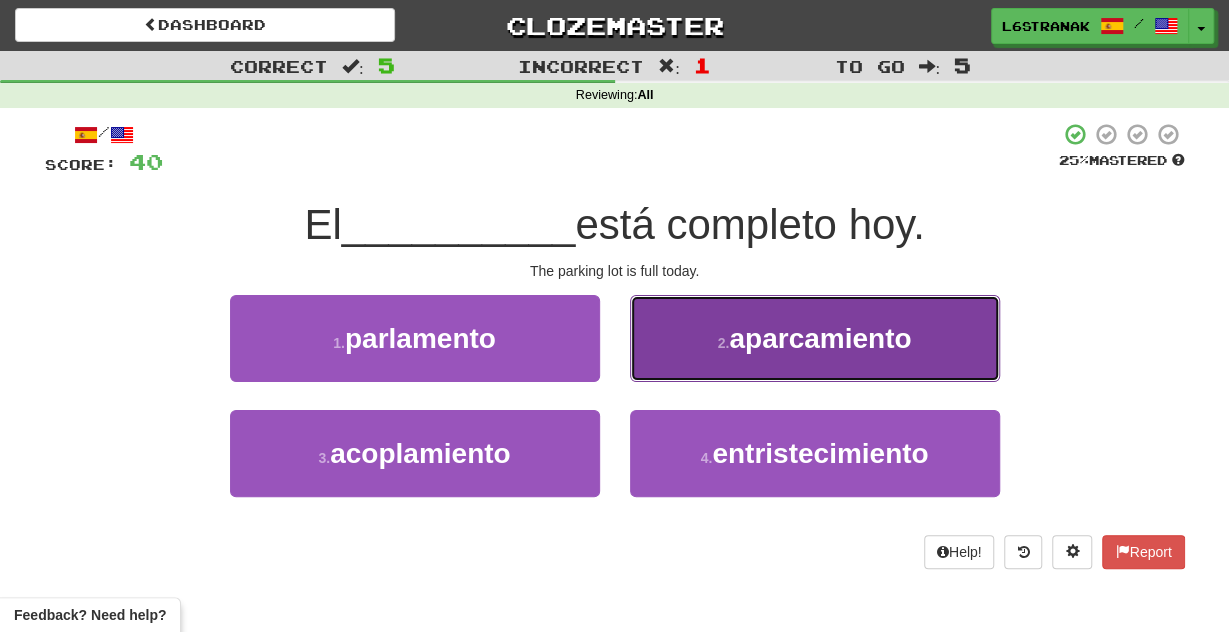 click on "2 .  aparcamiento" at bounding box center [815, 338] 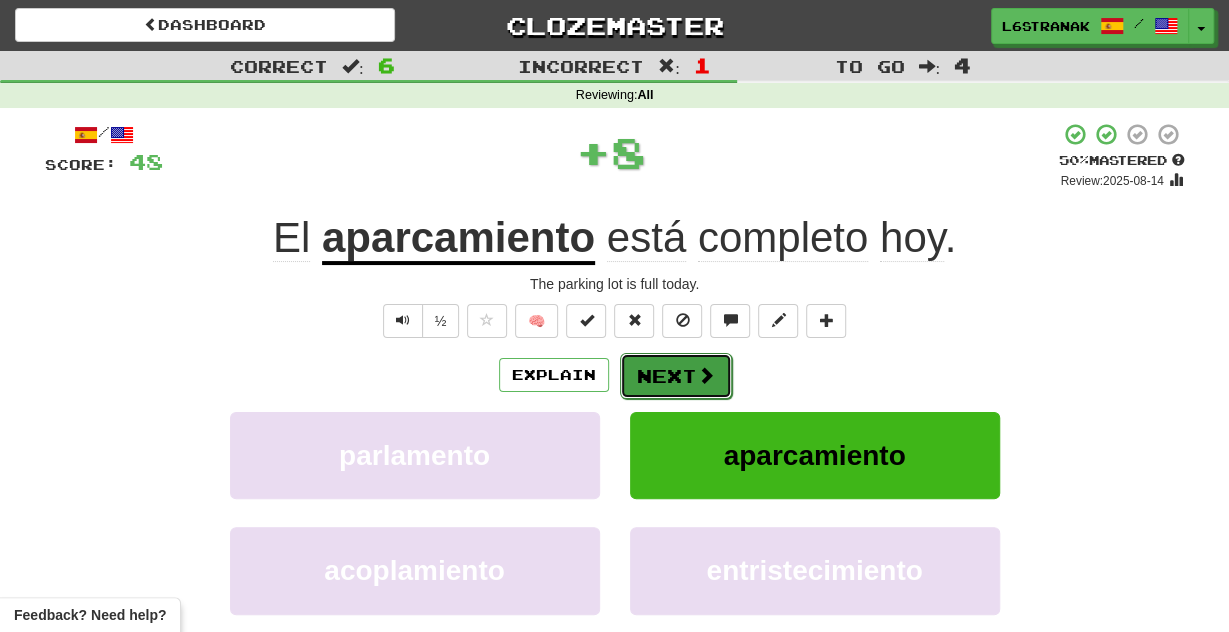 click on "Next" at bounding box center [676, 376] 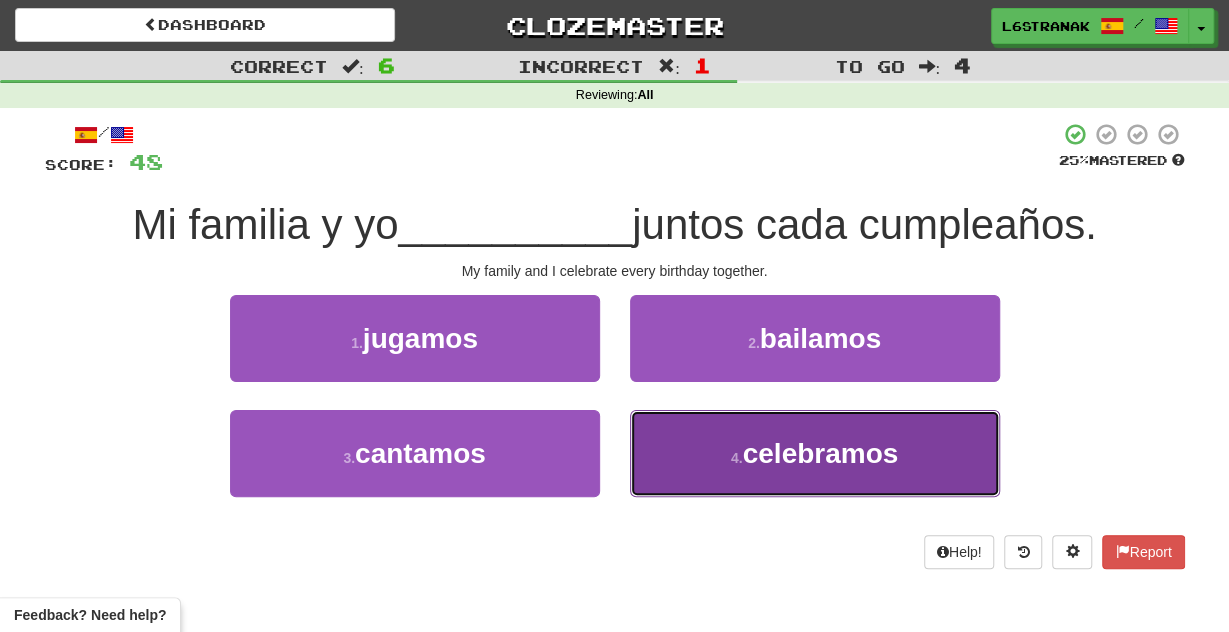 click on "4 .  celebramos" at bounding box center [815, 453] 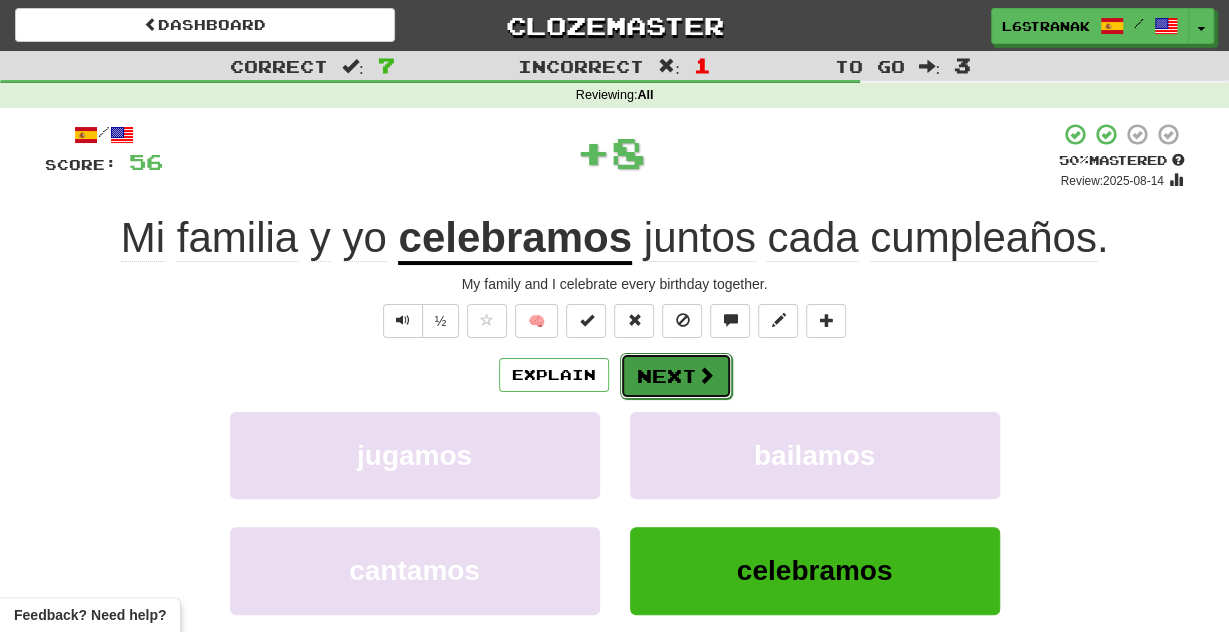 click on "Next" at bounding box center (676, 376) 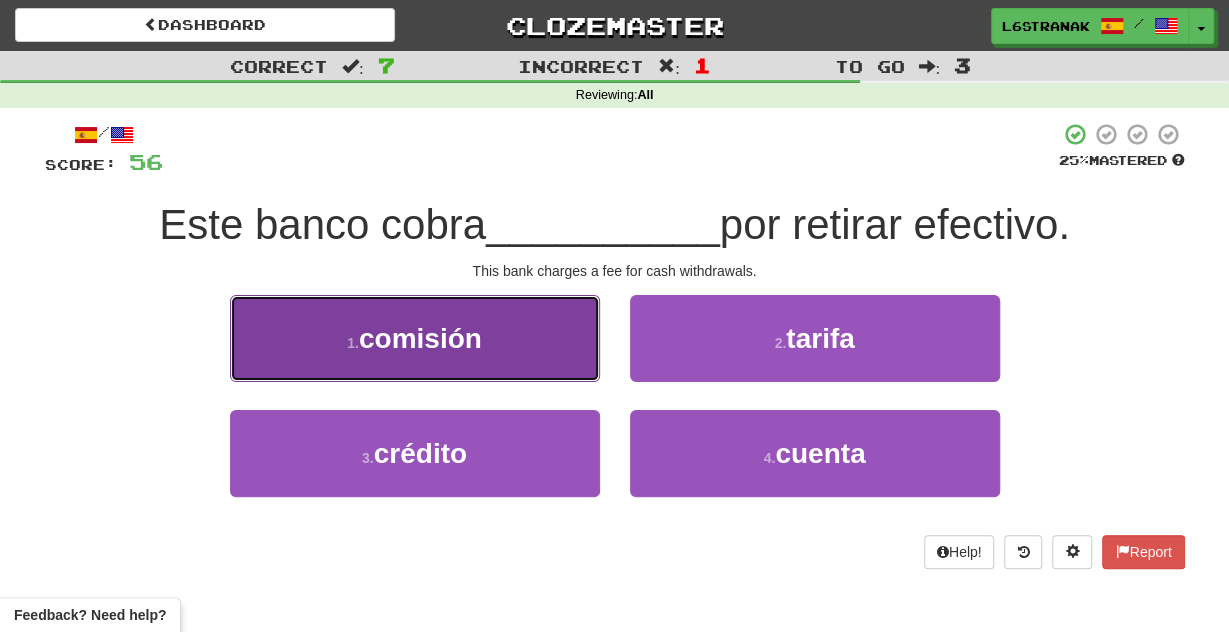 click on "1 .  comisión" at bounding box center (415, 338) 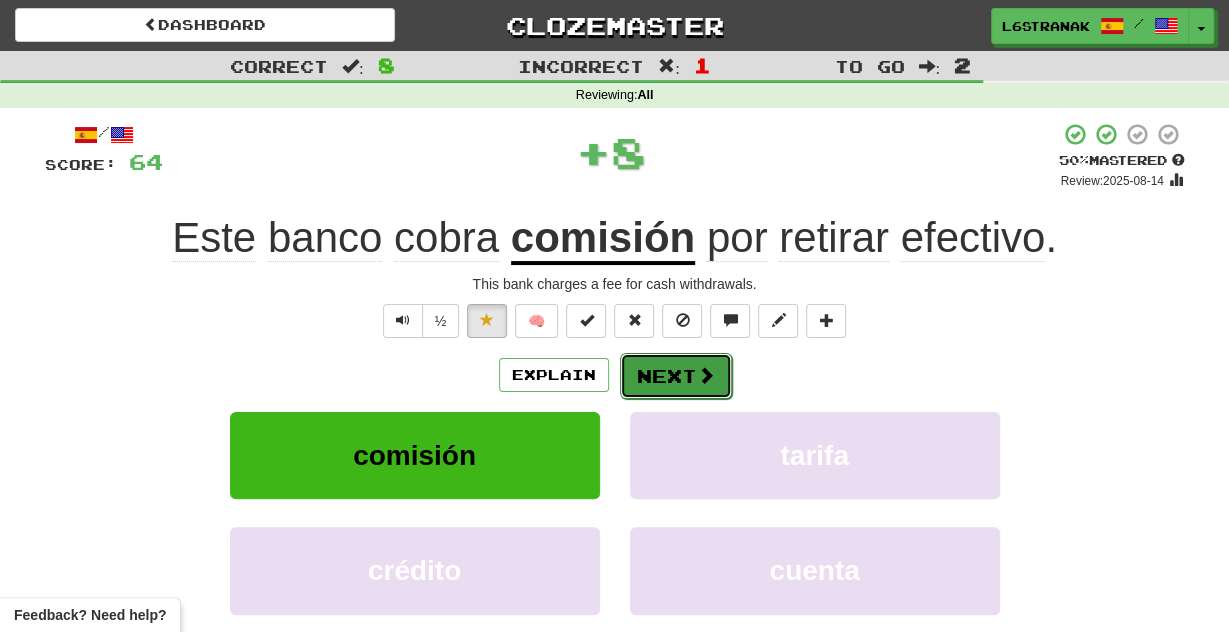 click on "Next" at bounding box center (676, 376) 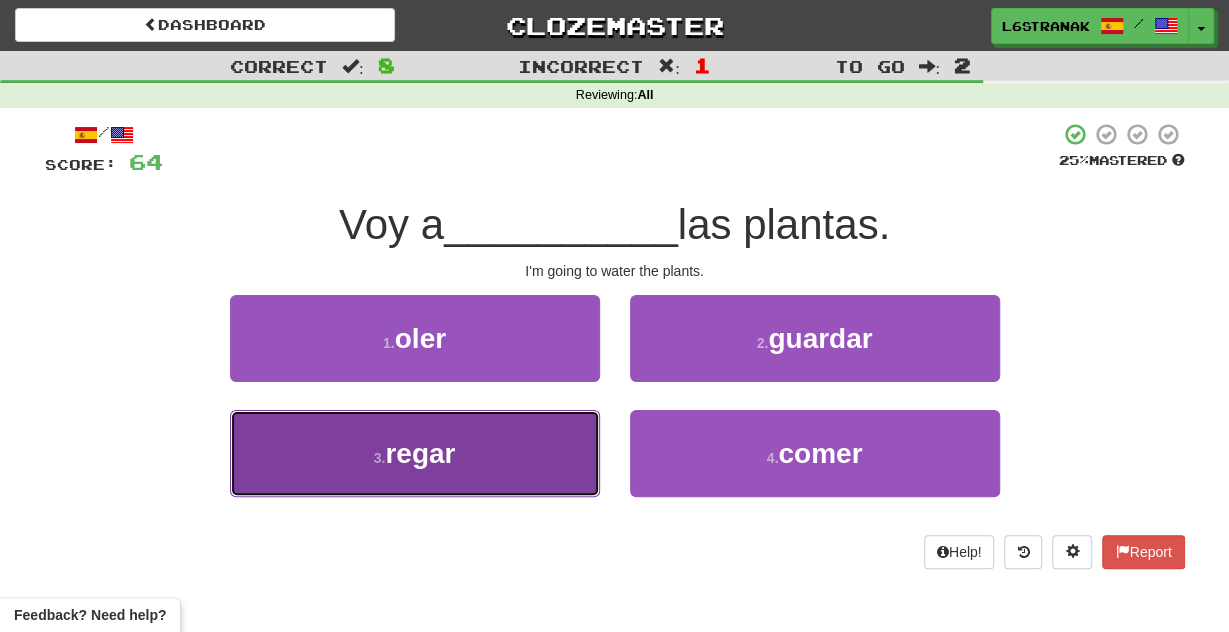 click on "3 .  regar" at bounding box center (415, 453) 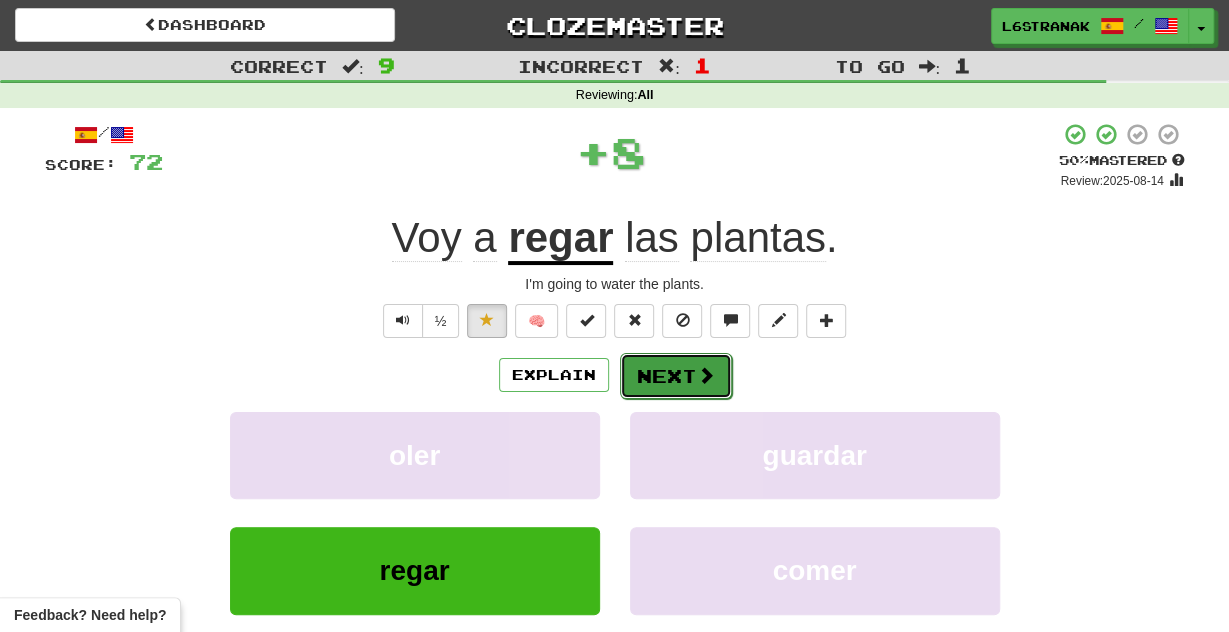 click on "Next" at bounding box center (676, 376) 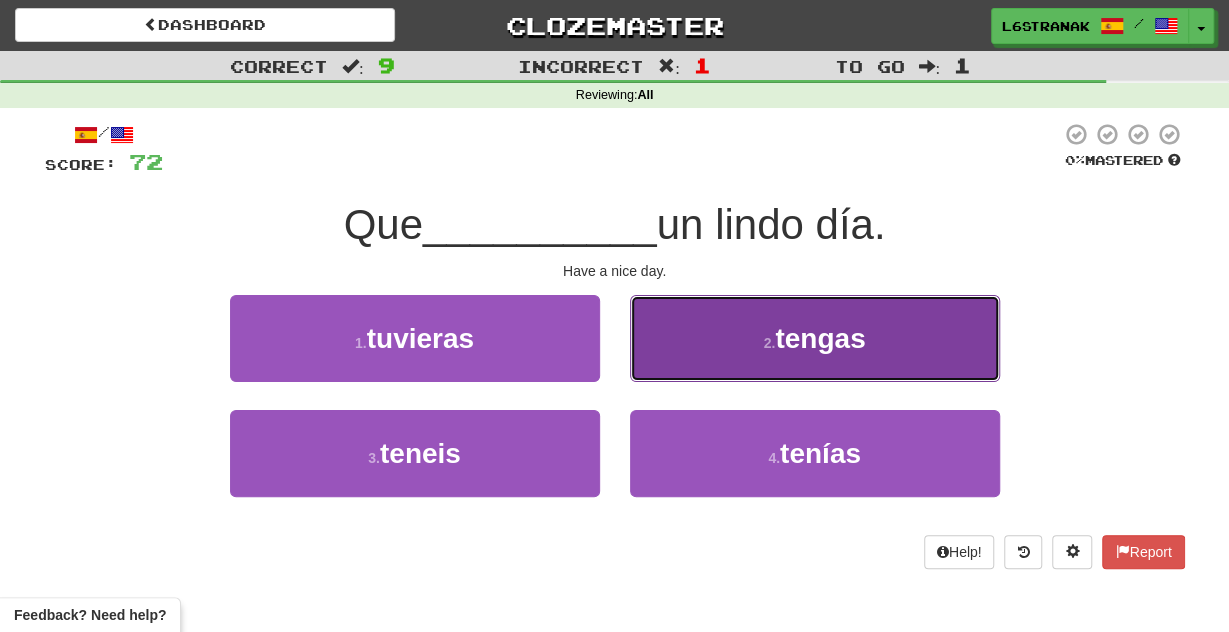 click on "2 .  tengas" at bounding box center [815, 338] 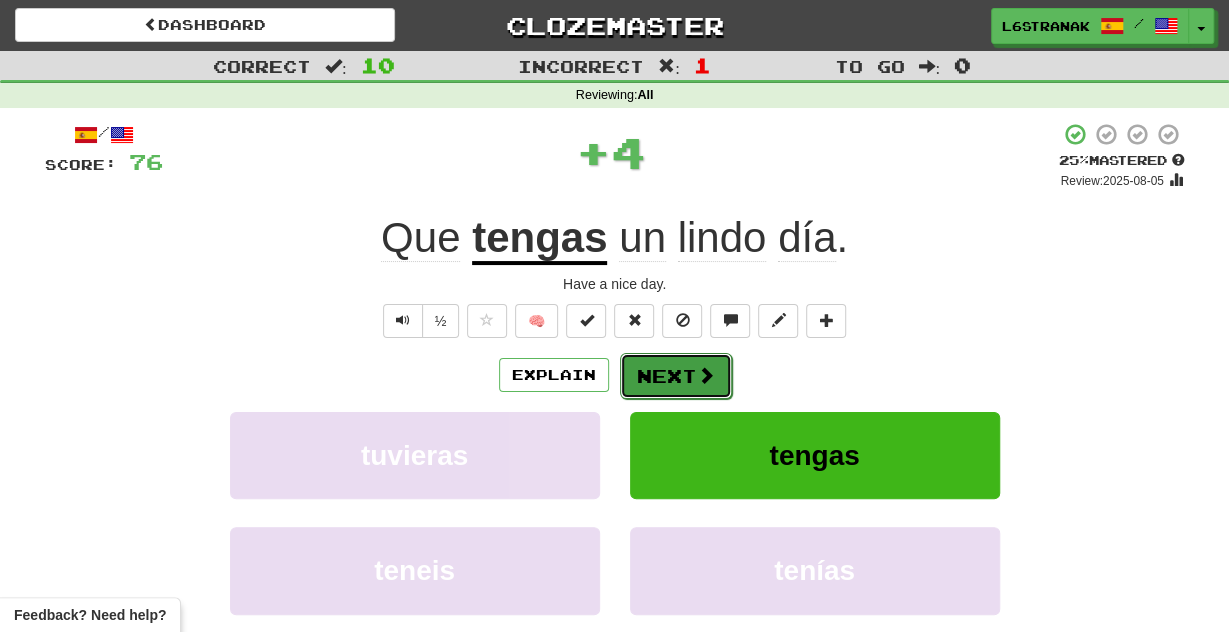 click at bounding box center (706, 375) 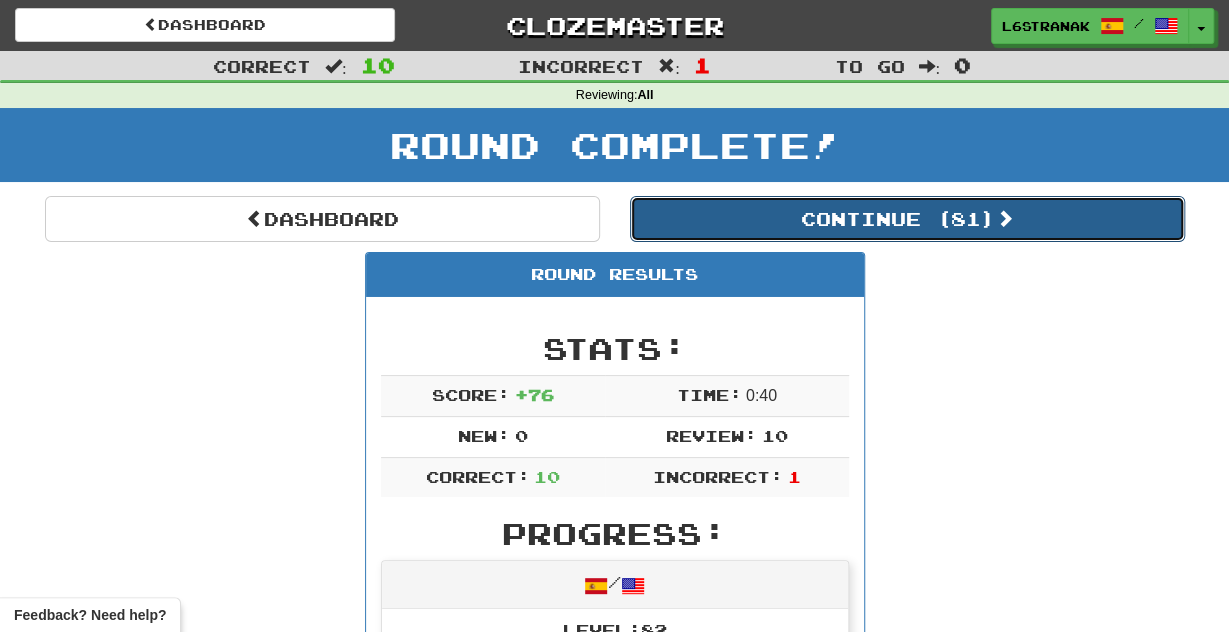 click on "Continue ( 81 )" at bounding box center [907, 219] 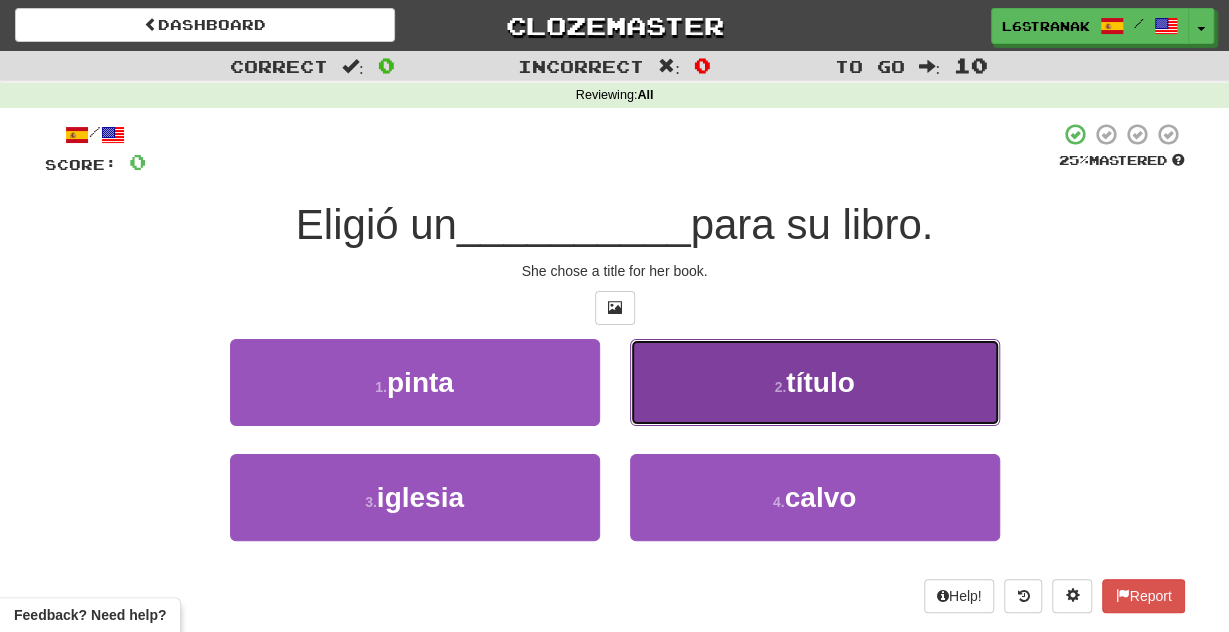 click on "2 .  título" at bounding box center (815, 382) 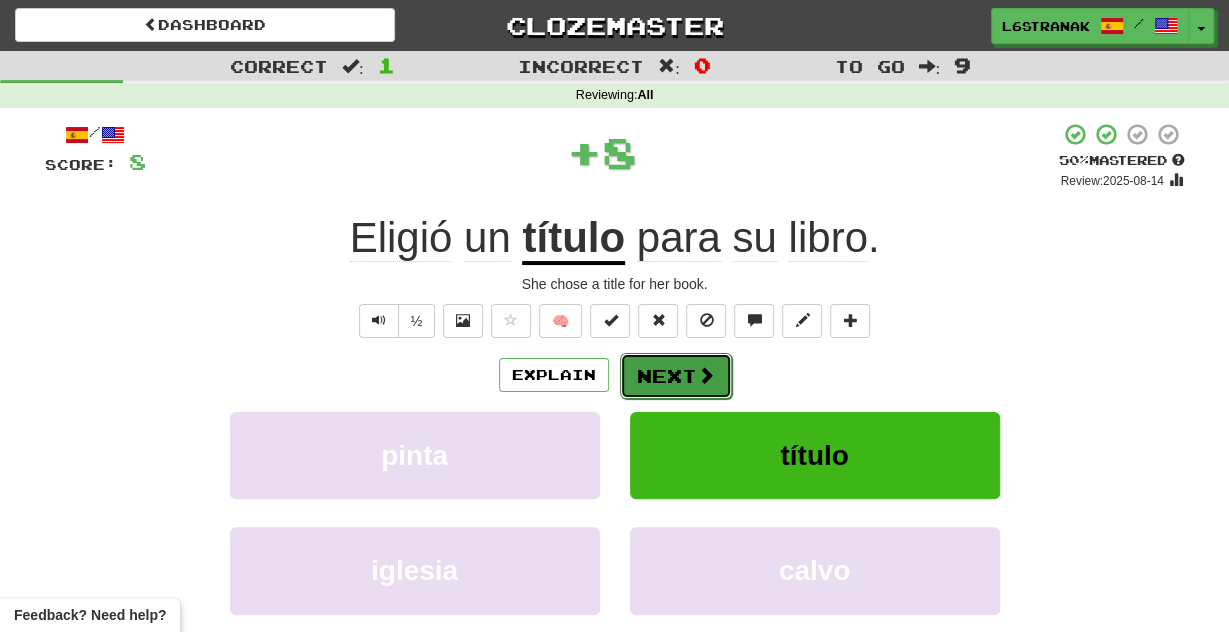 click on "Next" at bounding box center [676, 376] 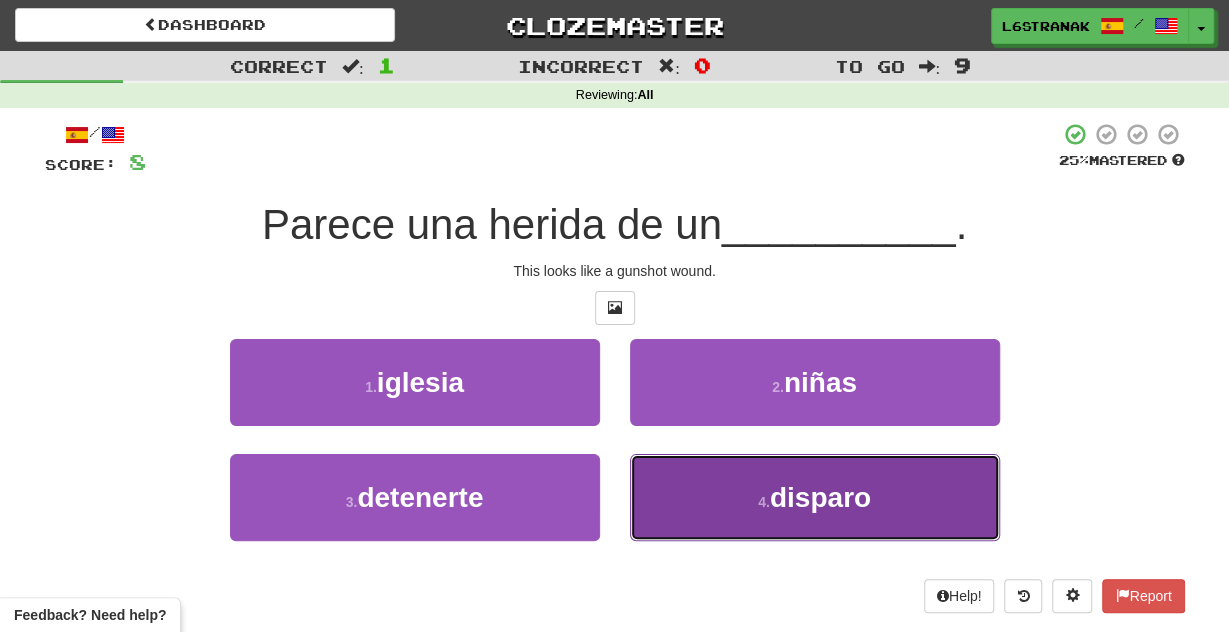 click on "4 .  disparo" at bounding box center (815, 497) 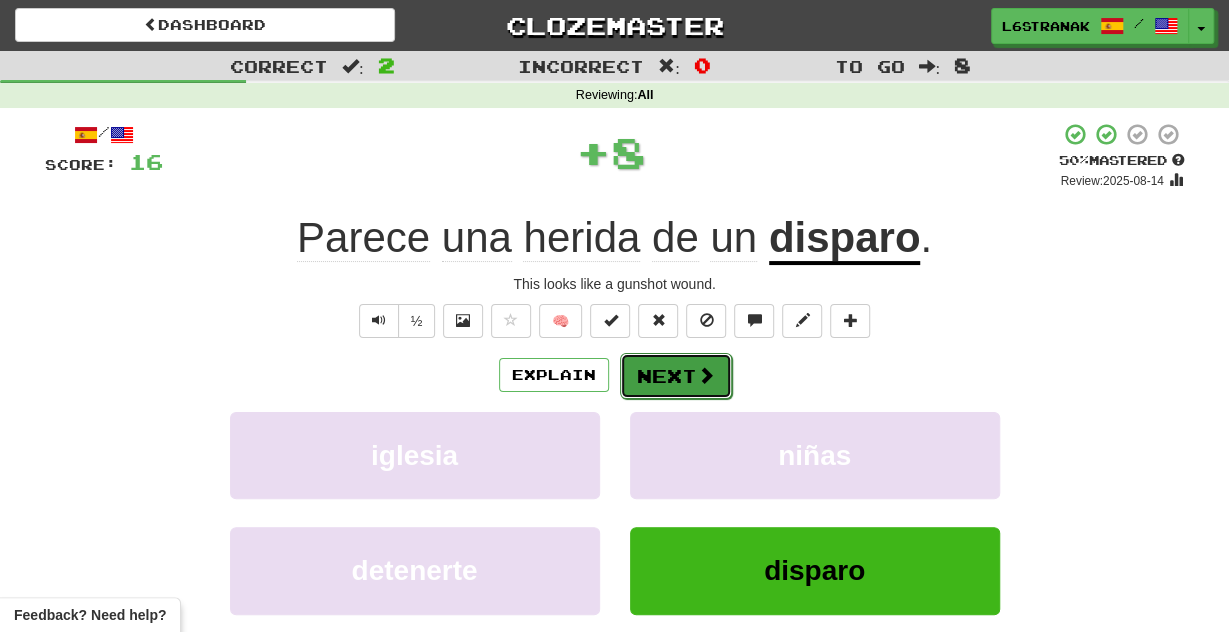 click on "Next" at bounding box center (676, 376) 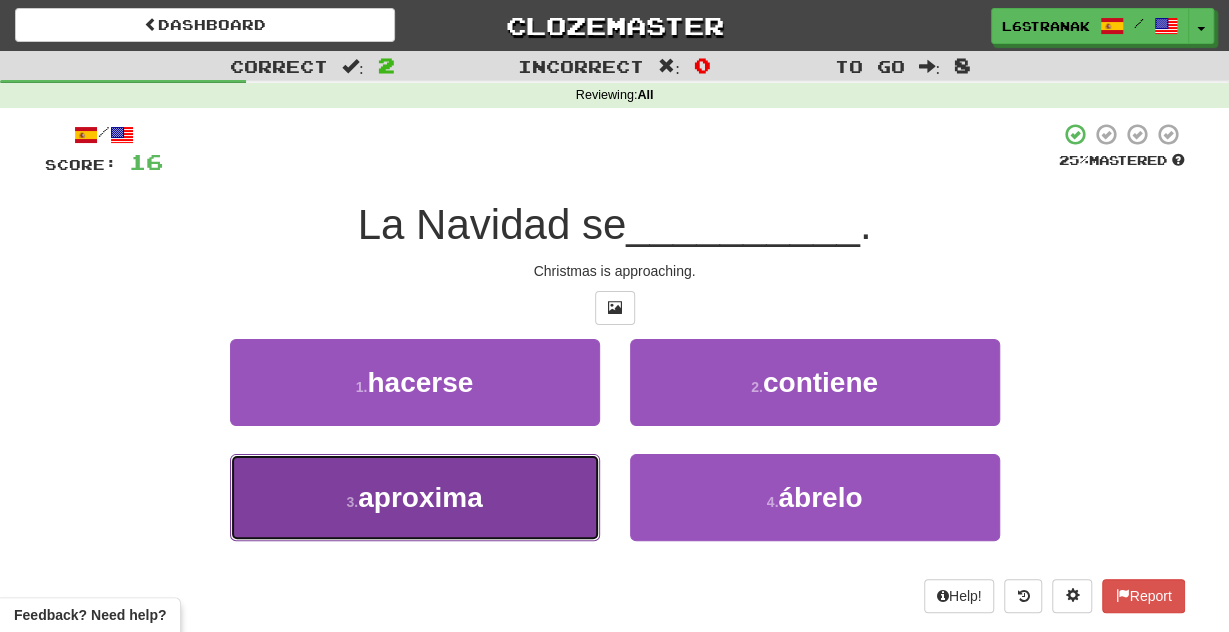 click on "3 .  aproxima" at bounding box center (415, 497) 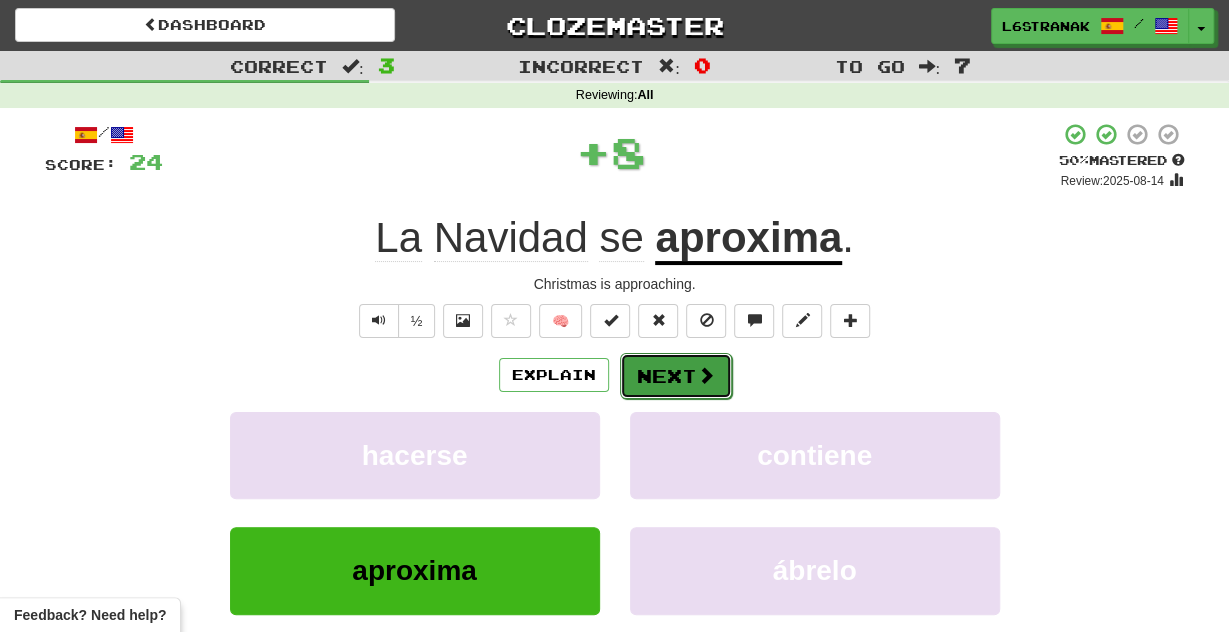 click on "Next" at bounding box center [676, 376] 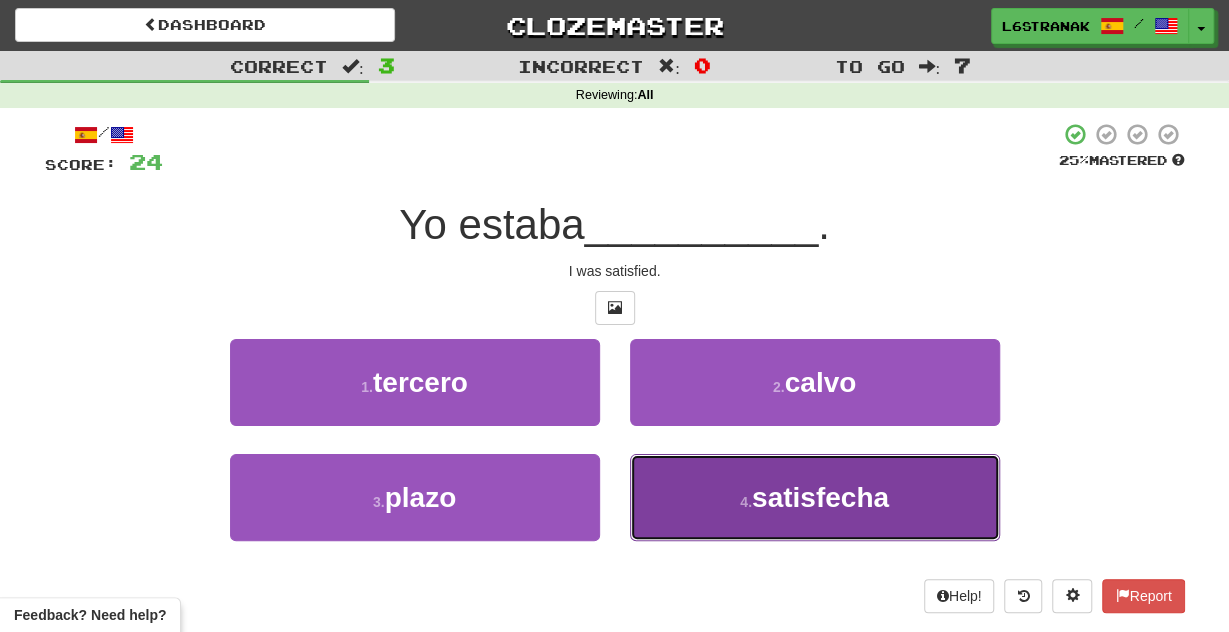 click on "4 .  satisfecha" at bounding box center (815, 497) 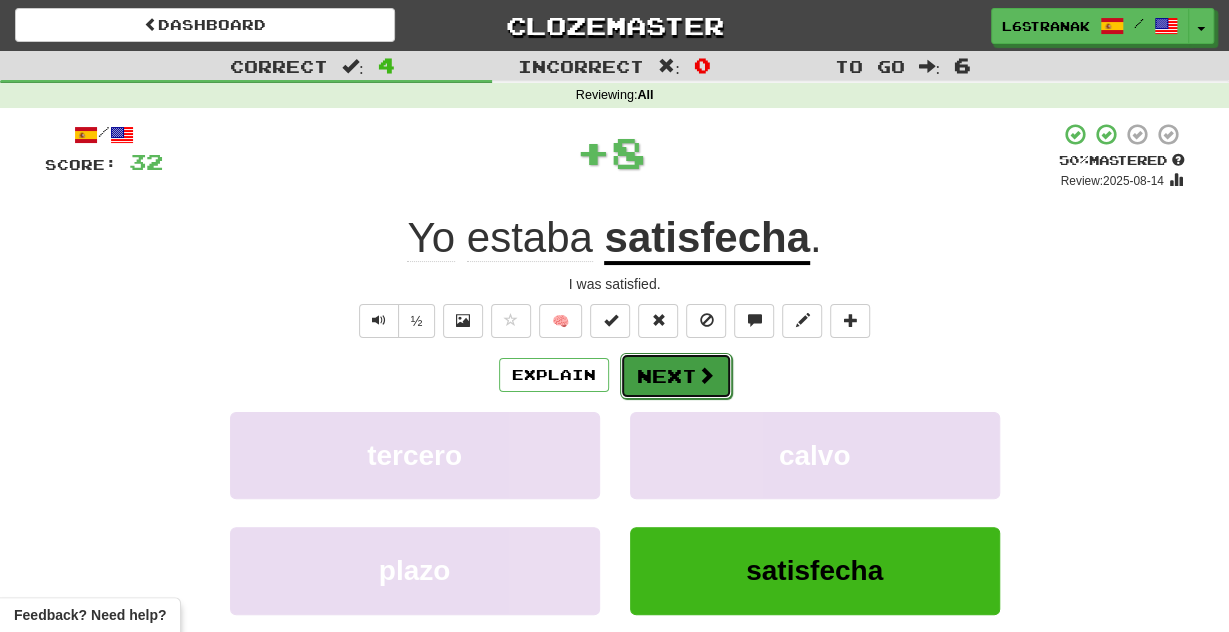 click on "Next" at bounding box center [676, 376] 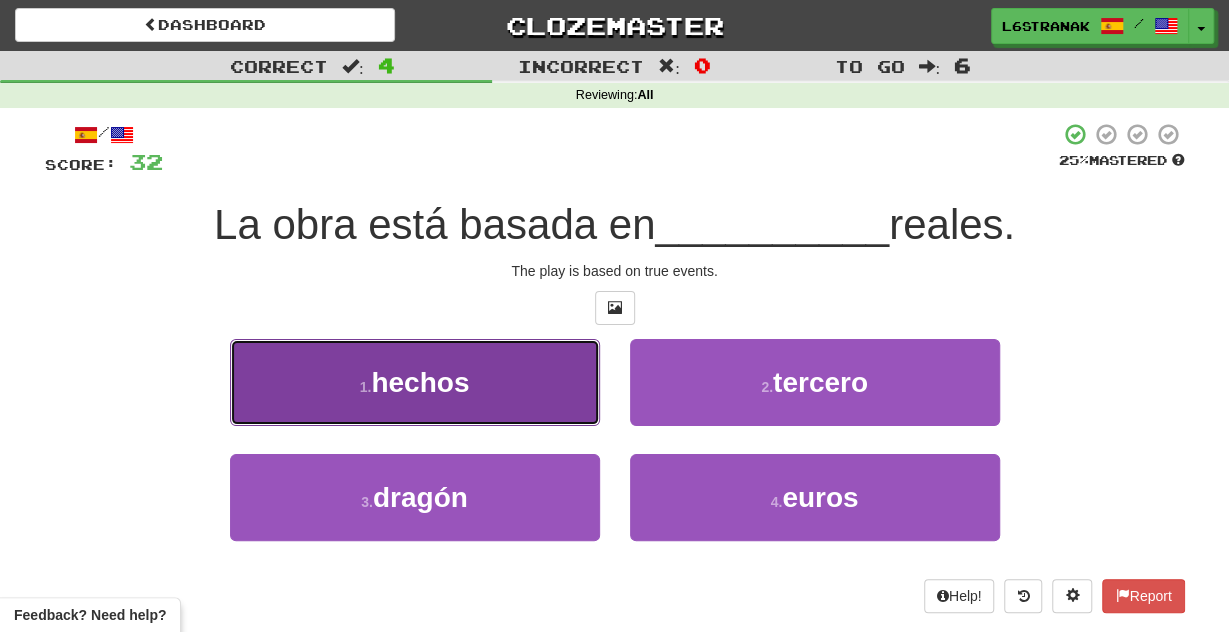 click on "1 .  hechos" at bounding box center [415, 382] 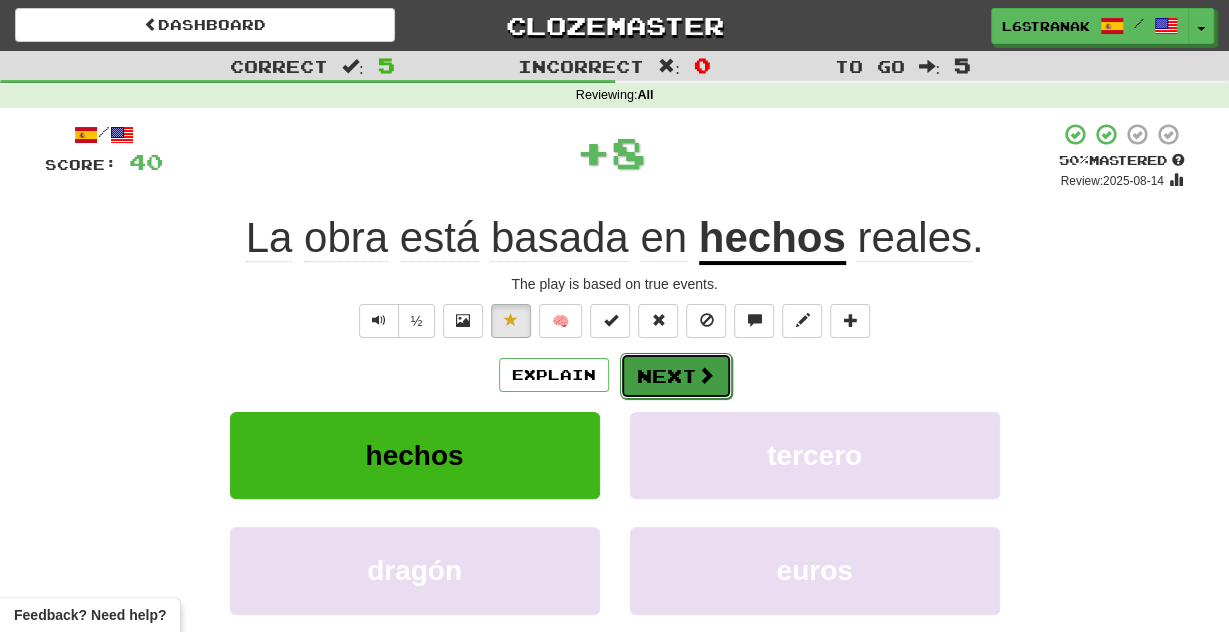click on "Next" at bounding box center (676, 376) 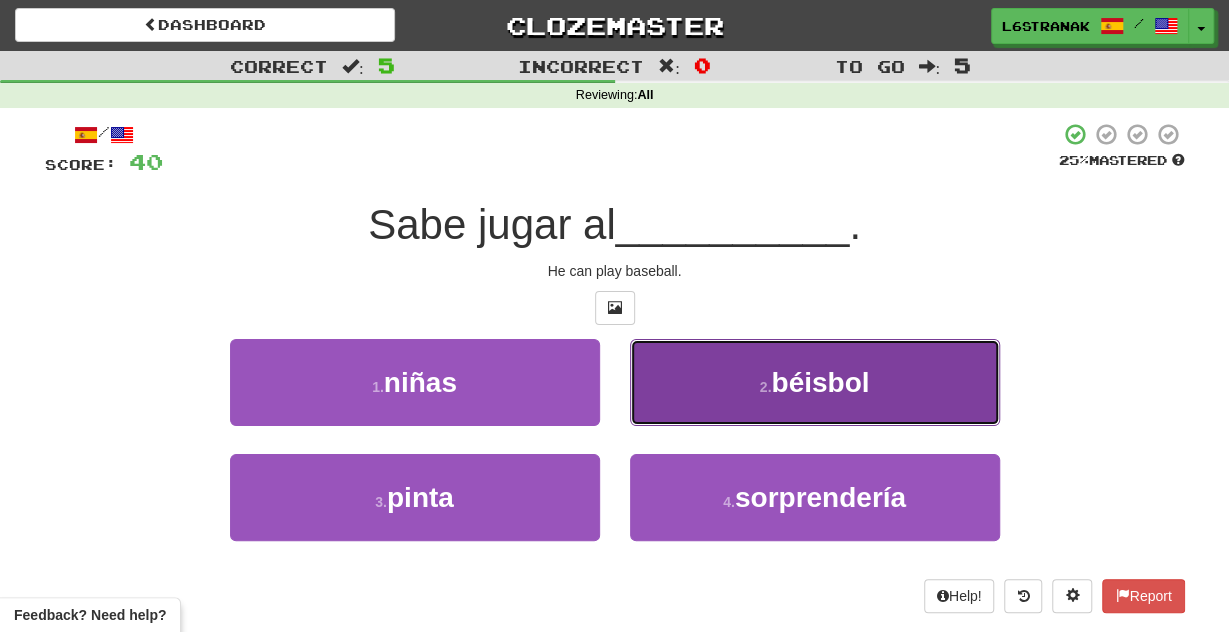 click on "2 .  béisbol" at bounding box center (815, 382) 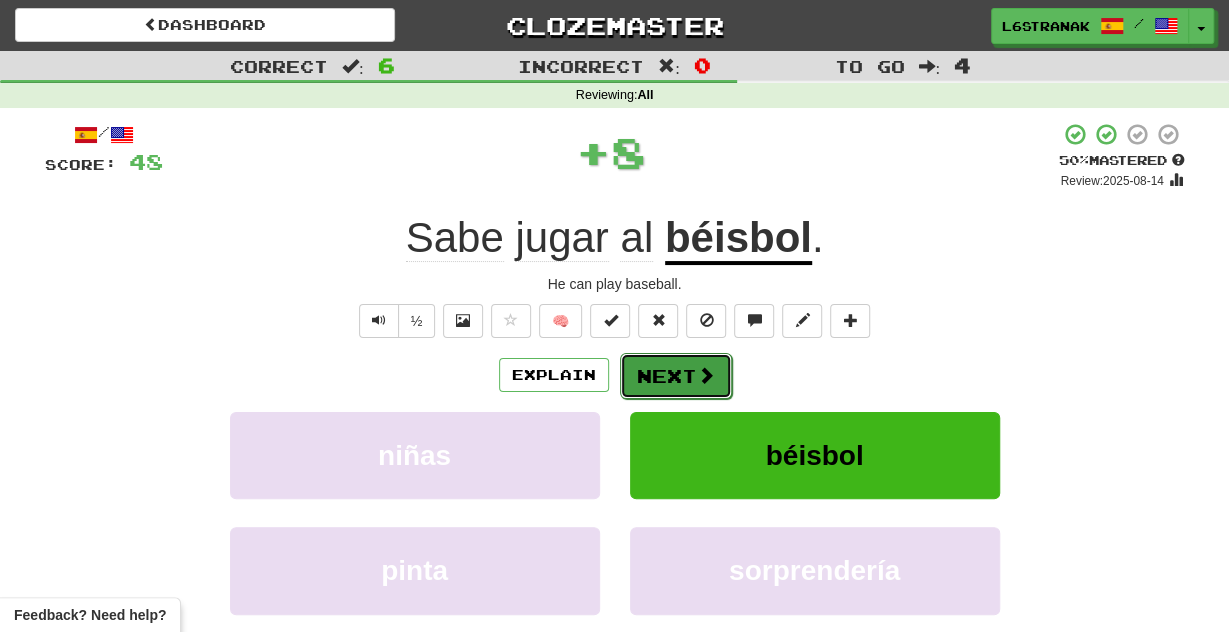 click at bounding box center [706, 375] 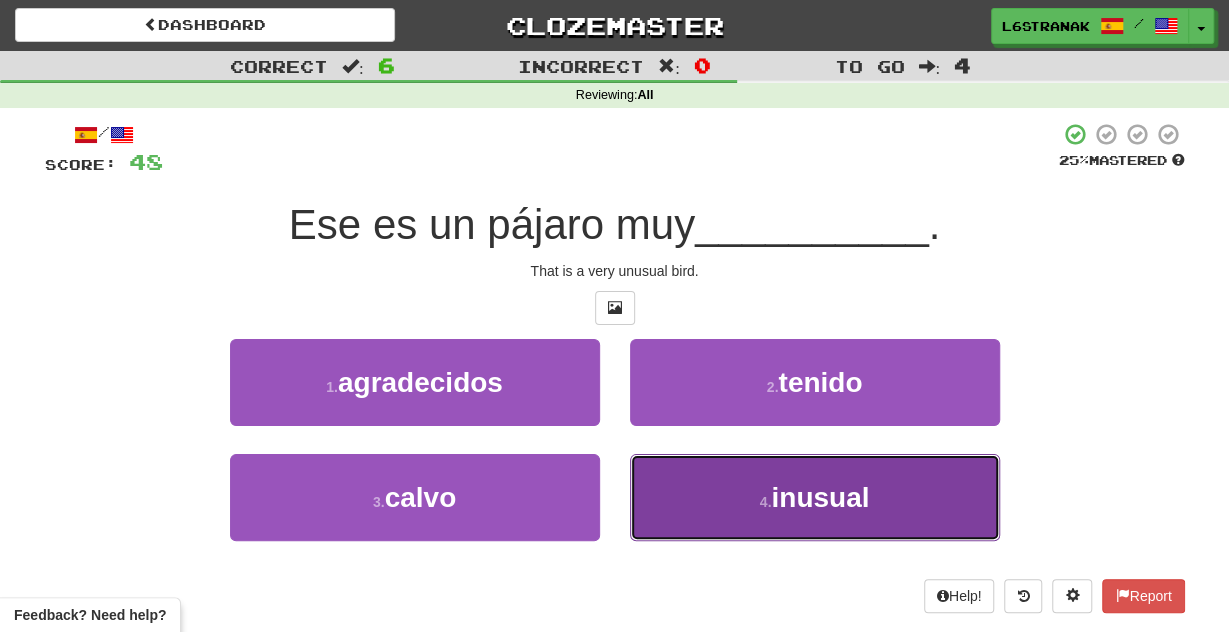 click on "4 .  inusual" at bounding box center (815, 497) 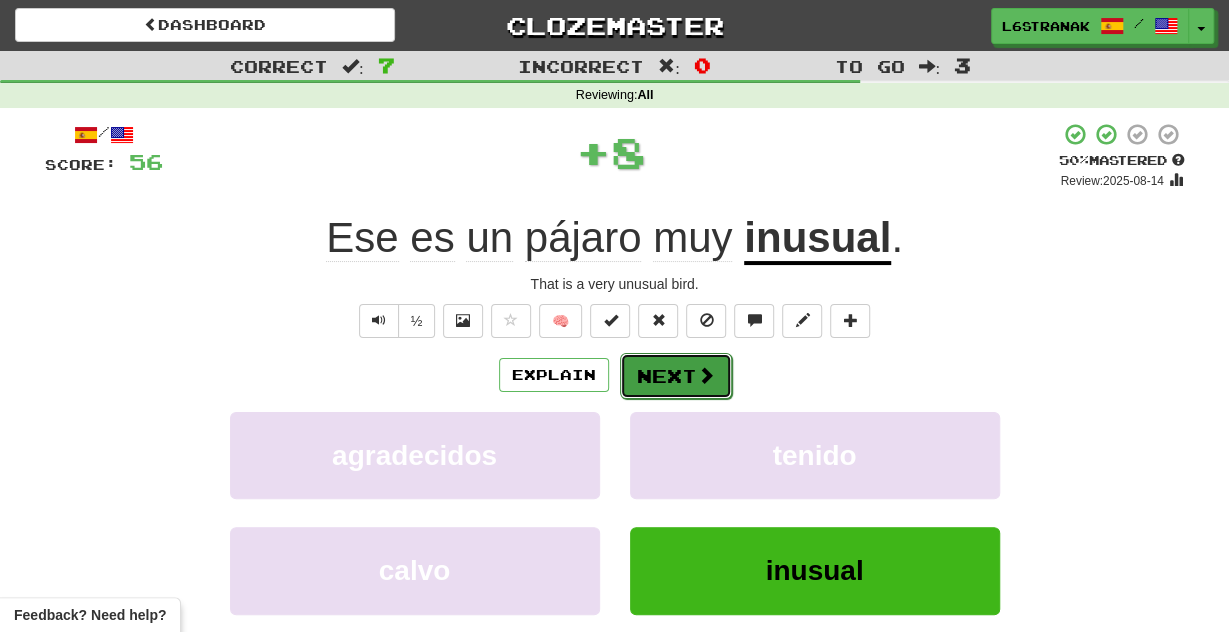 click on "Next" at bounding box center (676, 376) 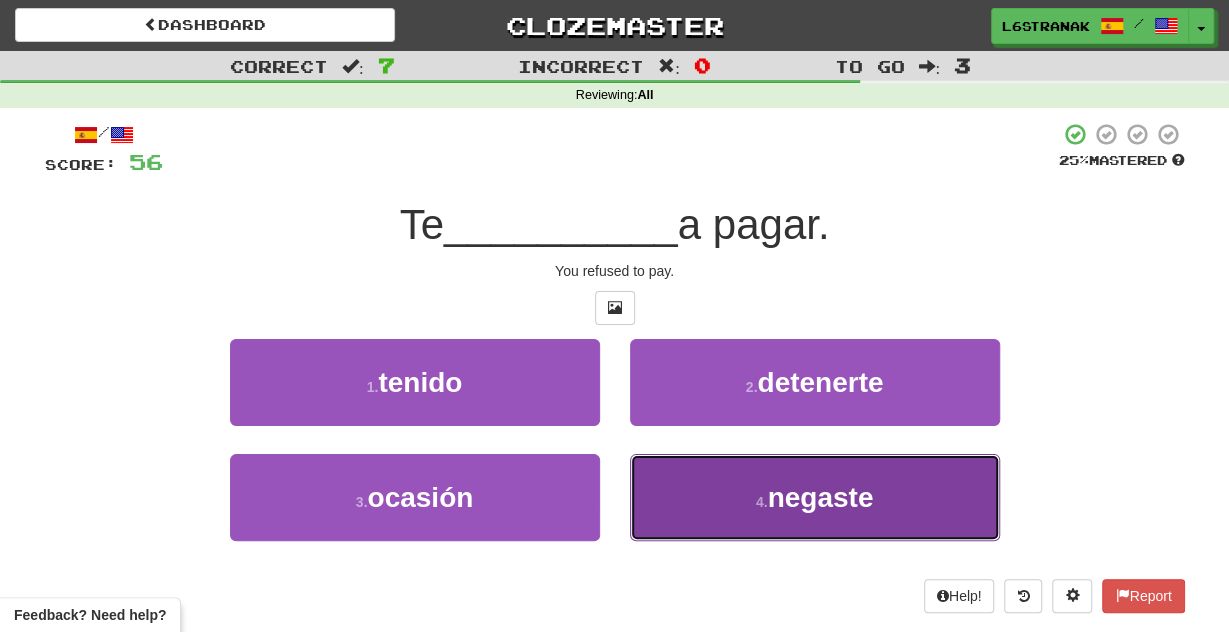 click on "4 .  negaste" at bounding box center (815, 497) 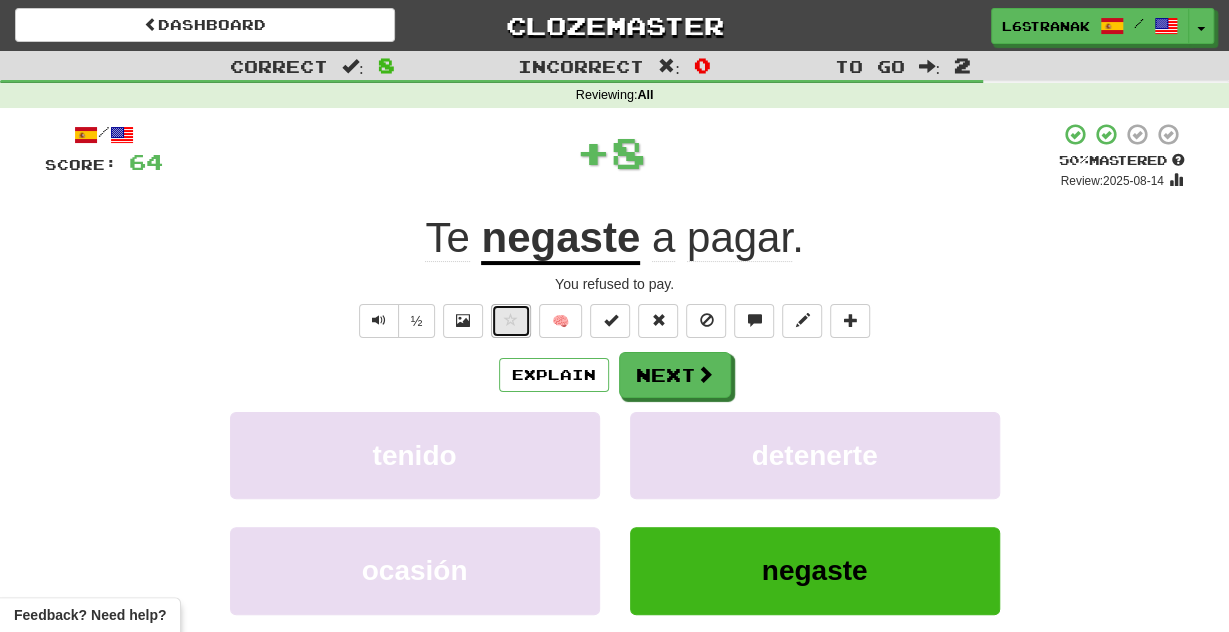 click at bounding box center [511, 321] 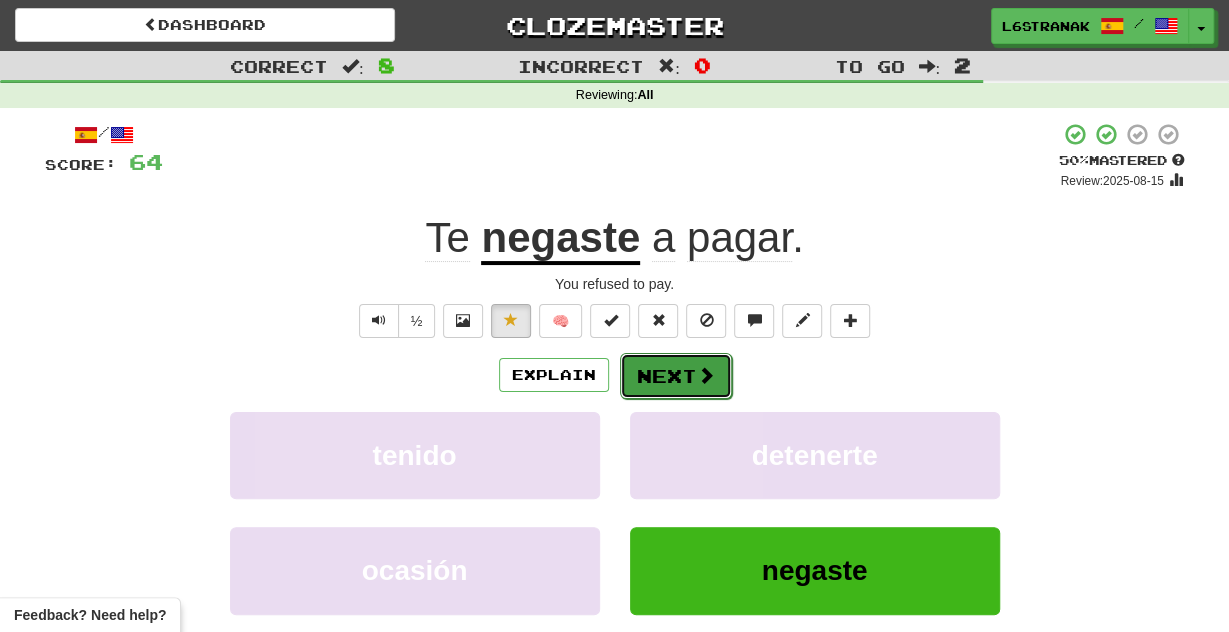 click on "Next" at bounding box center (676, 376) 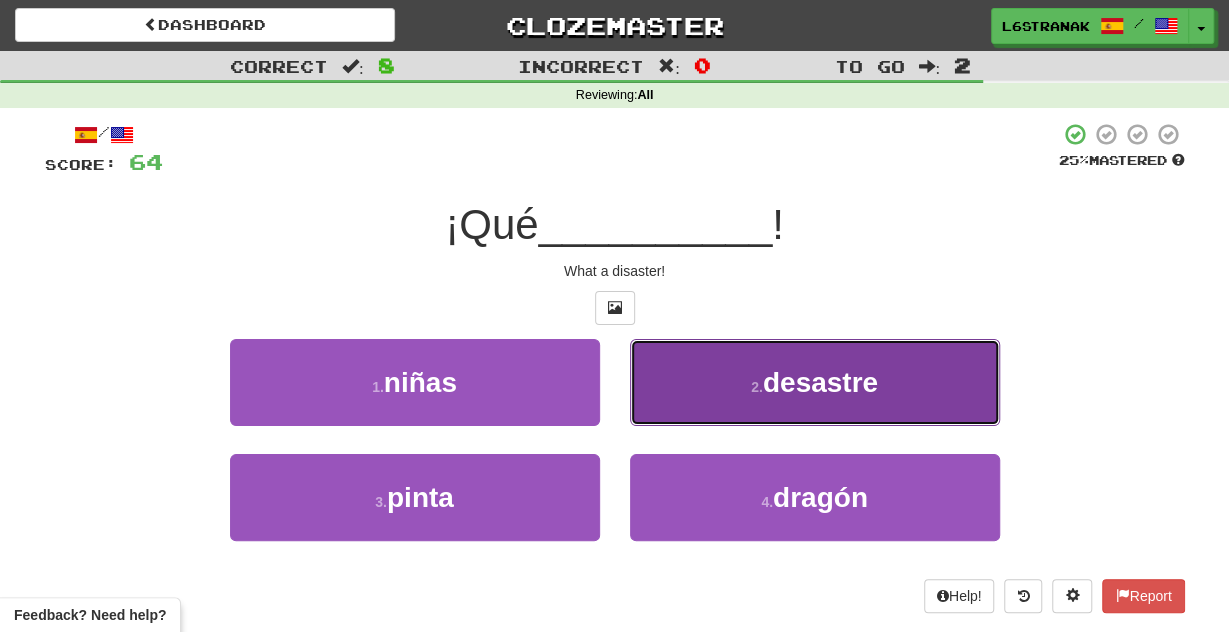 click on "2 .  desastre" at bounding box center (815, 382) 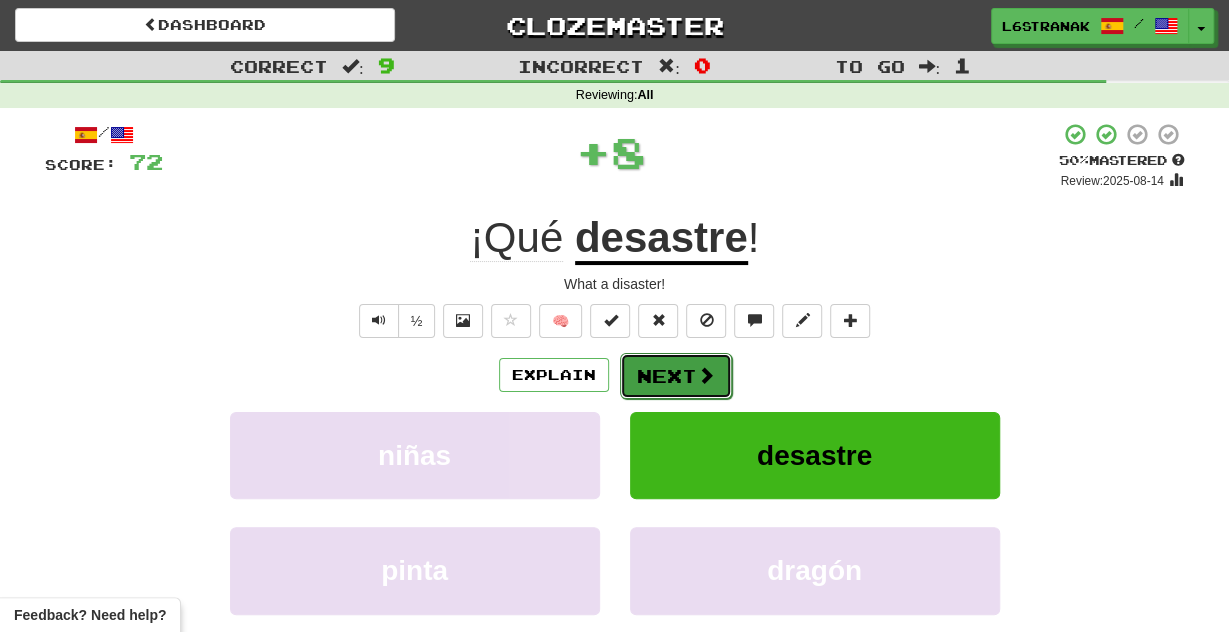 click on "Next" at bounding box center (676, 376) 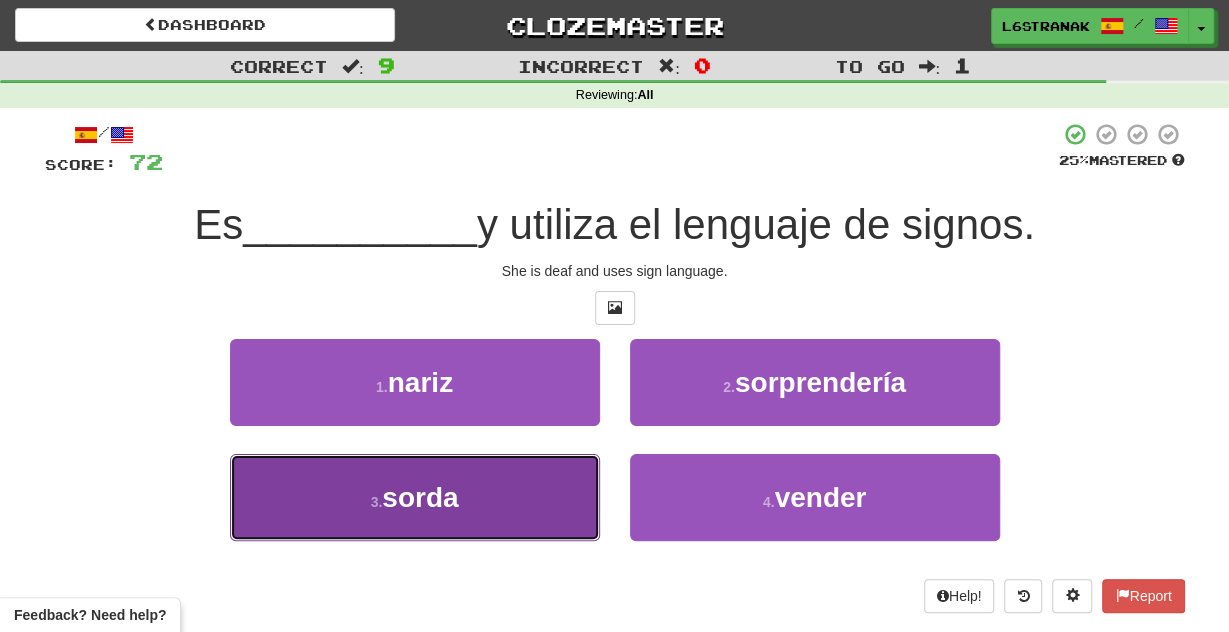 click on "3 .  sorda" at bounding box center [415, 497] 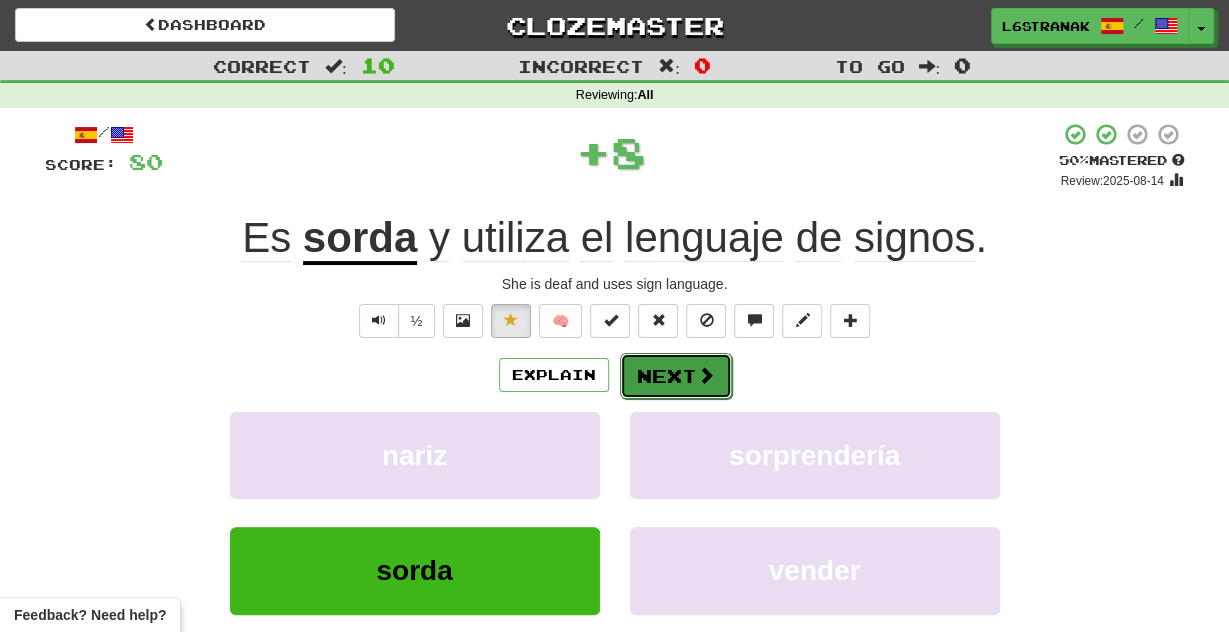 click on "Next" at bounding box center (676, 376) 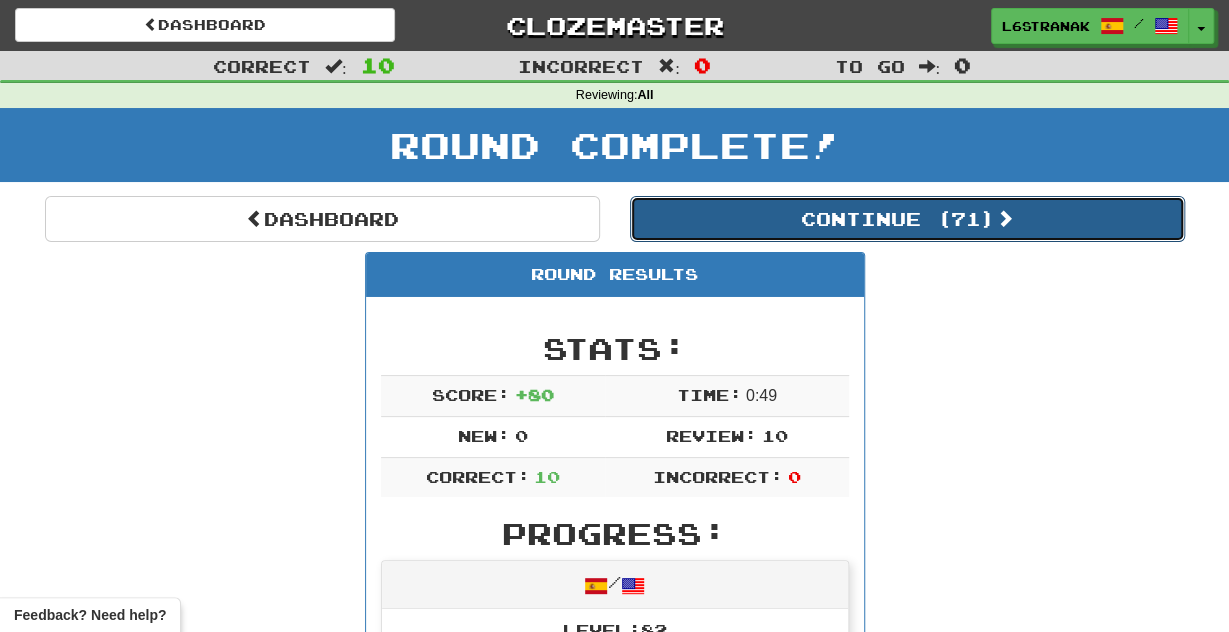 click on "Continue ( 71 )" at bounding box center [907, 219] 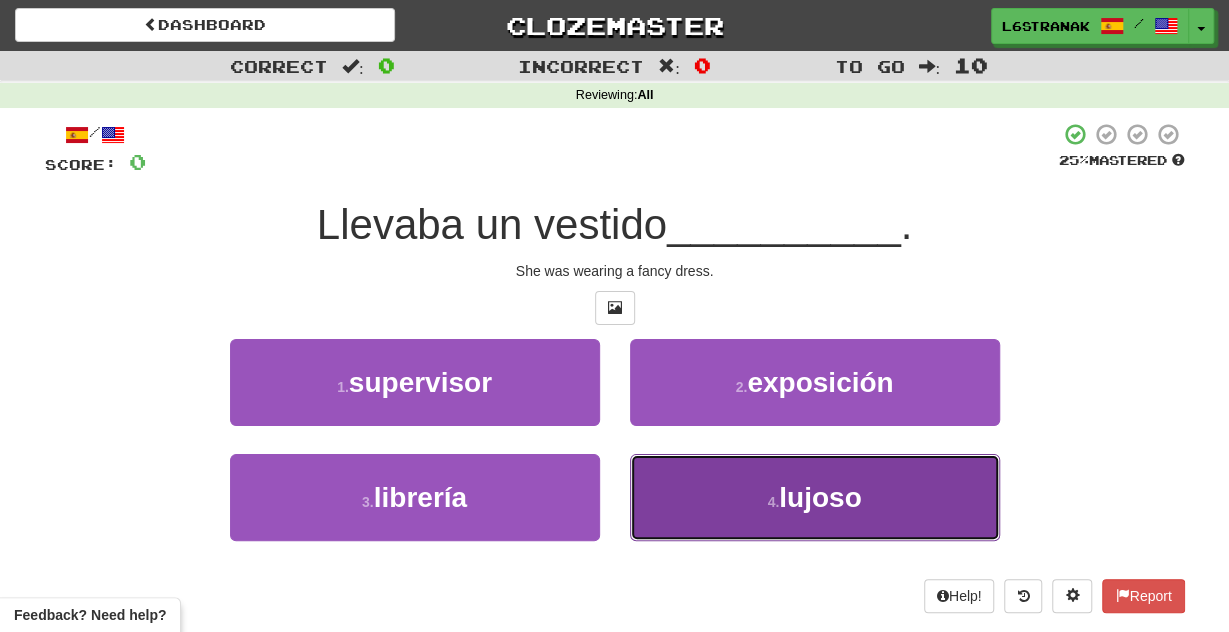 click on "lujoso" at bounding box center [820, 497] 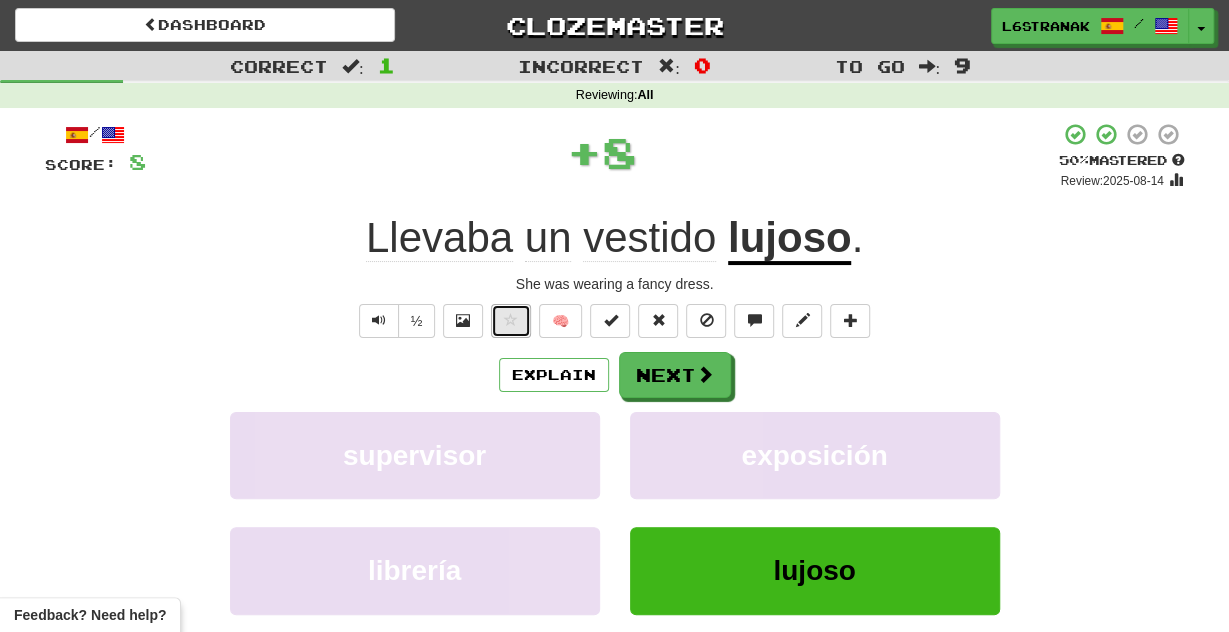 click at bounding box center [511, 320] 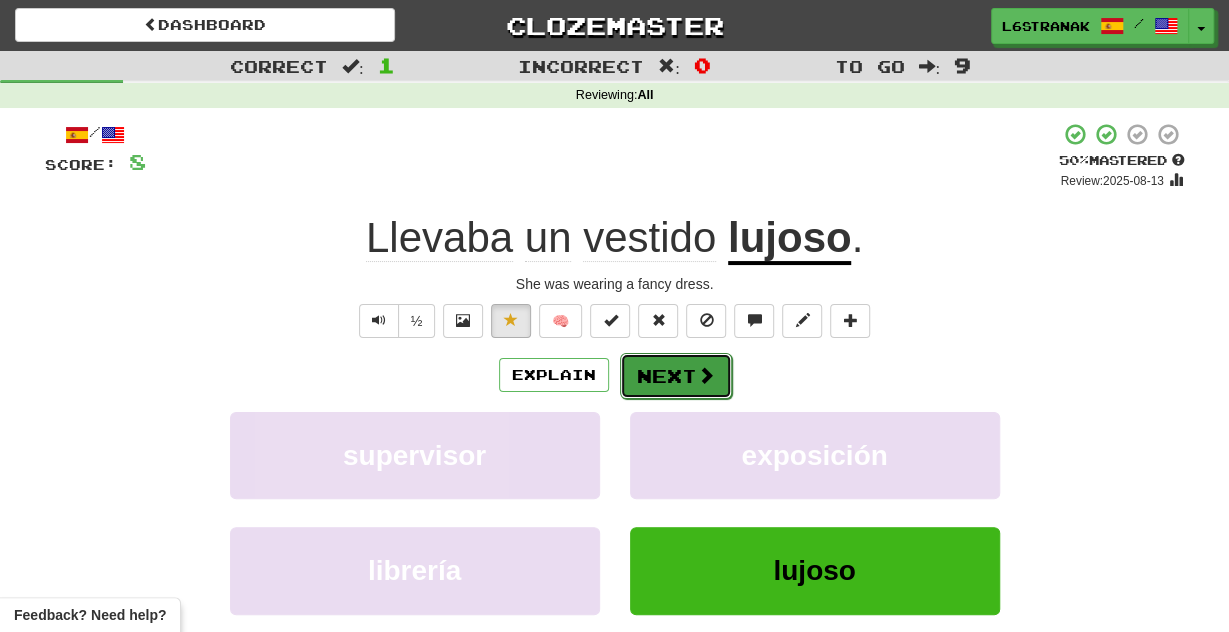 click on "Next" at bounding box center (676, 376) 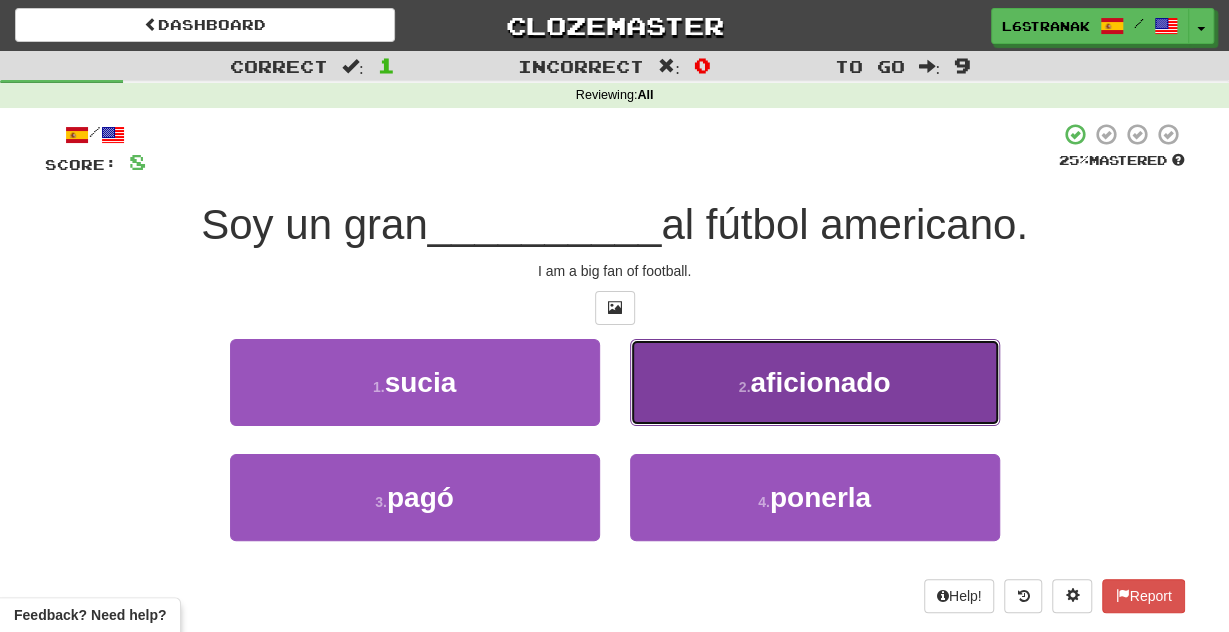 click on "2 ." at bounding box center [745, 387] 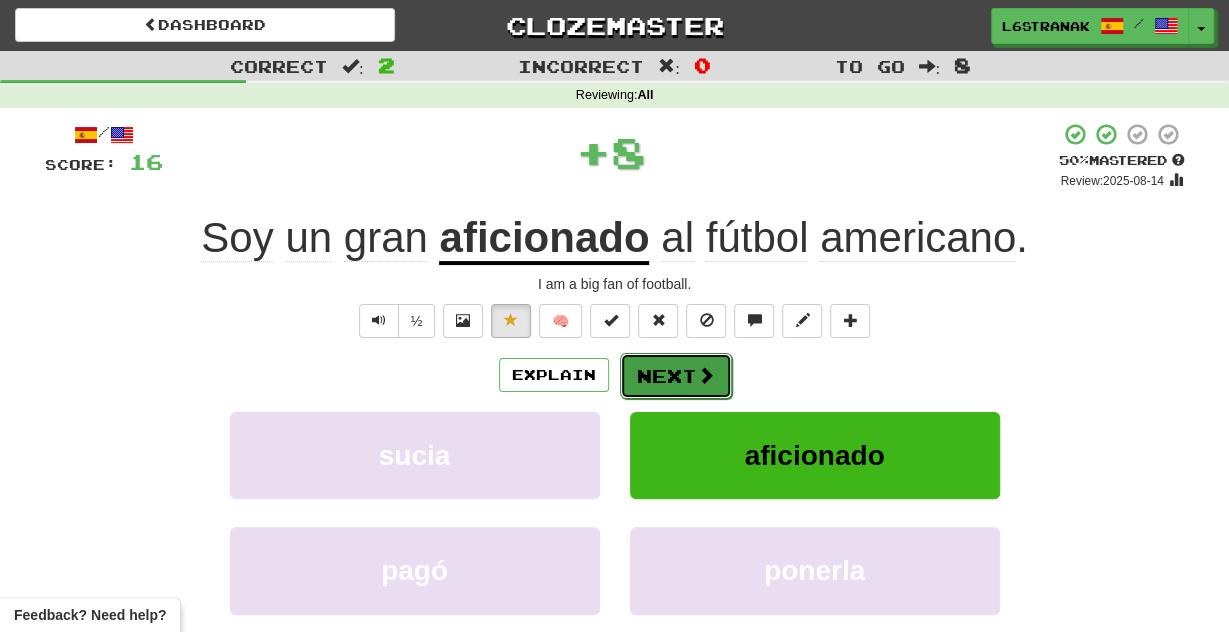 click on "Next" at bounding box center [676, 376] 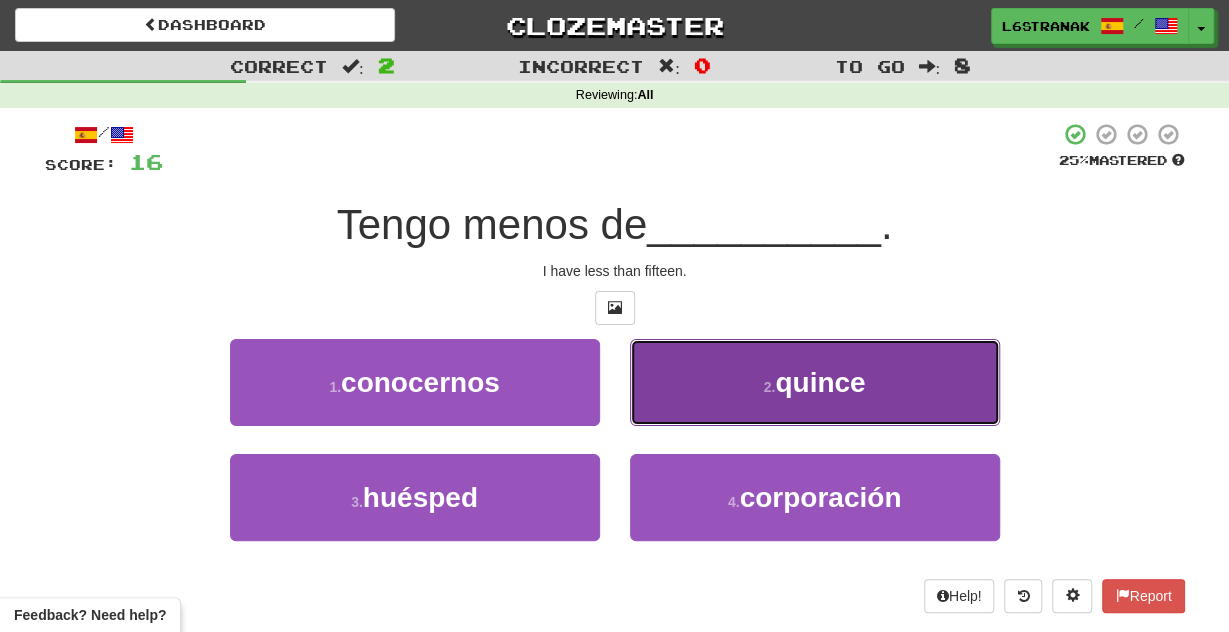 click on "2 .  quince" at bounding box center (815, 382) 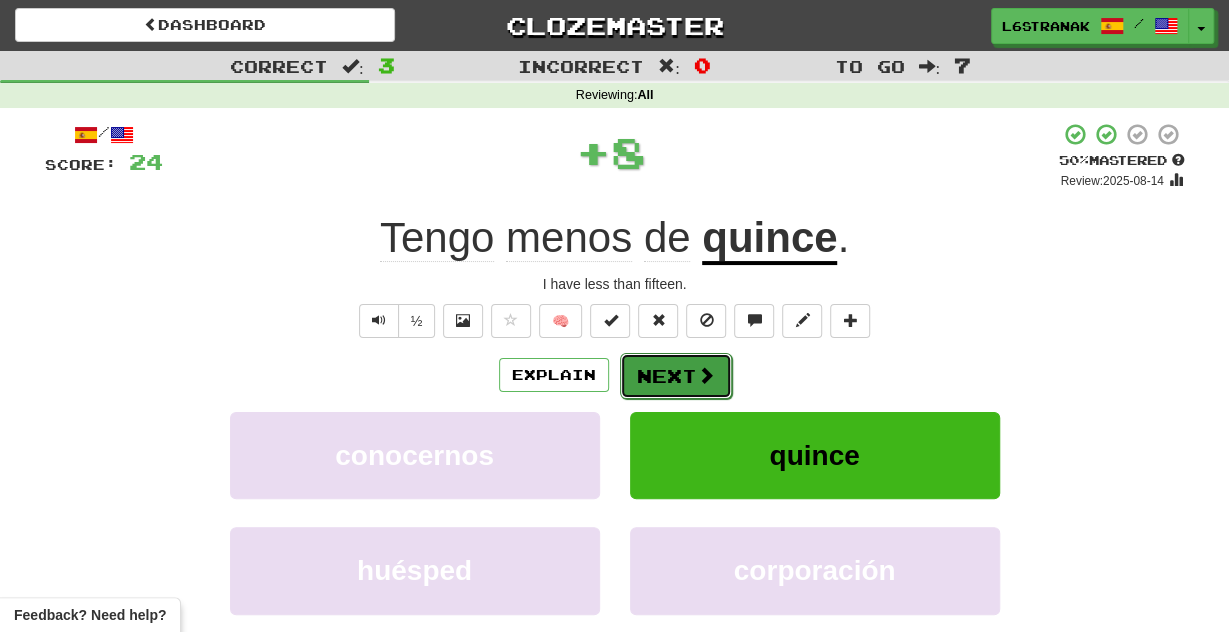 click on "Next" at bounding box center [676, 376] 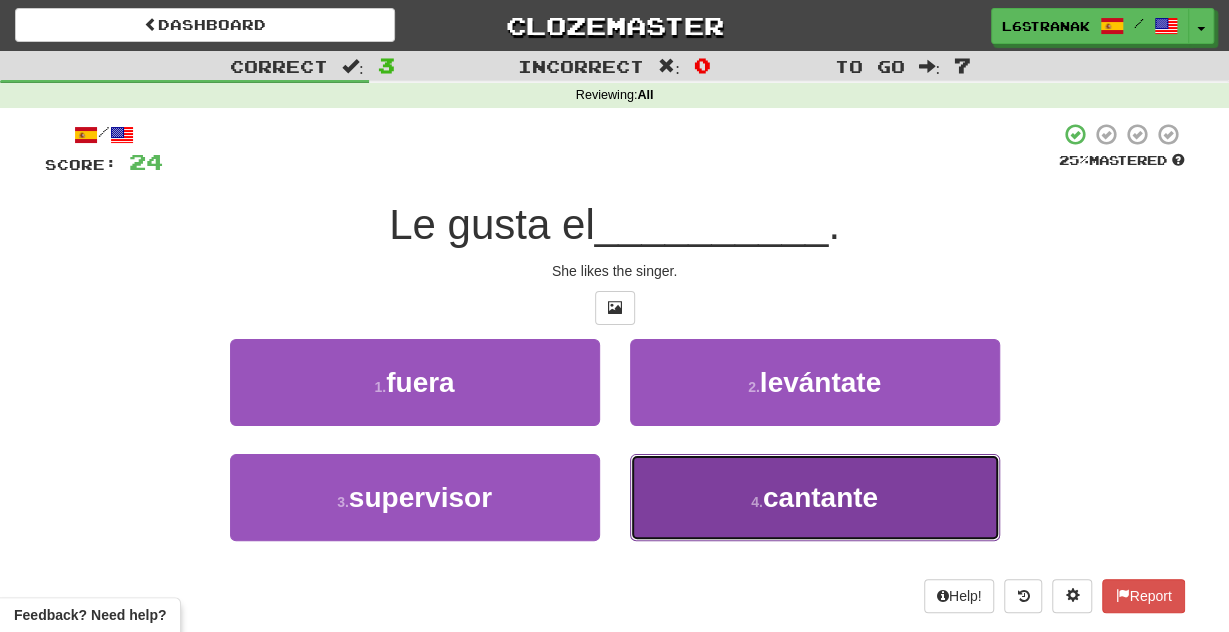 click on "4 .  cantante" at bounding box center [815, 497] 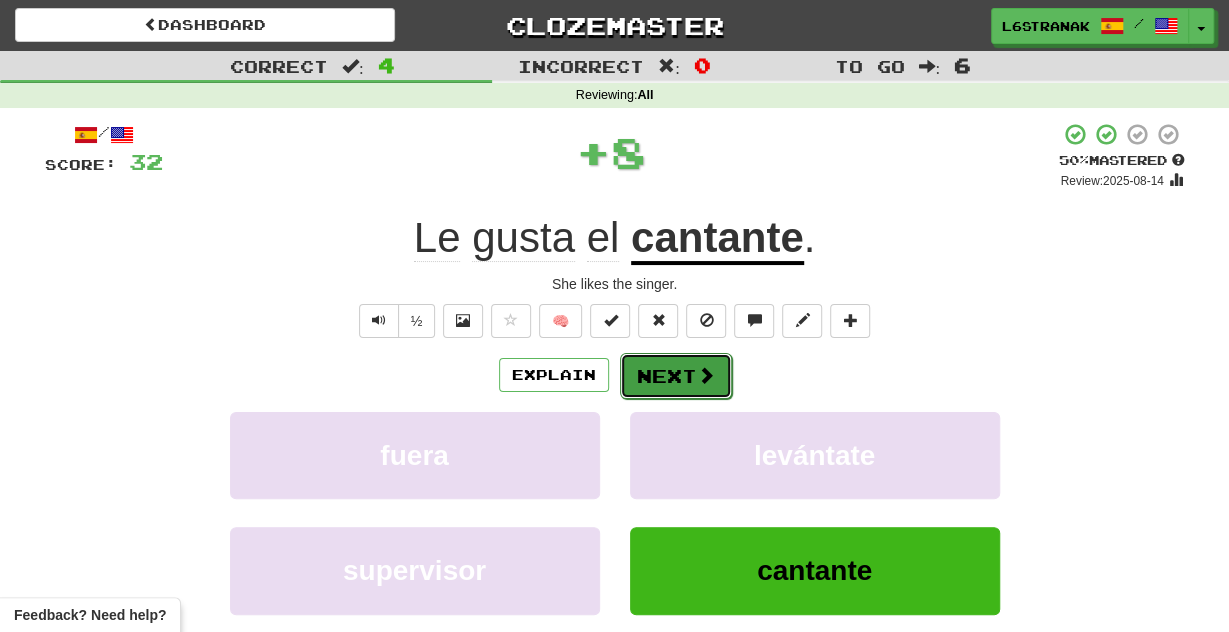 click on "Next" at bounding box center [676, 376] 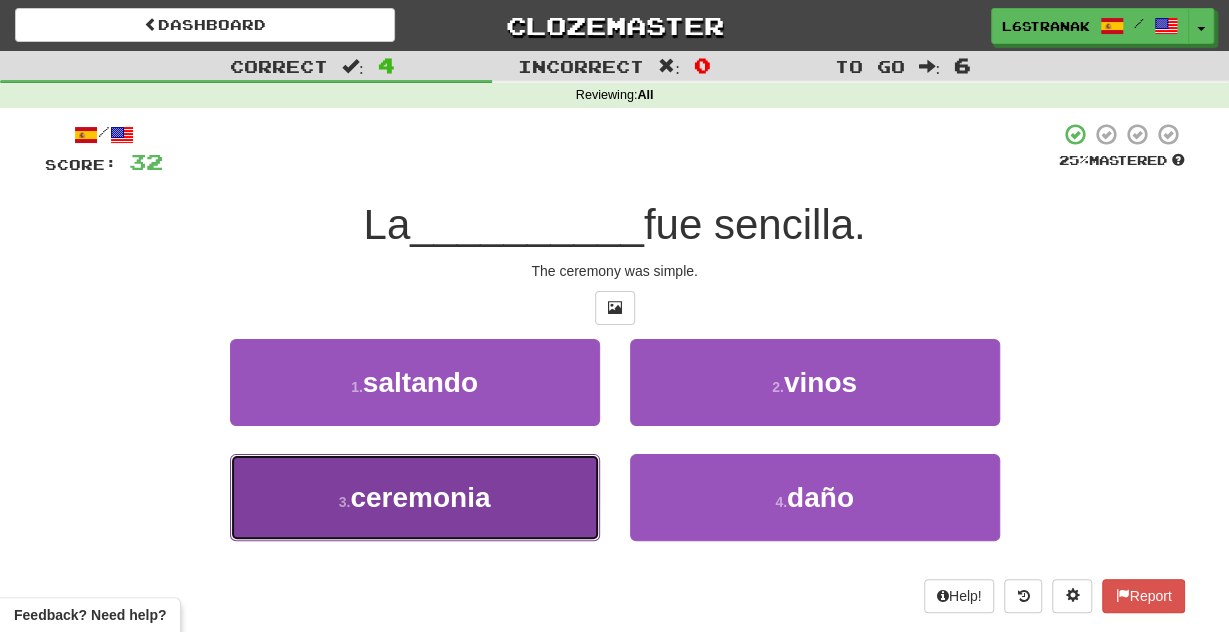 click on "3 .  ceremonia" at bounding box center (415, 497) 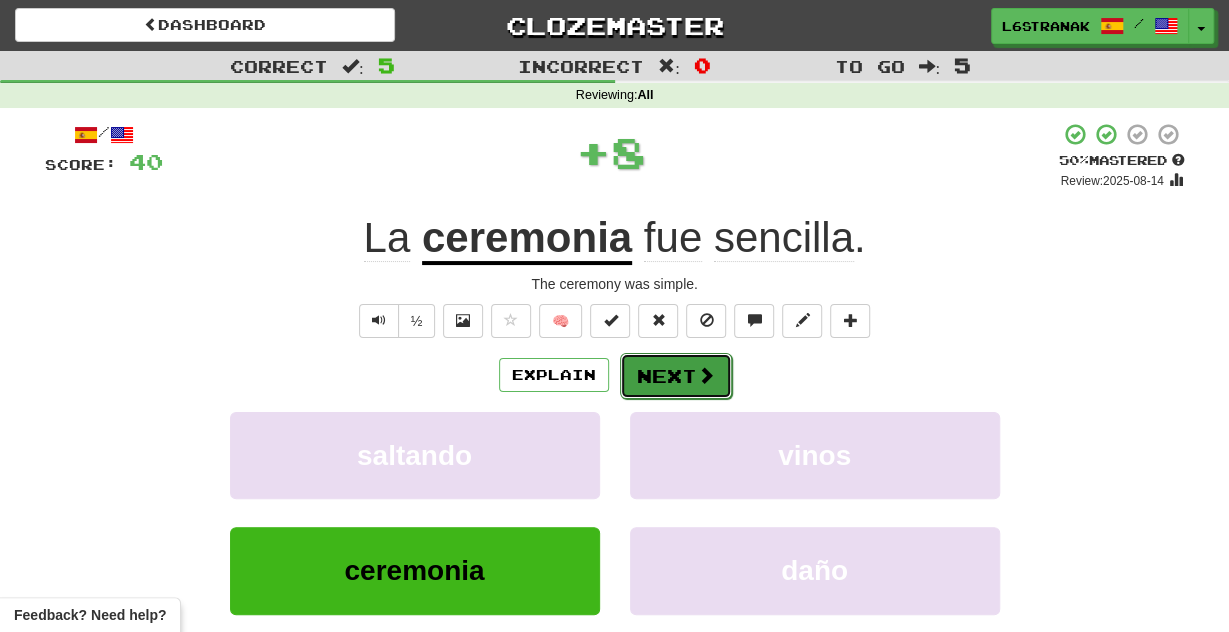 click on "Next" at bounding box center (676, 376) 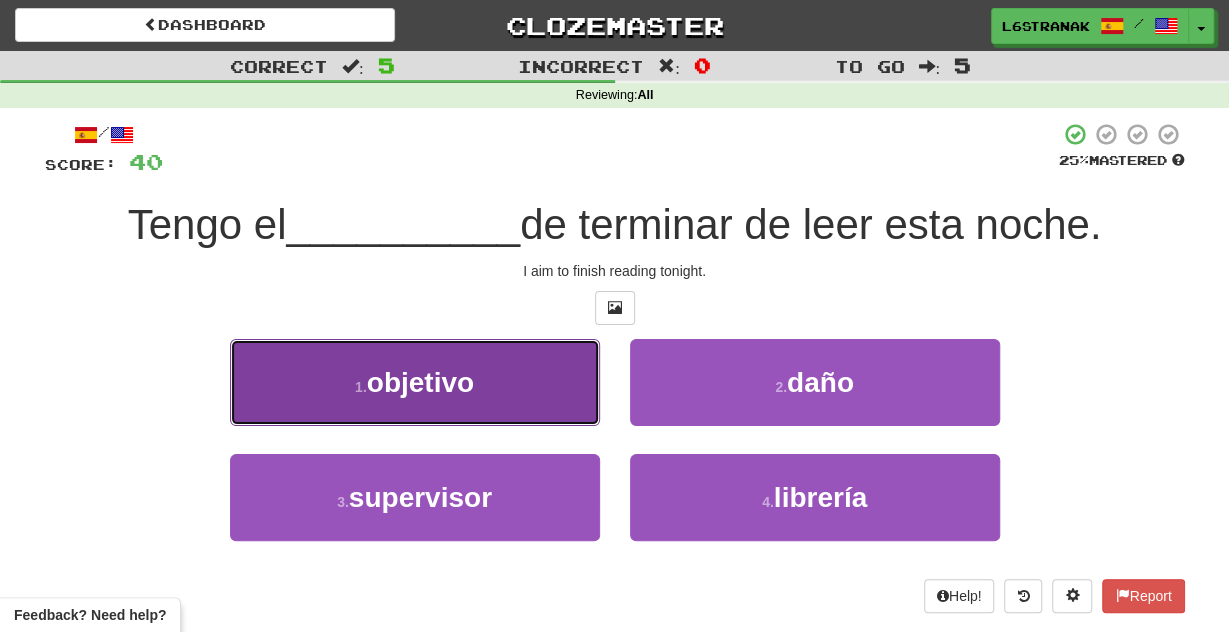 click on "1 .  objetivo" at bounding box center (415, 382) 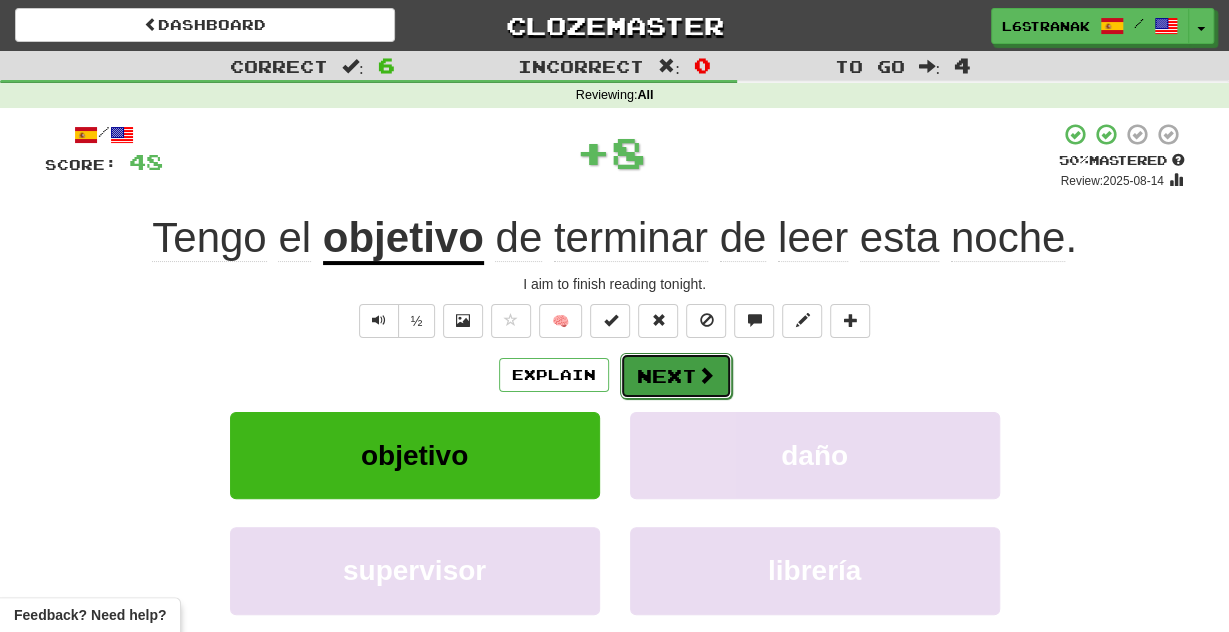 click on "Next" at bounding box center [676, 376] 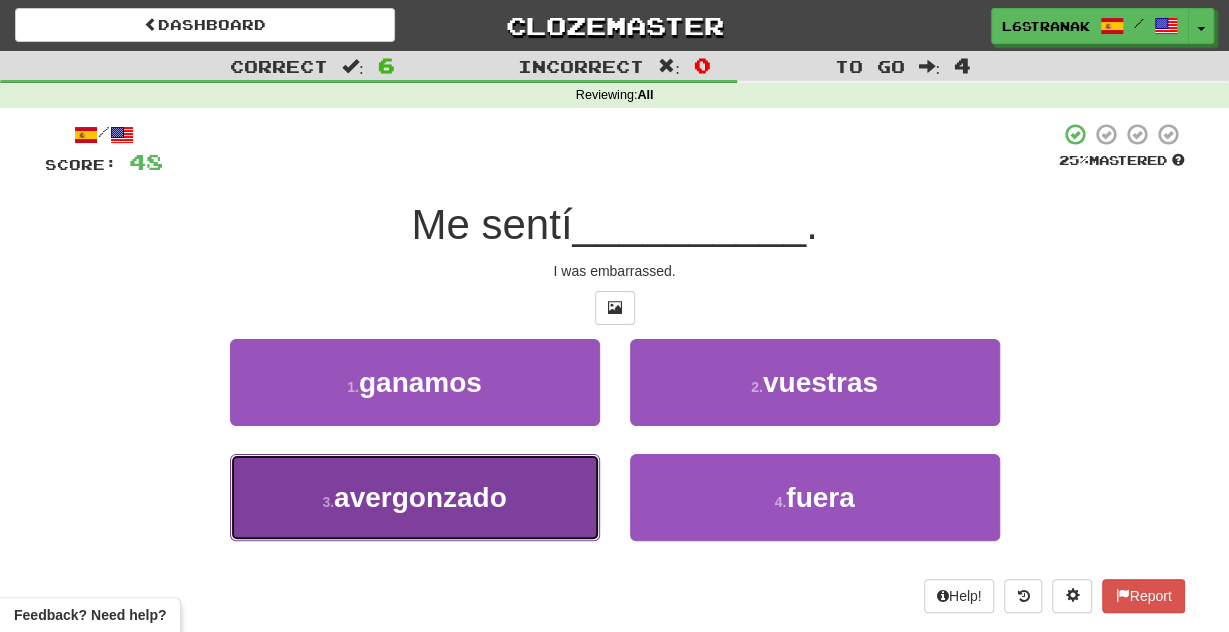 click on "3 .  avergonzado" at bounding box center [415, 497] 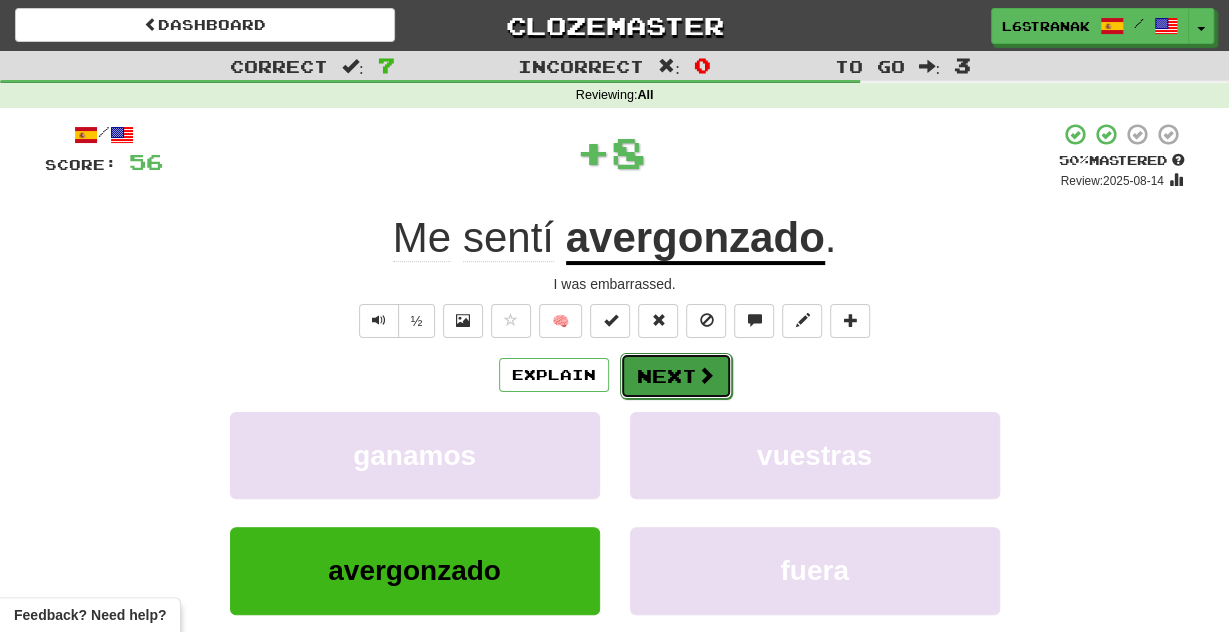 click at bounding box center (706, 375) 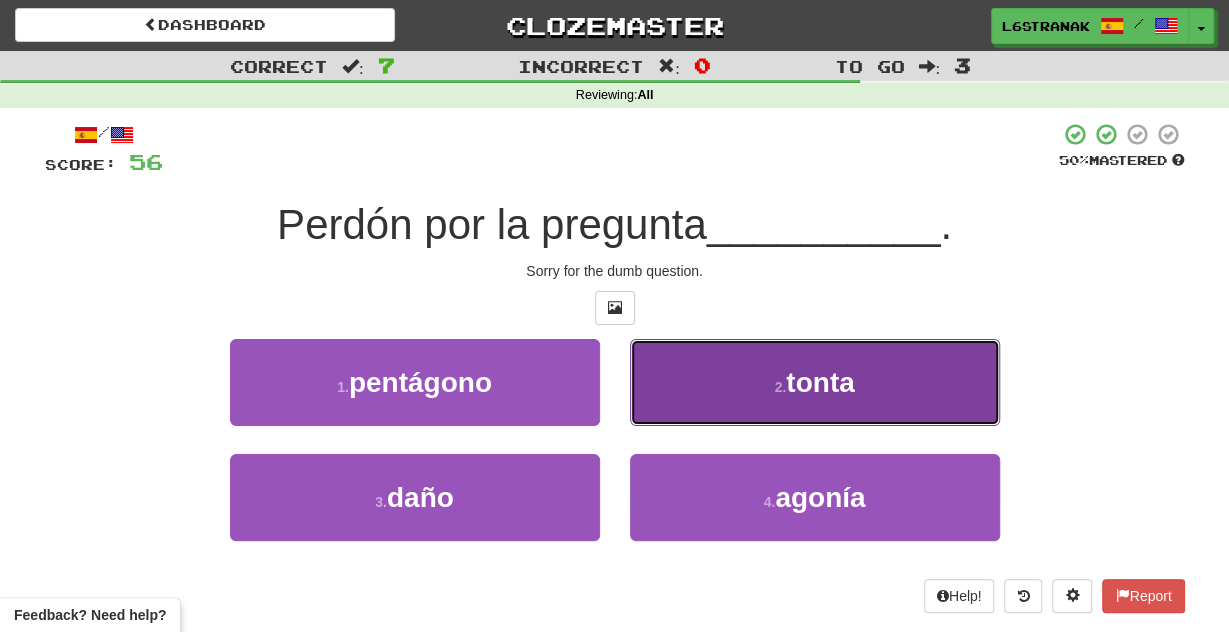 click on "2 .  tonta" at bounding box center [815, 382] 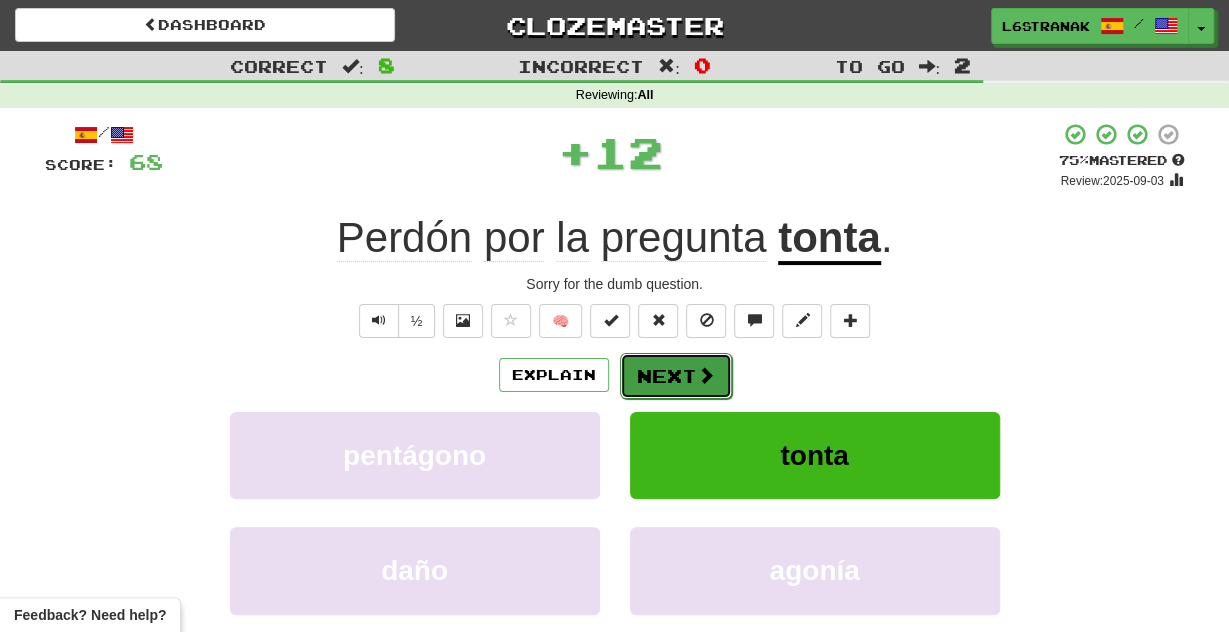 click on "Next" at bounding box center [676, 376] 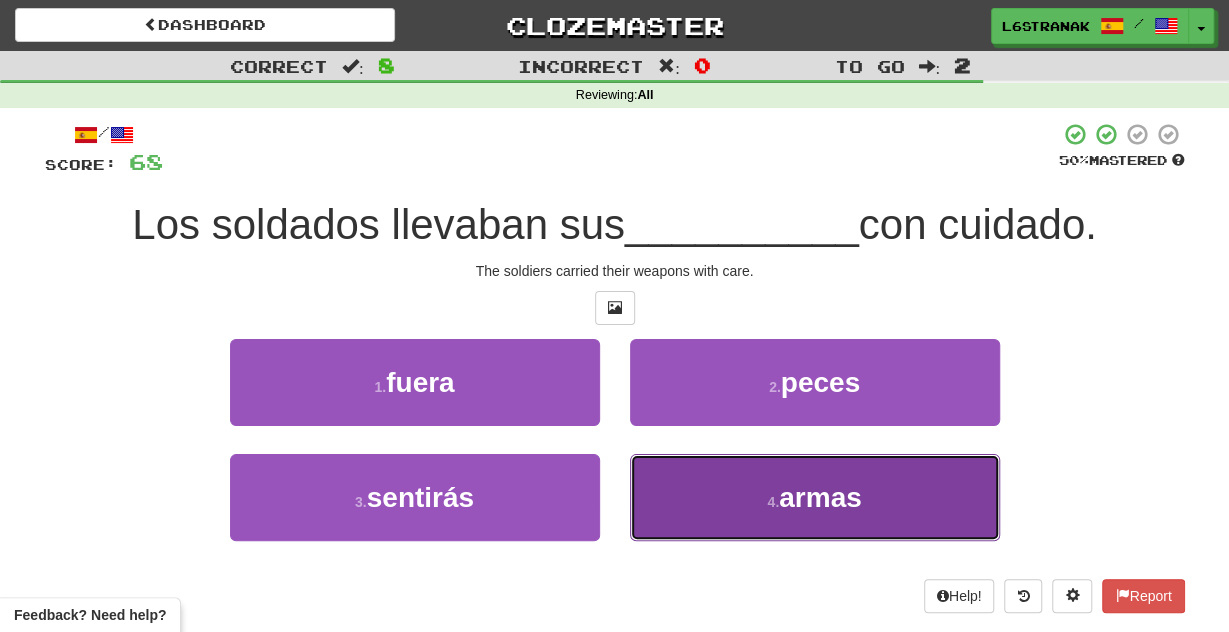 click on "4 .  armas" at bounding box center [815, 497] 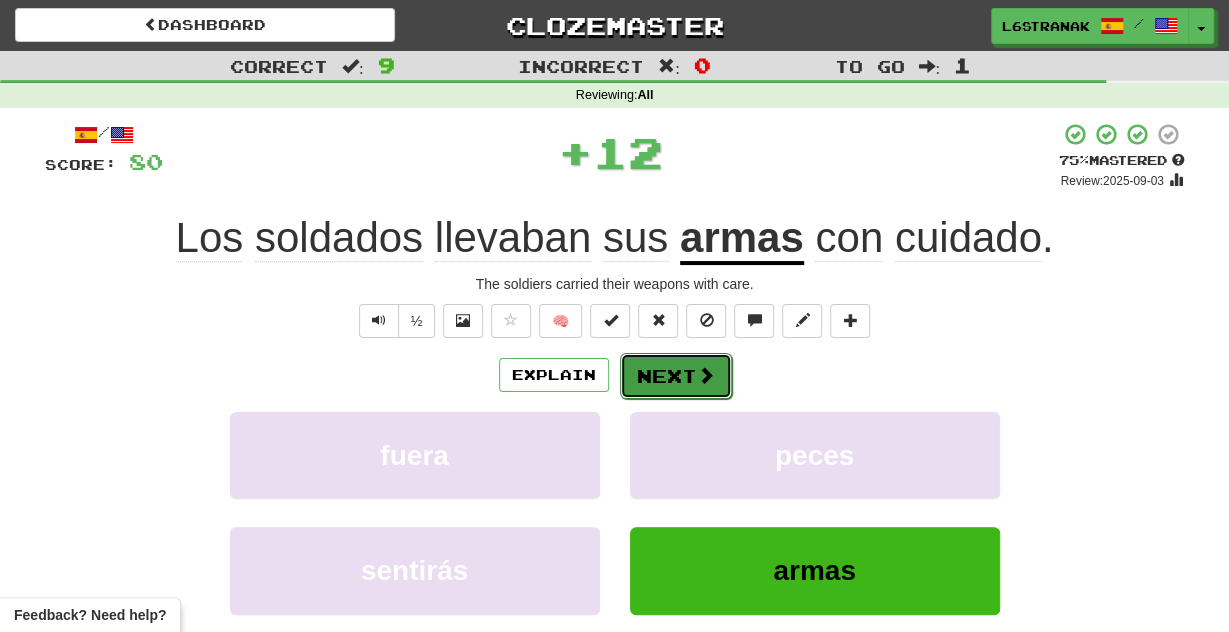 click on "Next" at bounding box center (676, 376) 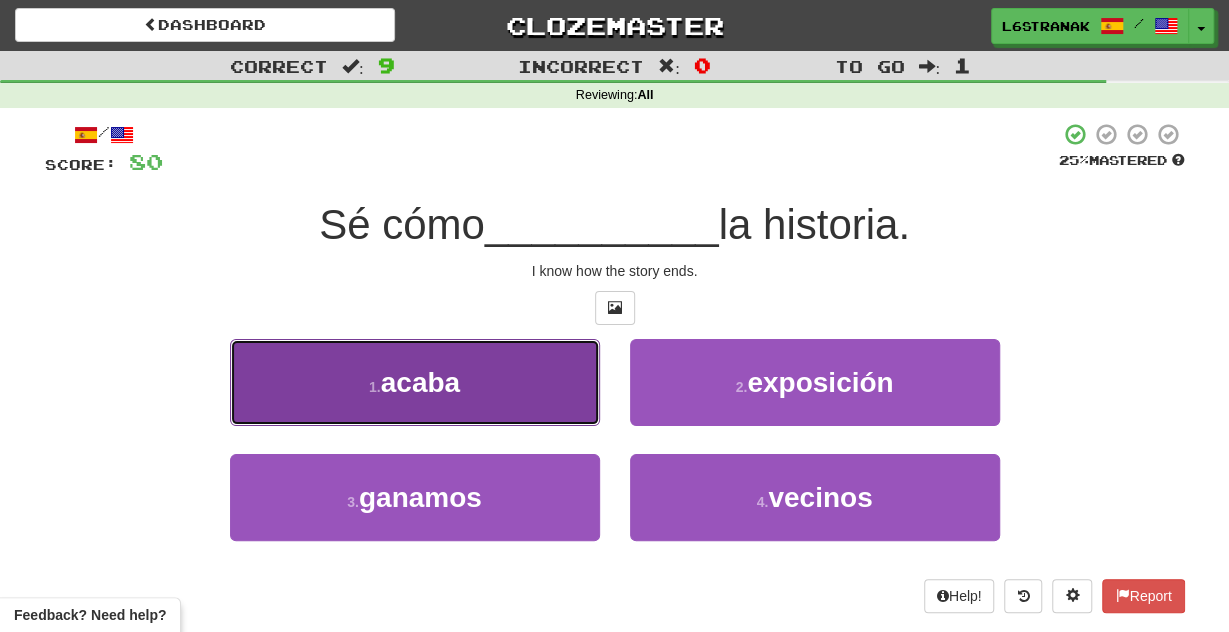 click on "1 .  acaba" at bounding box center (415, 382) 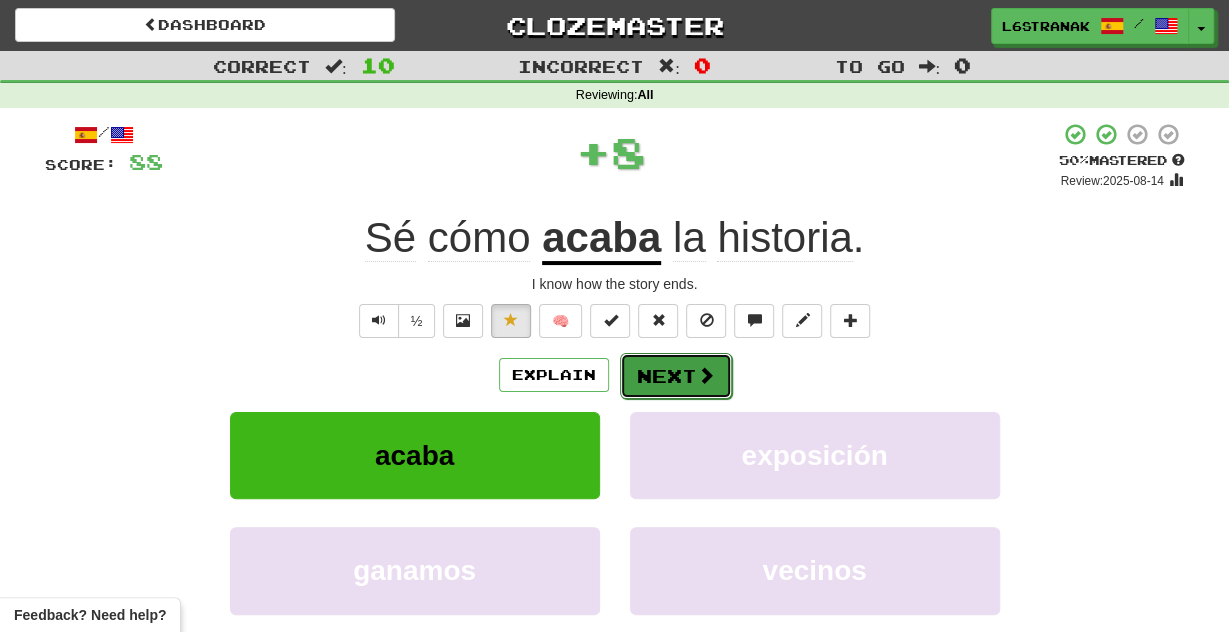 click on "Next" at bounding box center [676, 376] 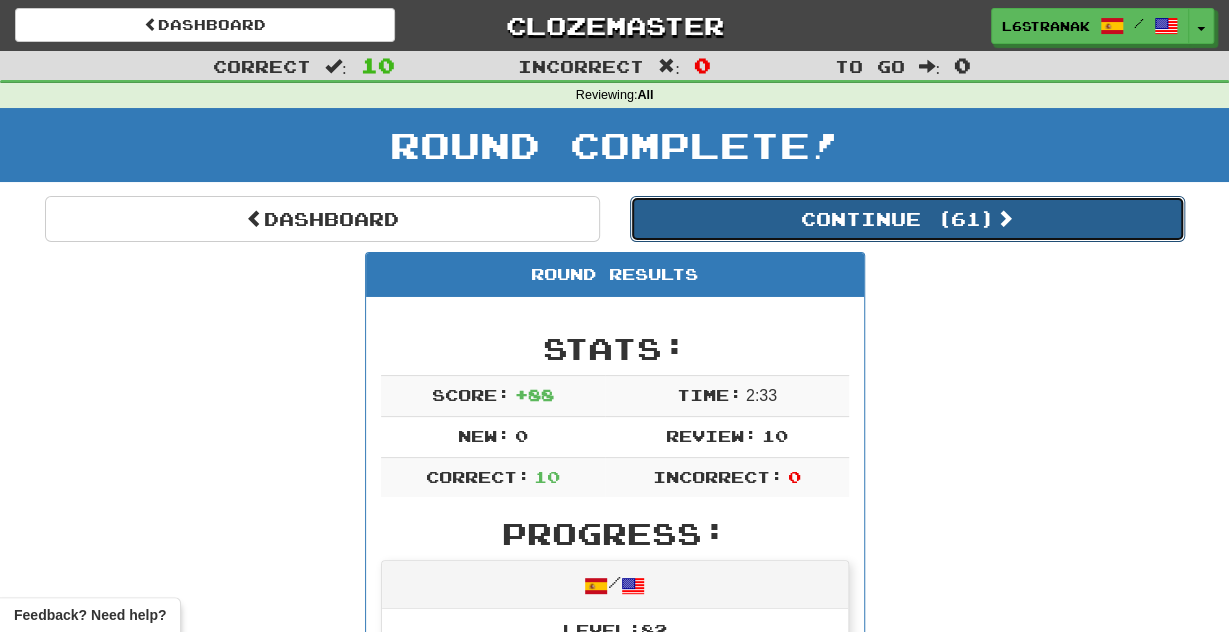 click on "Continue ( 61 )" at bounding box center [907, 219] 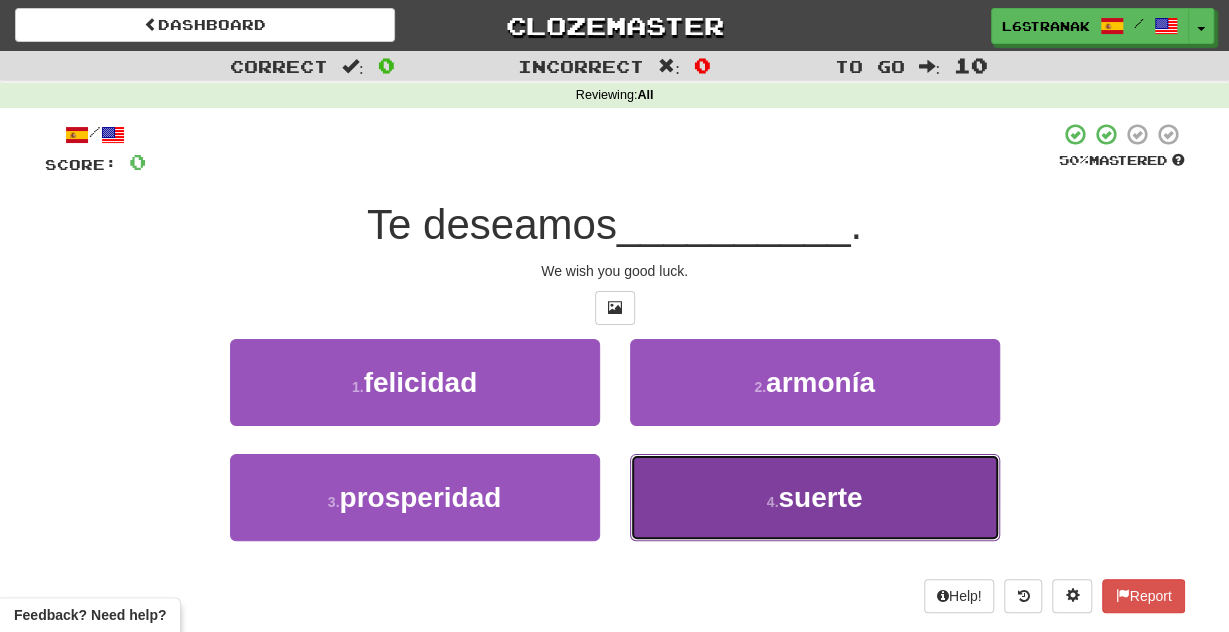 click on "4 .  suerte" at bounding box center [815, 497] 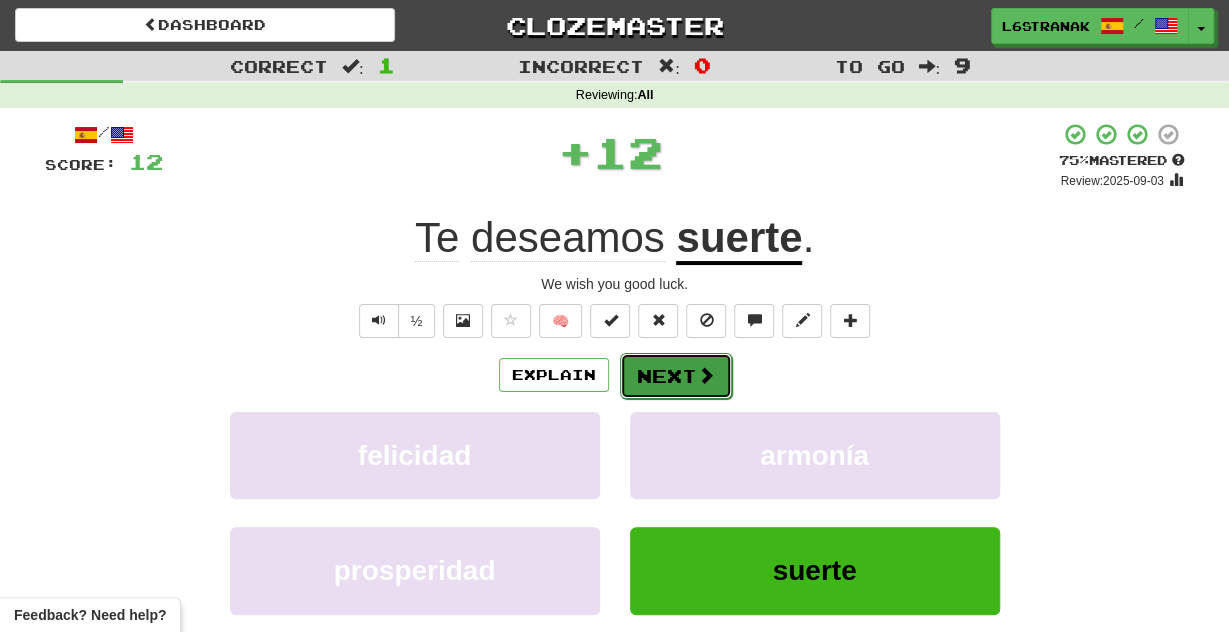 click at bounding box center [706, 375] 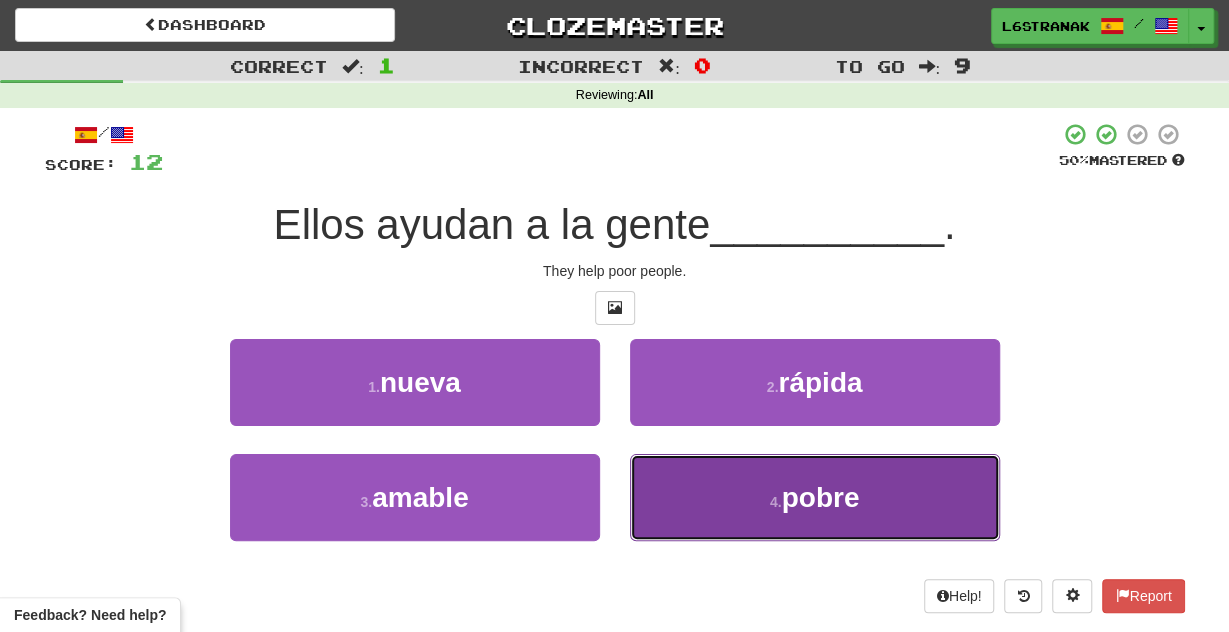 click on "4 .  pobre" at bounding box center [815, 497] 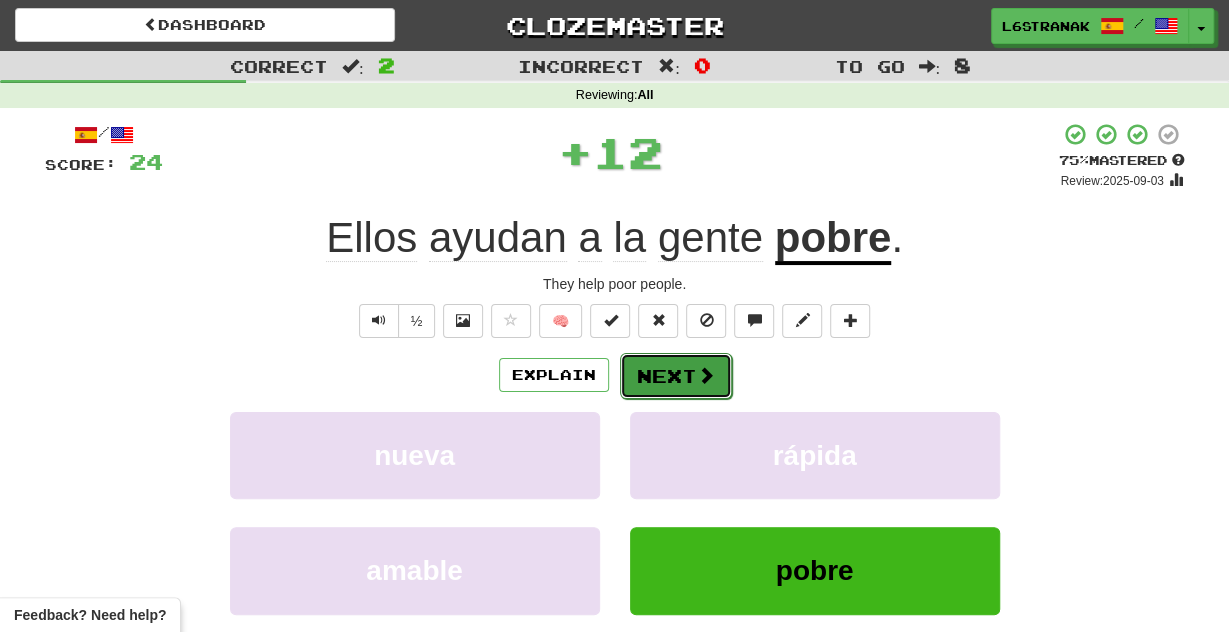 click on "Next" at bounding box center [676, 376] 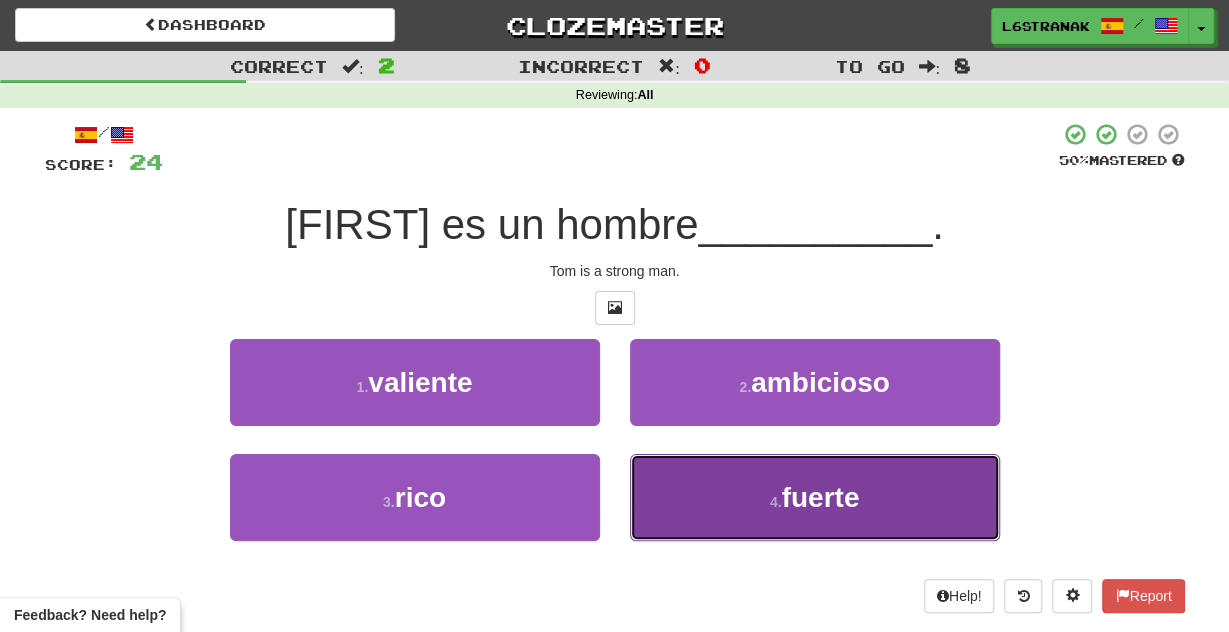 click on "4 .  fuerte" at bounding box center [815, 497] 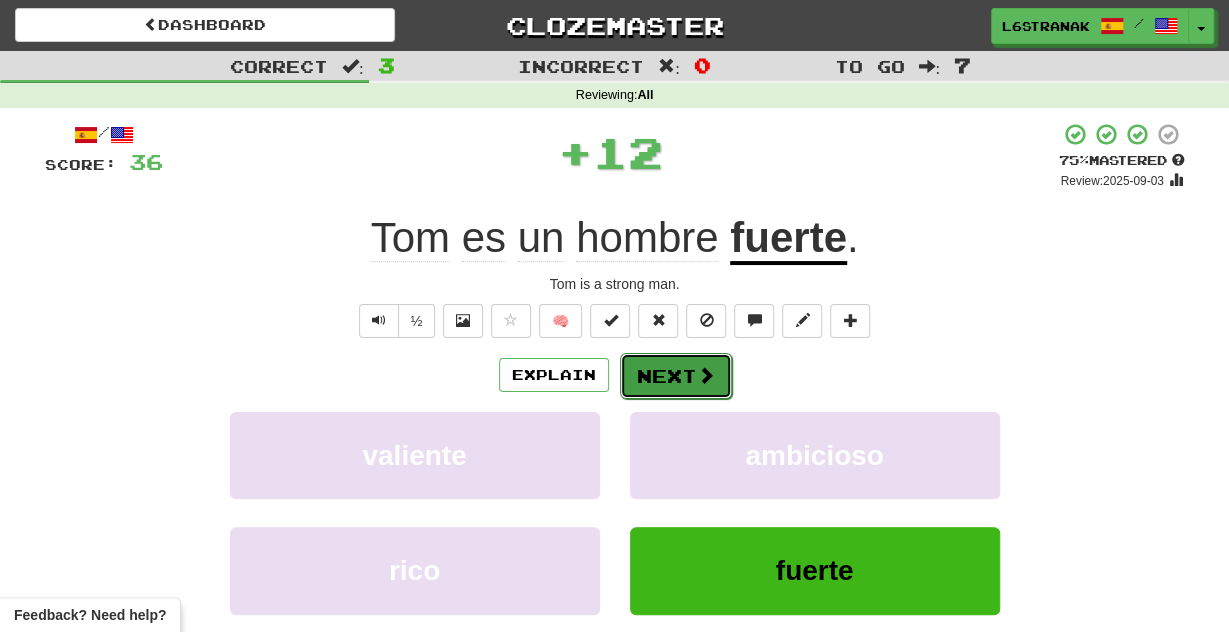 click on "Next" at bounding box center [676, 376] 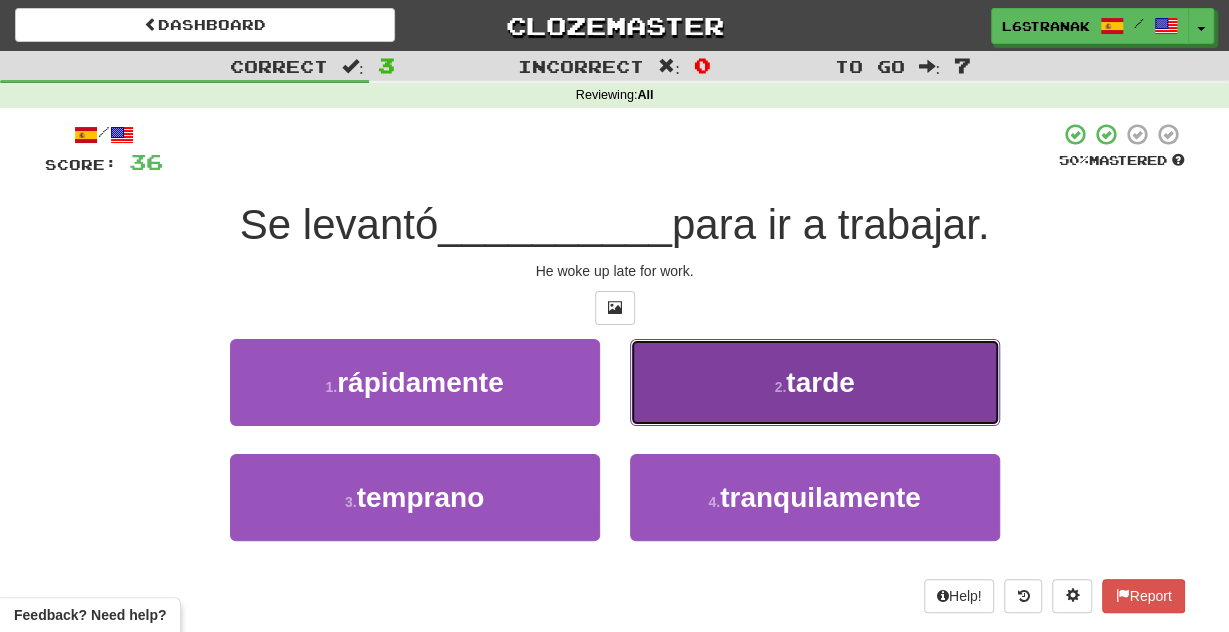 click on "2 .  tarde" at bounding box center [815, 382] 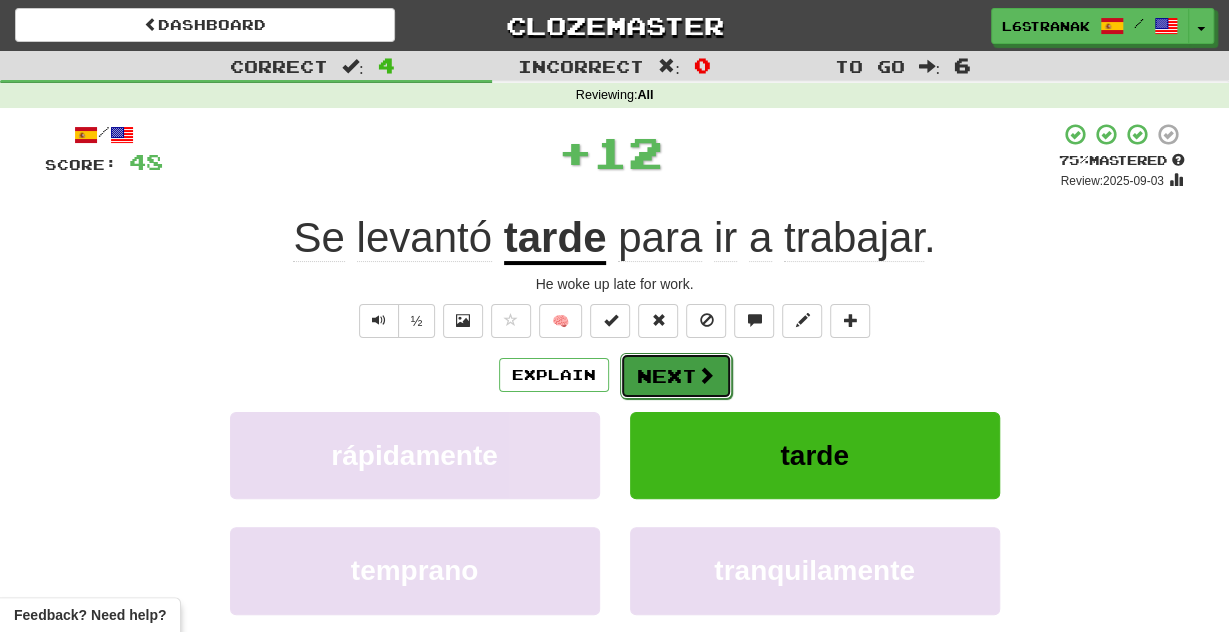 click on "Next" at bounding box center [676, 376] 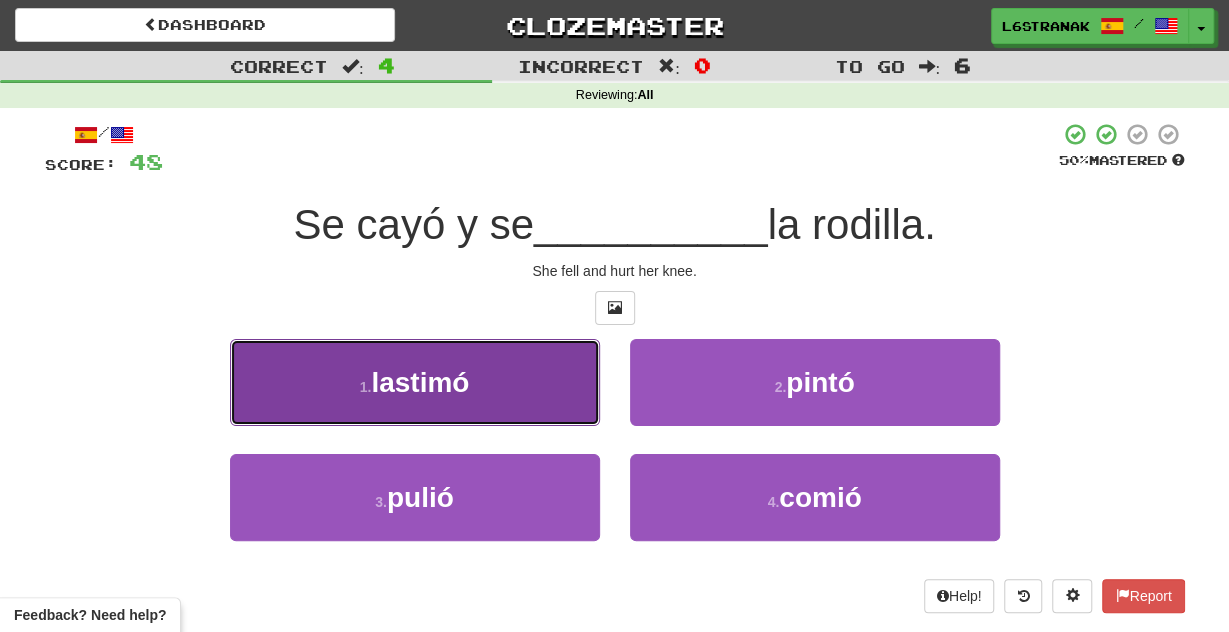 click on "1 .  lastimó" at bounding box center [415, 382] 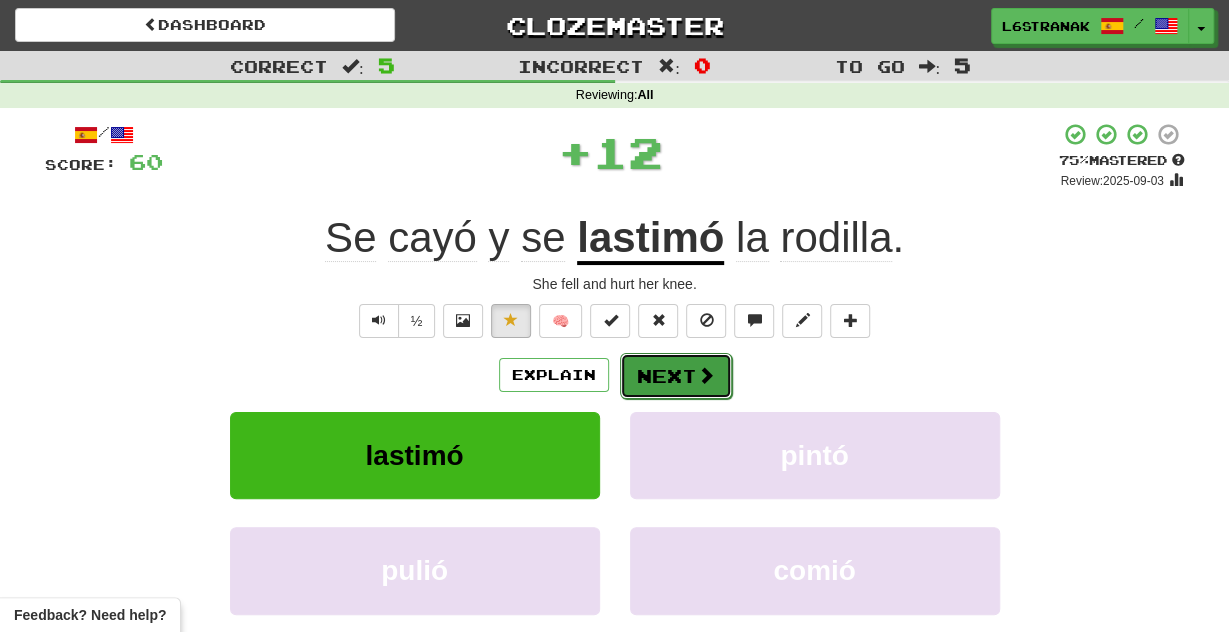click on "Next" at bounding box center (676, 376) 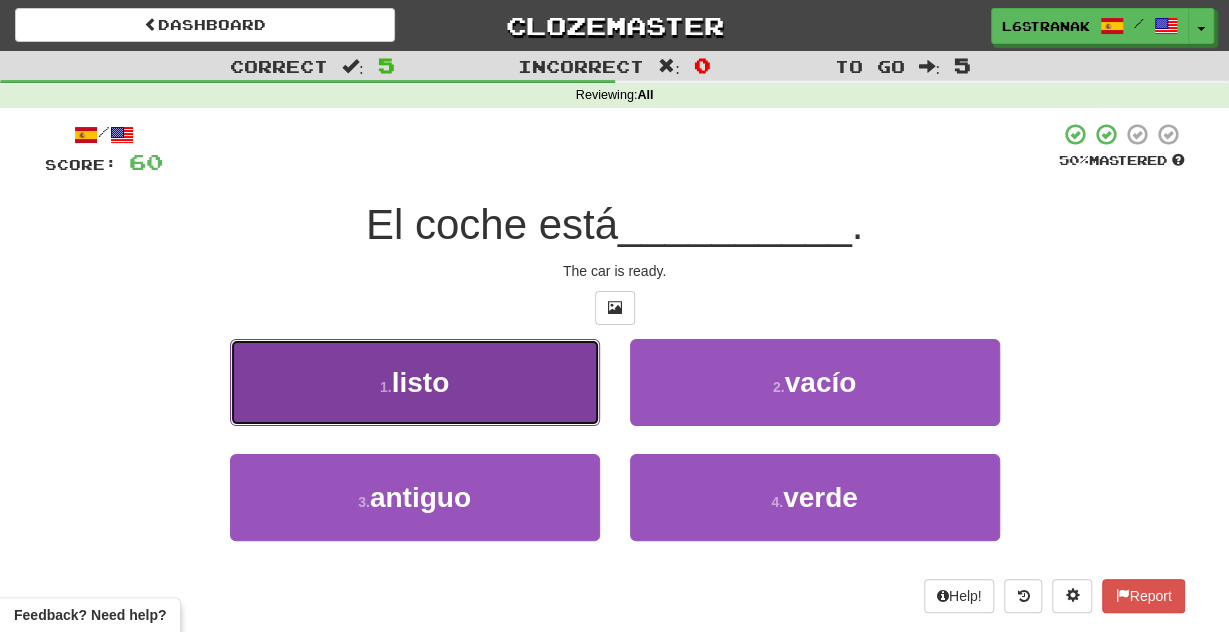click on "1 .  listo" at bounding box center (415, 382) 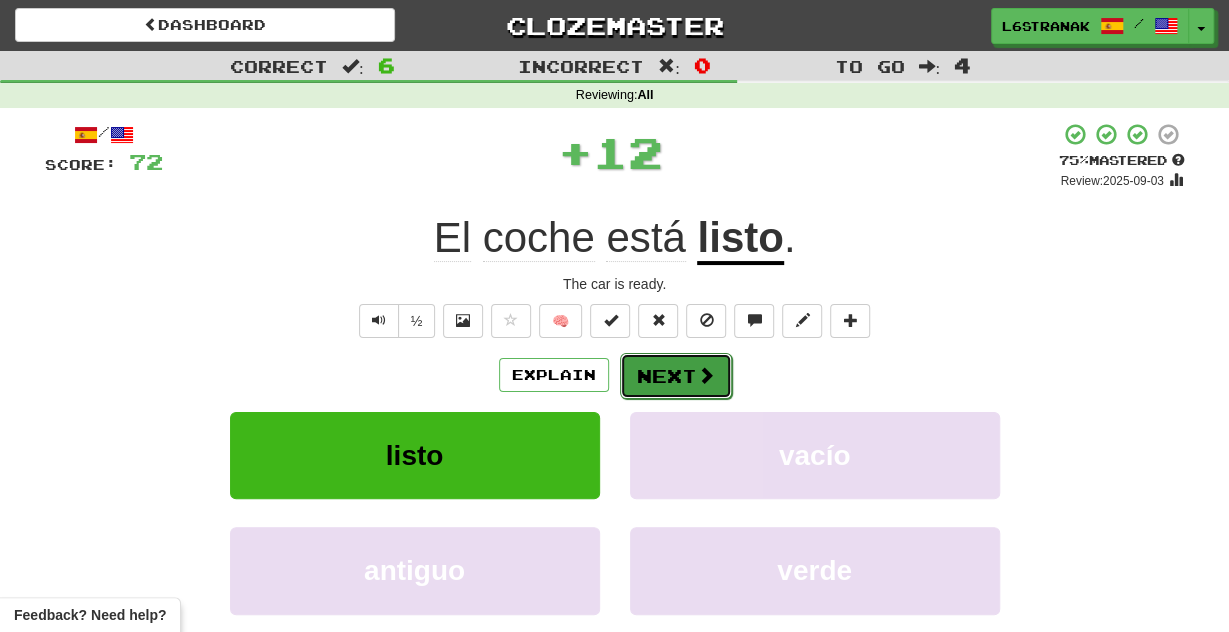 click on "Next" at bounding box center (676, 376) 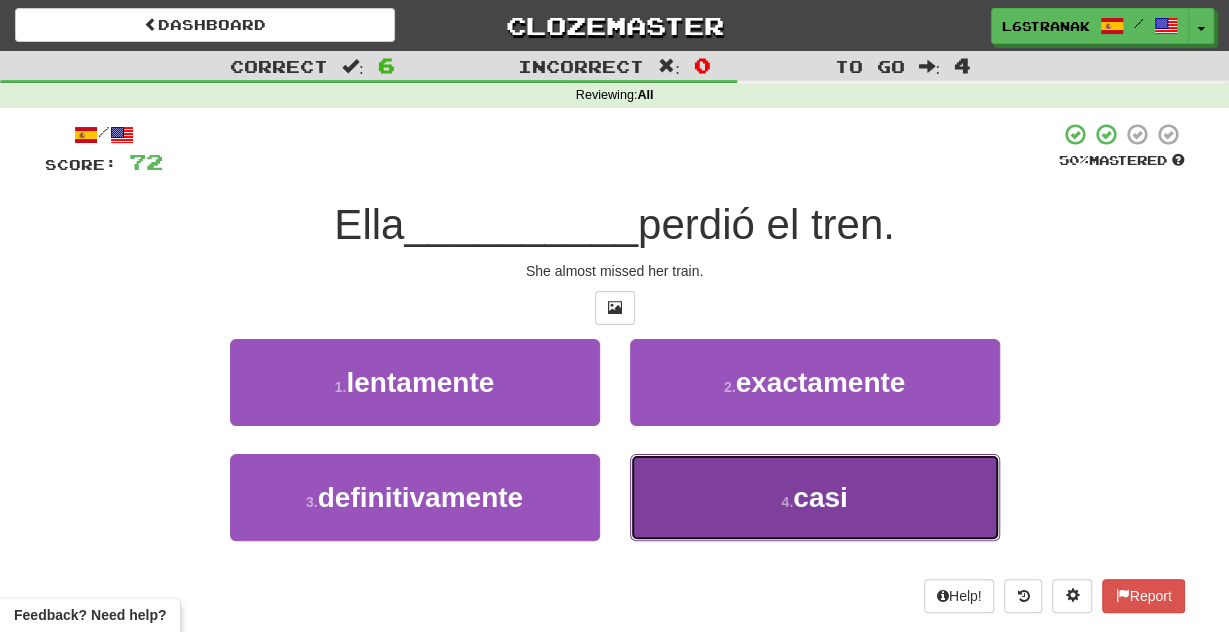 click on "4 .  casi" at bounding box center (815, 497) 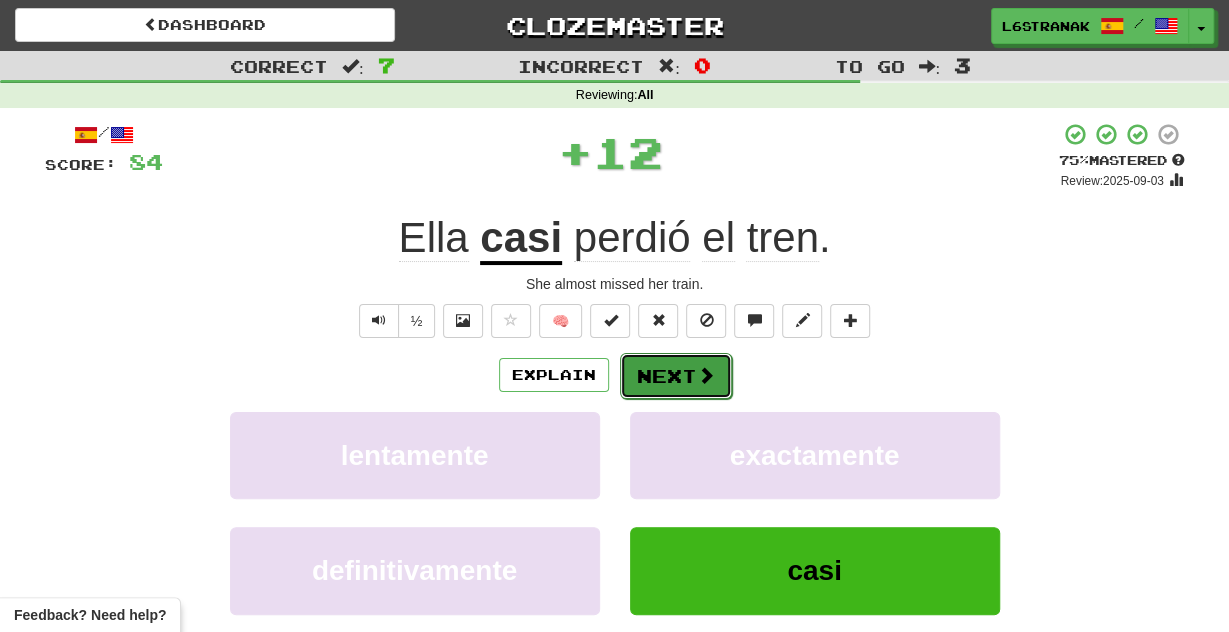 click on "Next" at bounding box center [676, 376] 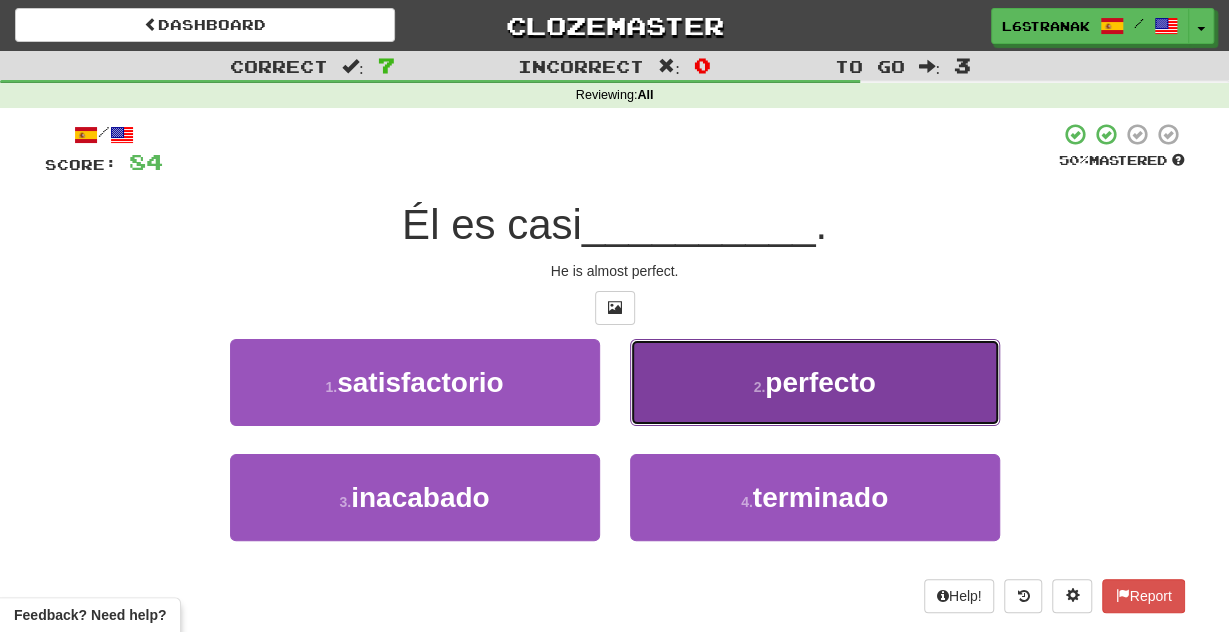 click on "2 .  perfecto" at bounding box center (815, 382) 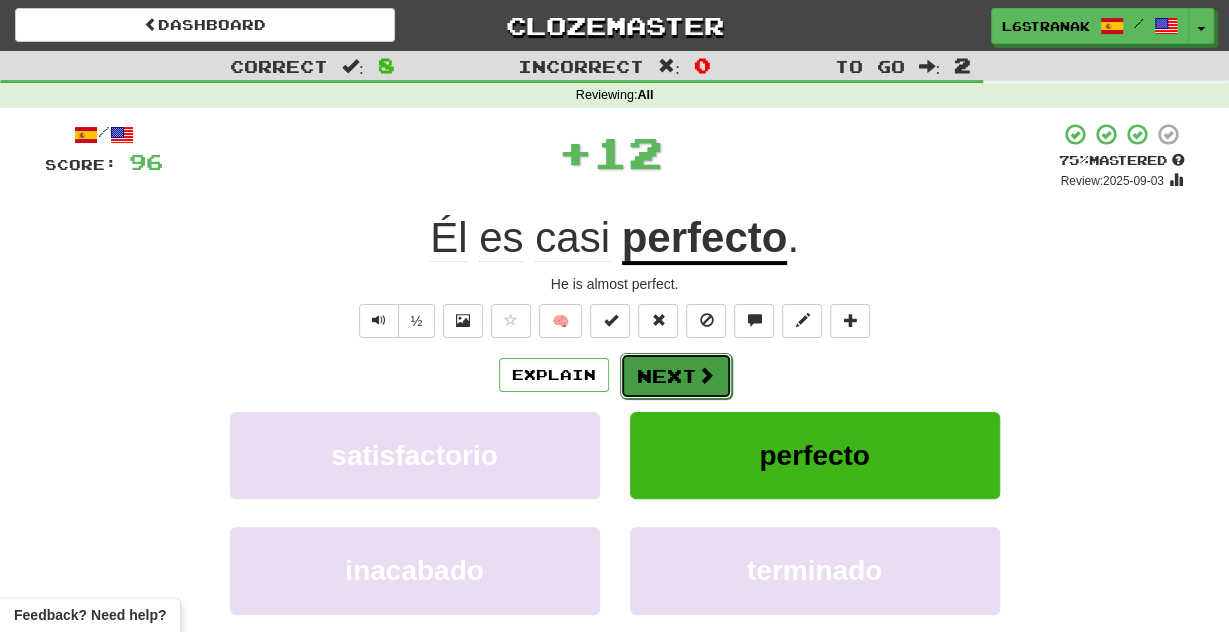 click on "Next" at bounding box center (676, 376) 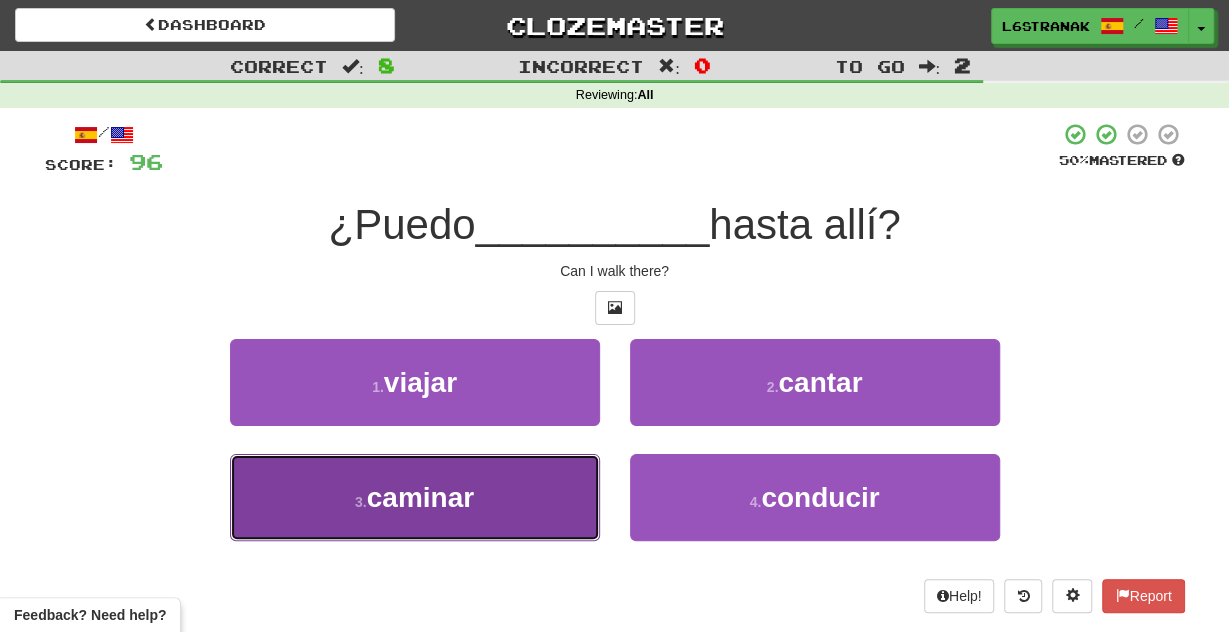 click on "3 .  caminar" at bounding box center [415, 497] 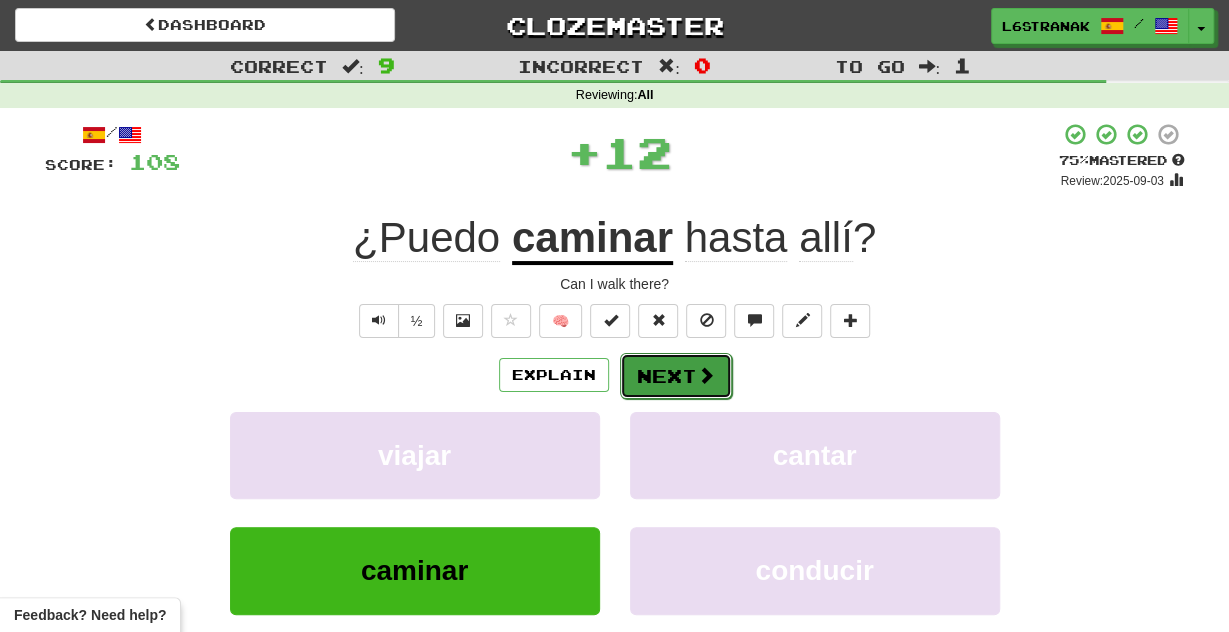 click on "Next" at bounding box center [676, 376] 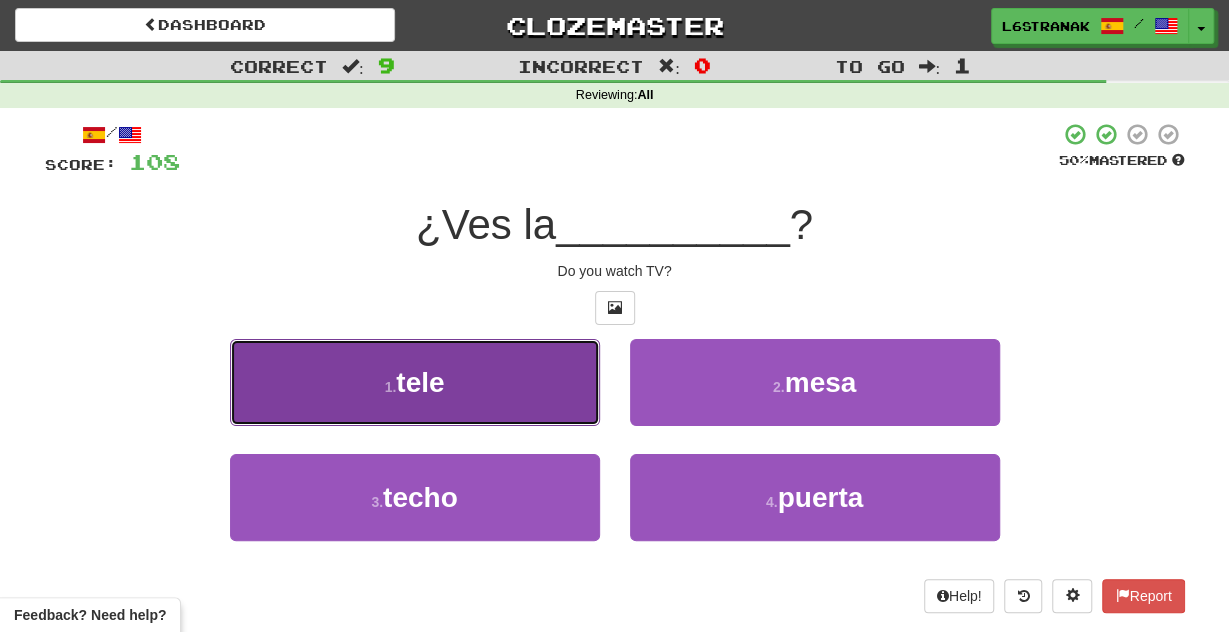 click on "1 .  tele" at bounding box center [415, 382] 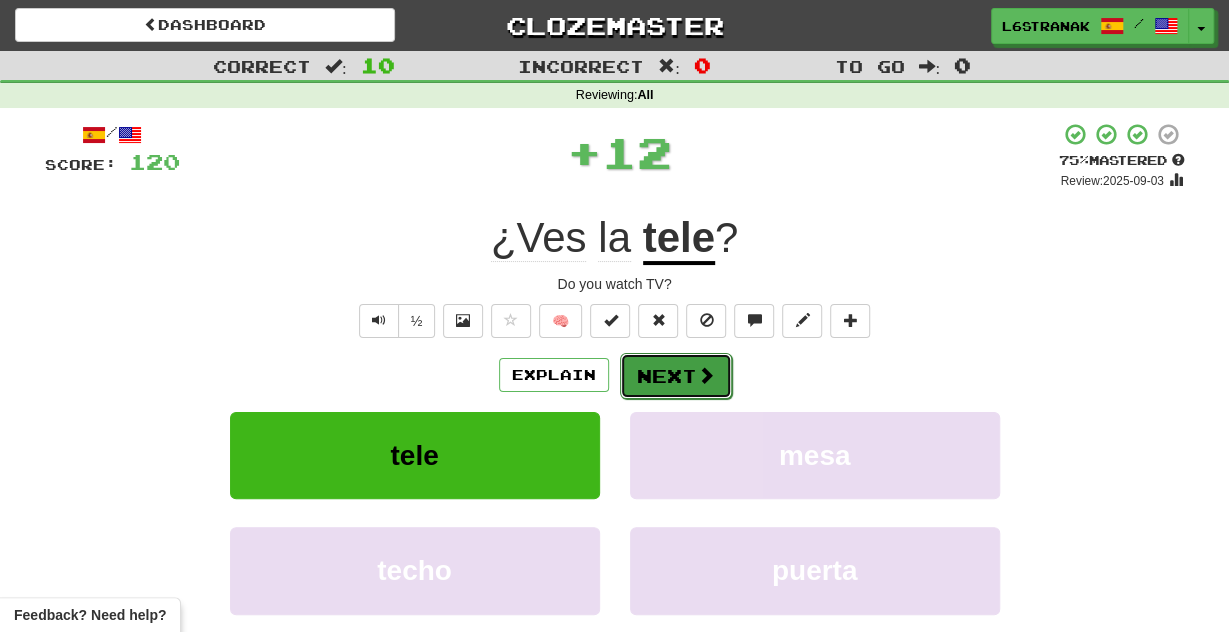 click on "Next" at bounding box center [676, 376] 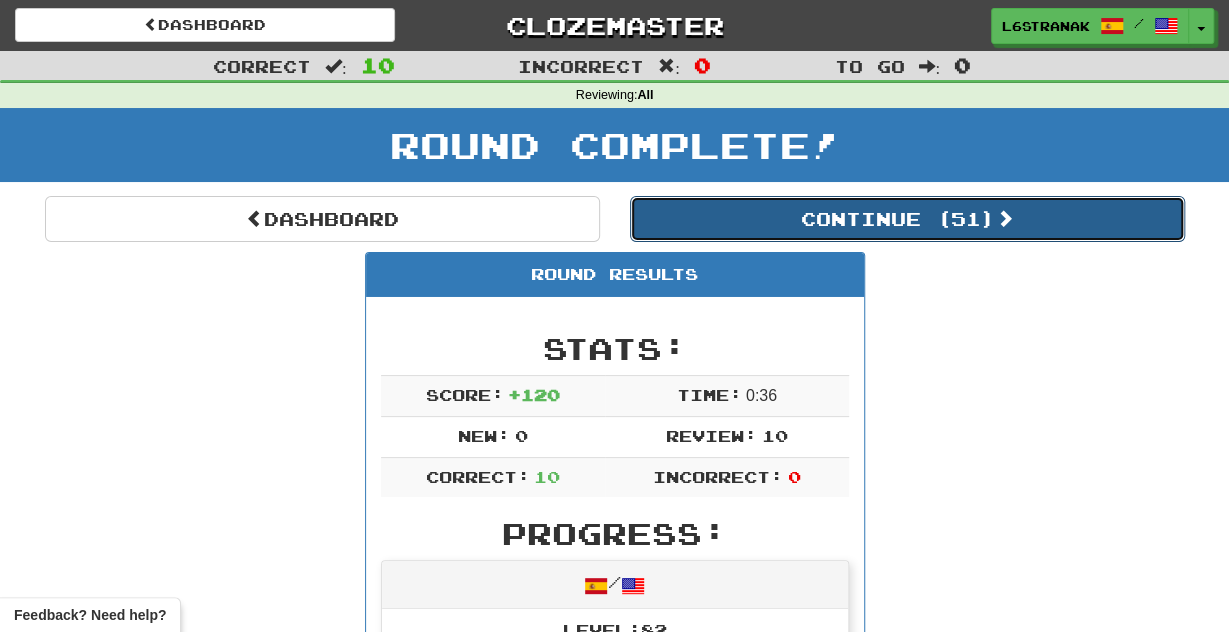 click on "Continue ( 51 )" at bounding box center [907, 219] 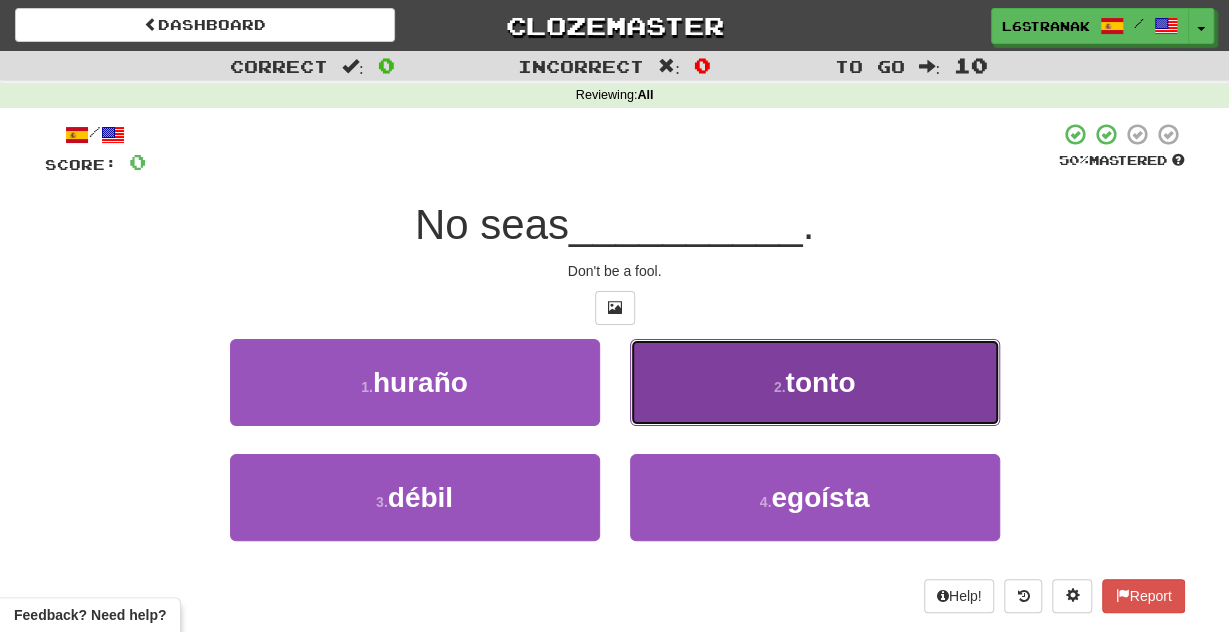 click on "2 .  tonto" at bounding box center (815, 382) 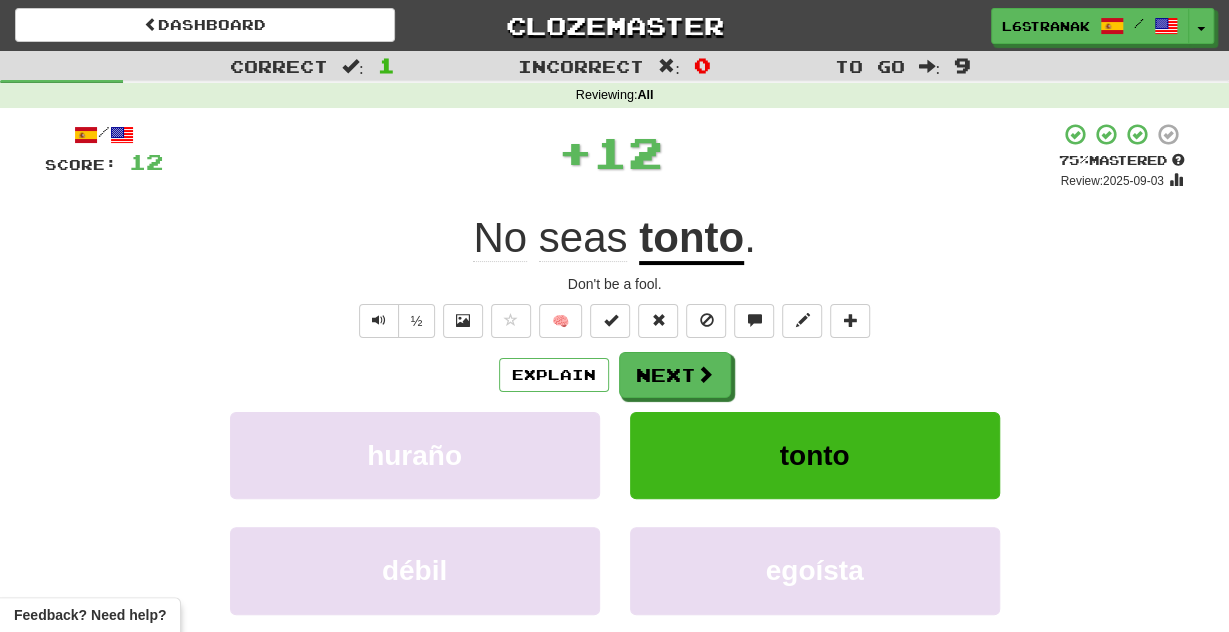 click on "Explain Next huraño tonto débil egoísta Learn more: huraño tonto débil egoísta" at bounding box center [615, 512] 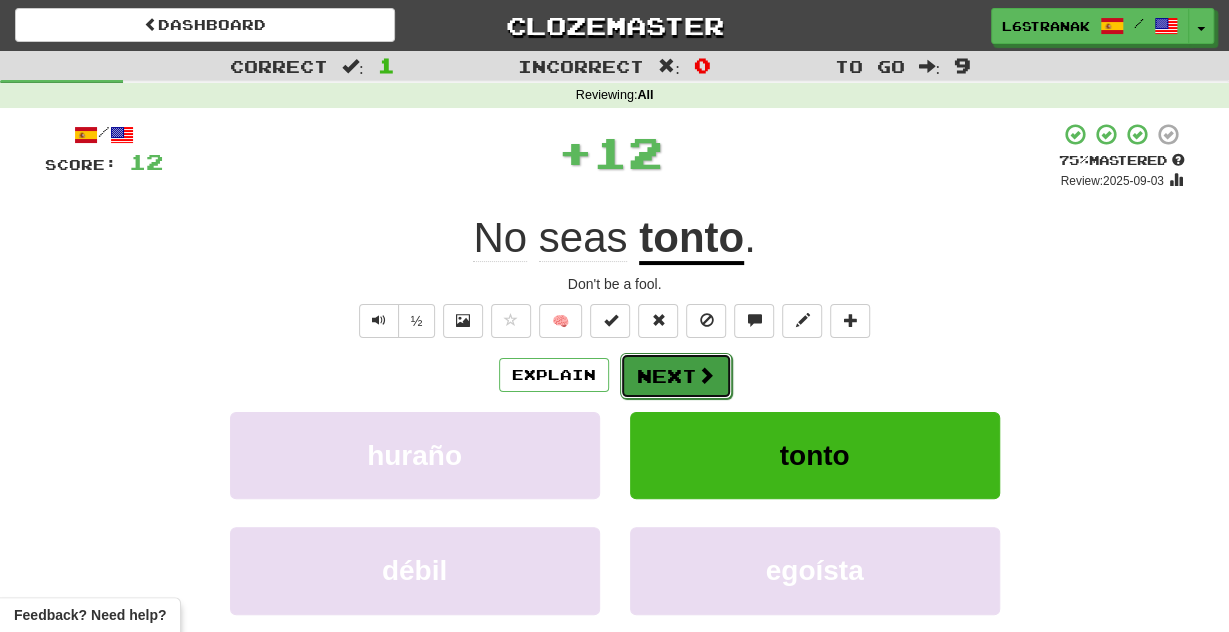 click on "Next" at bounding box center [676, 376] 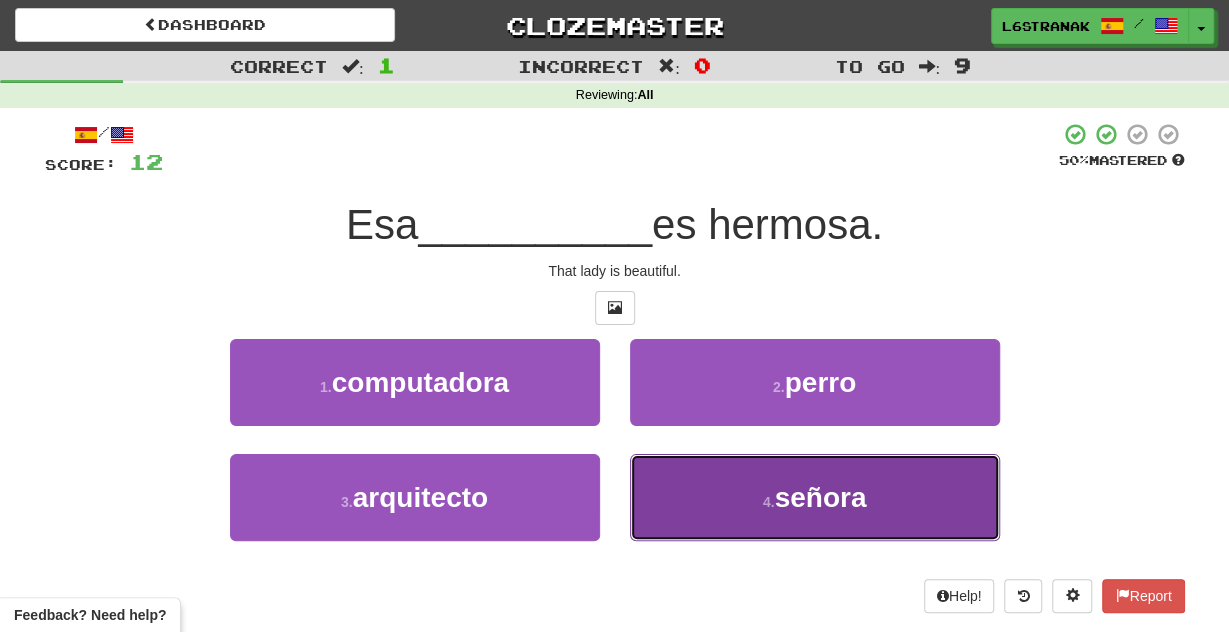 click on "4 .  señora" at bounding box center (815, 497) 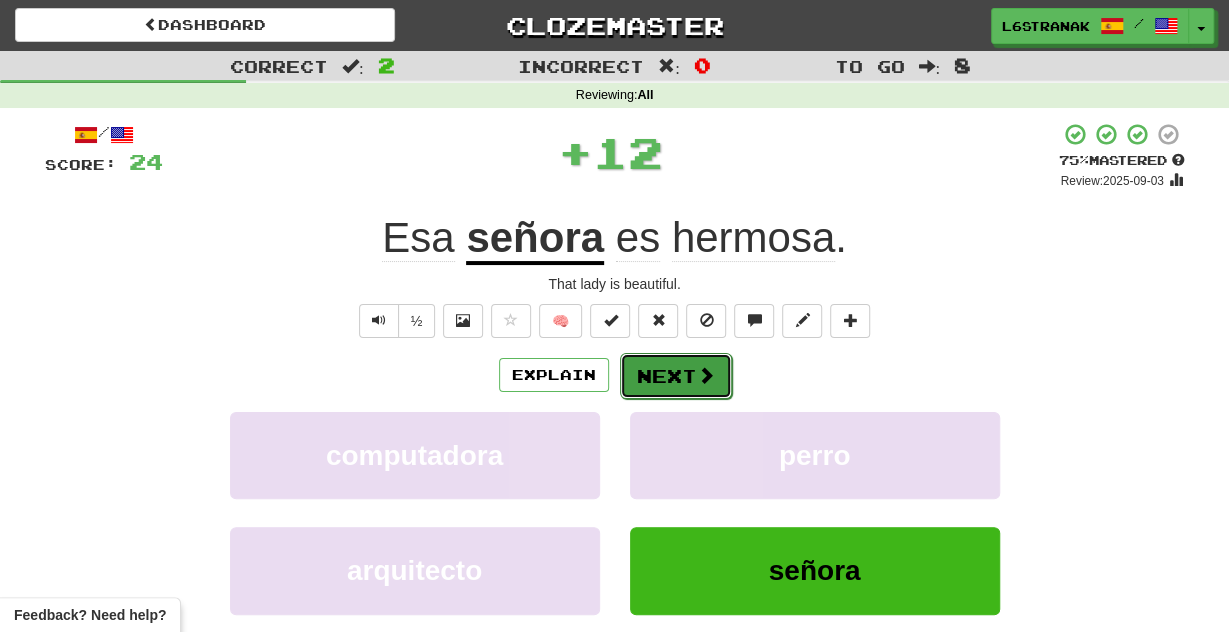 click on "Next" at bounding box center [676, 376] 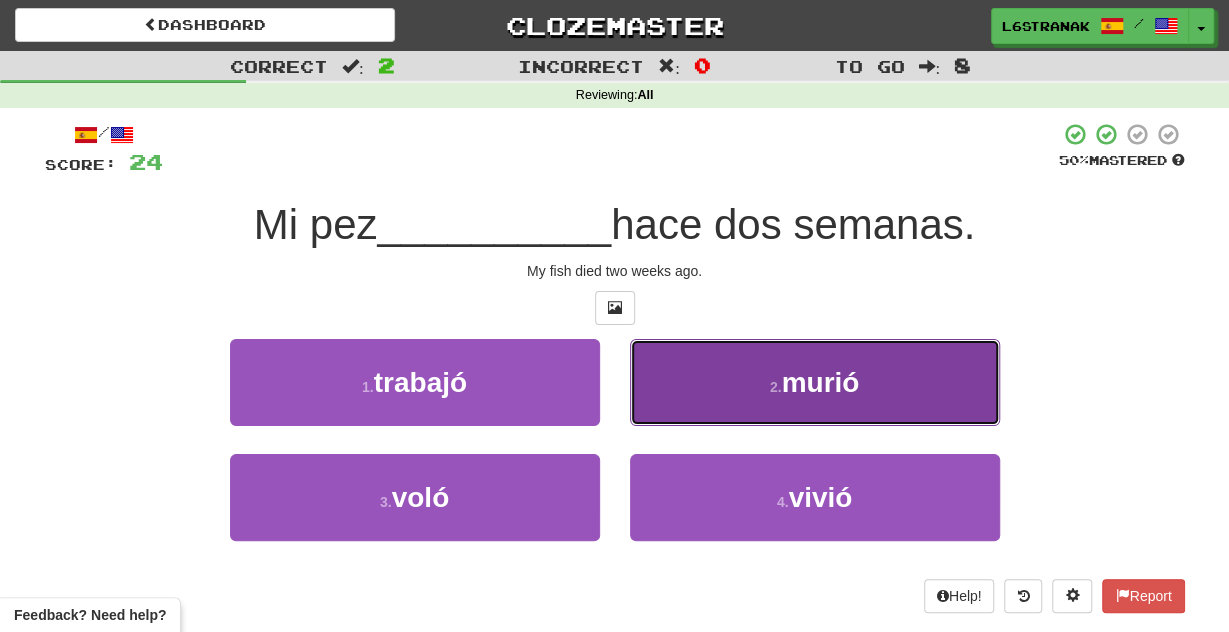 click on "2 .  murió" at bounding box center (815, 382) 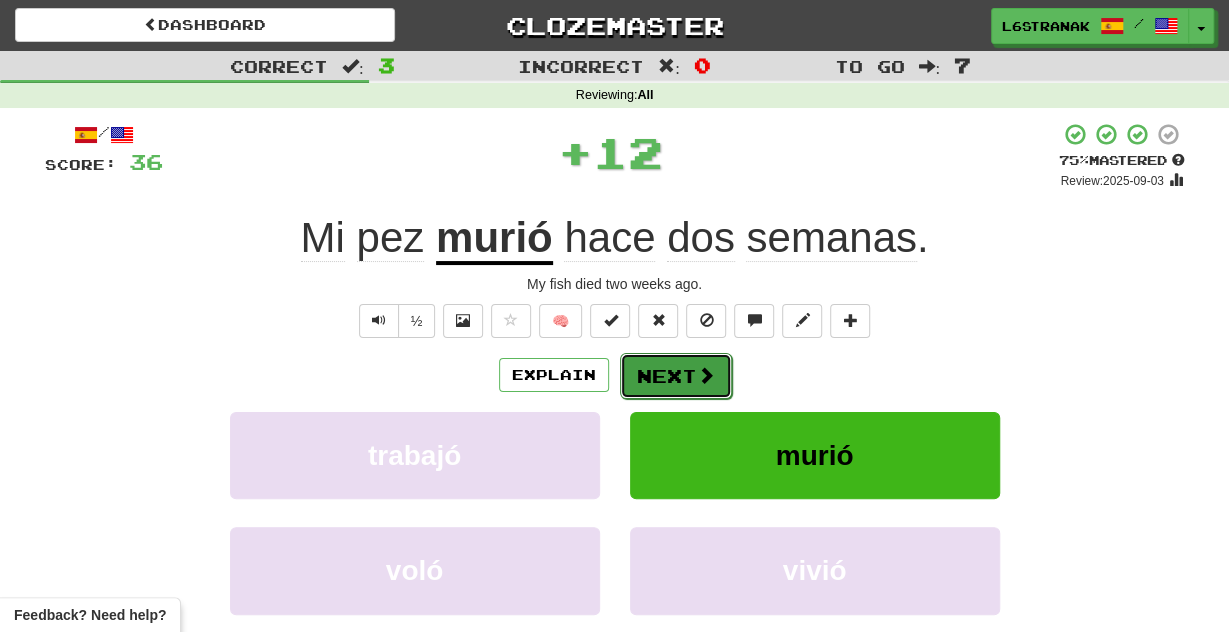 click on "Next" at bounding box center [676, 376] 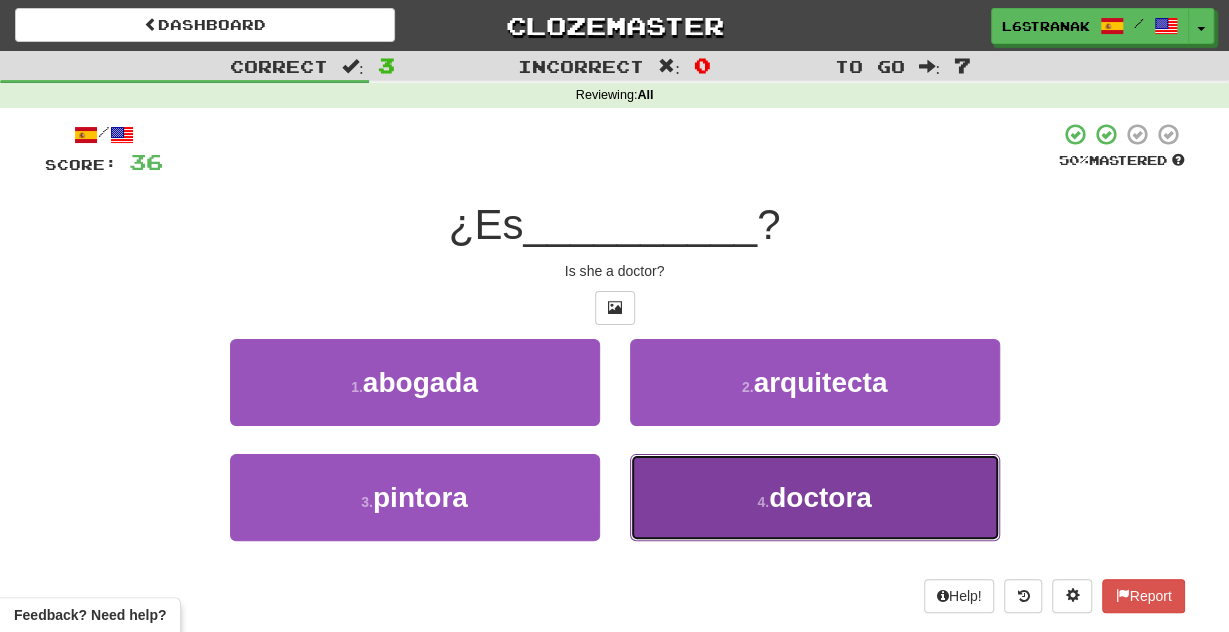 click on "4 .  doctora" at bounding box center [815, 497] 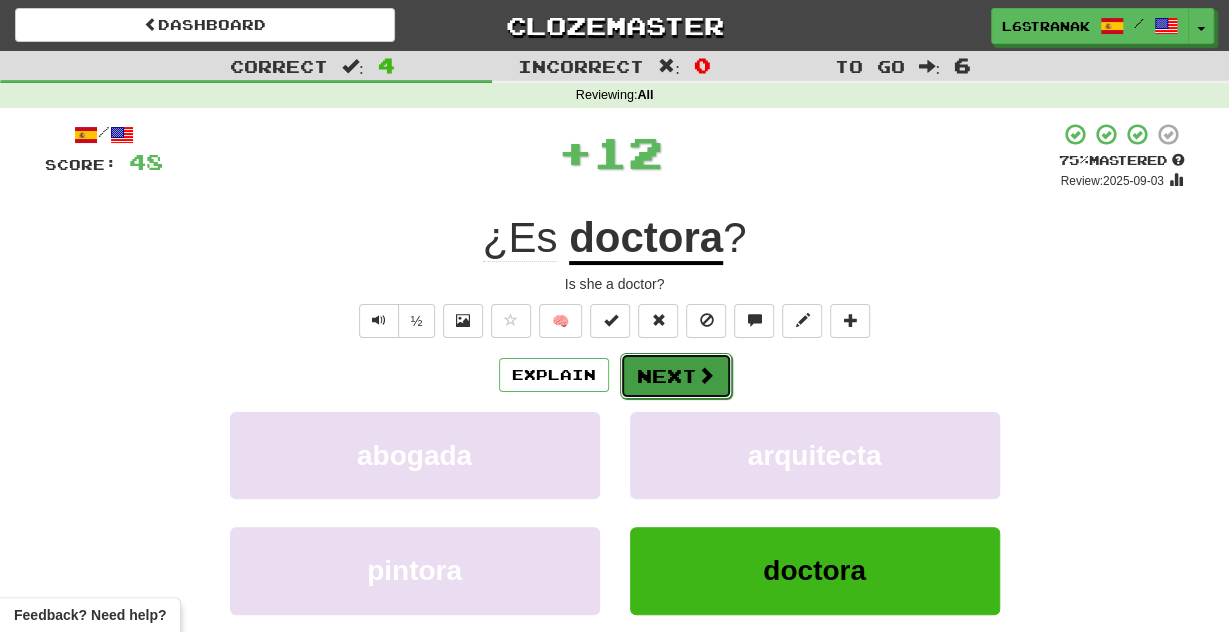 click on "Next" at bounding box center [676, 376] 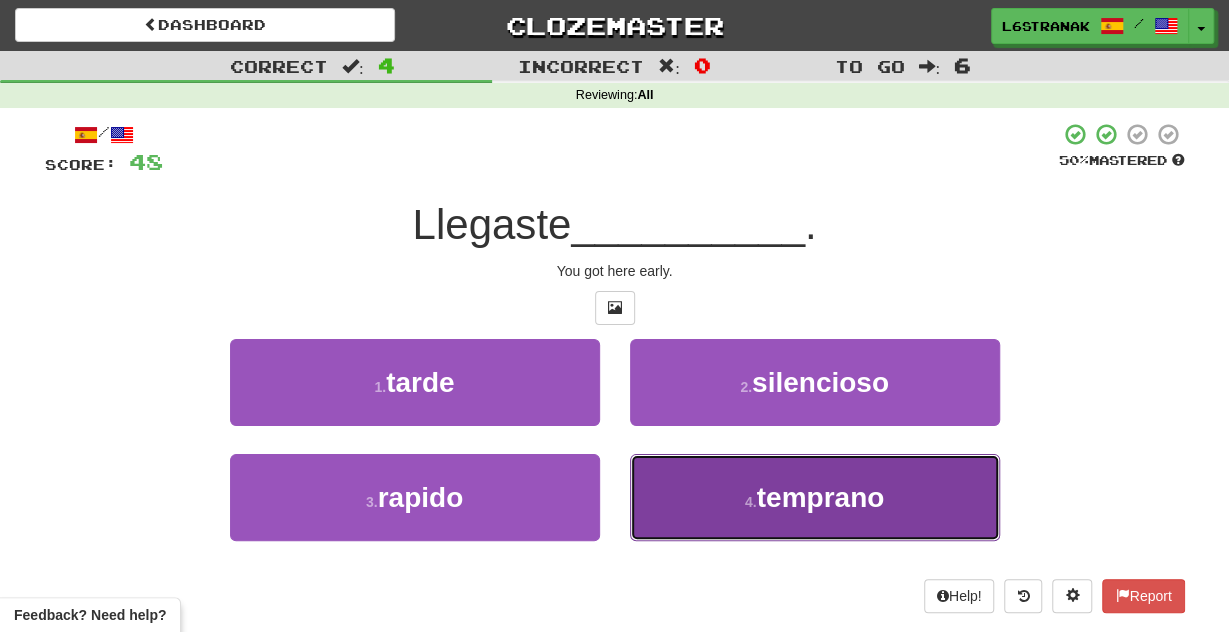 click on "4 .  temprano" at bounding box center (815, 497) 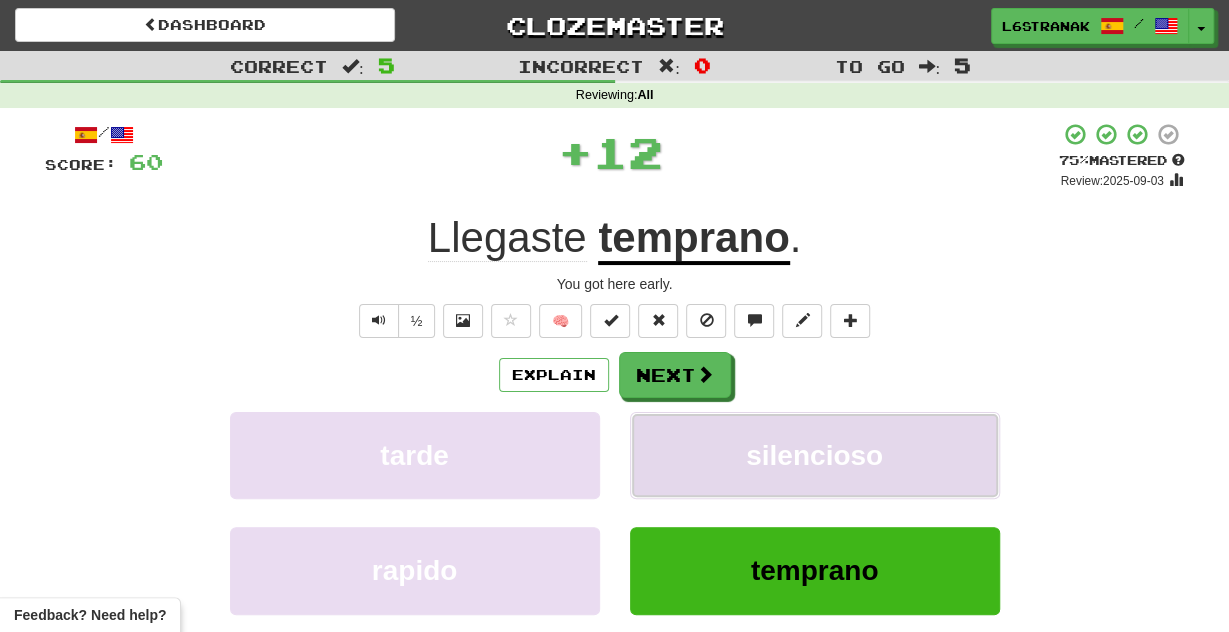 click on "silencioso" at bounding box center [815, 455] 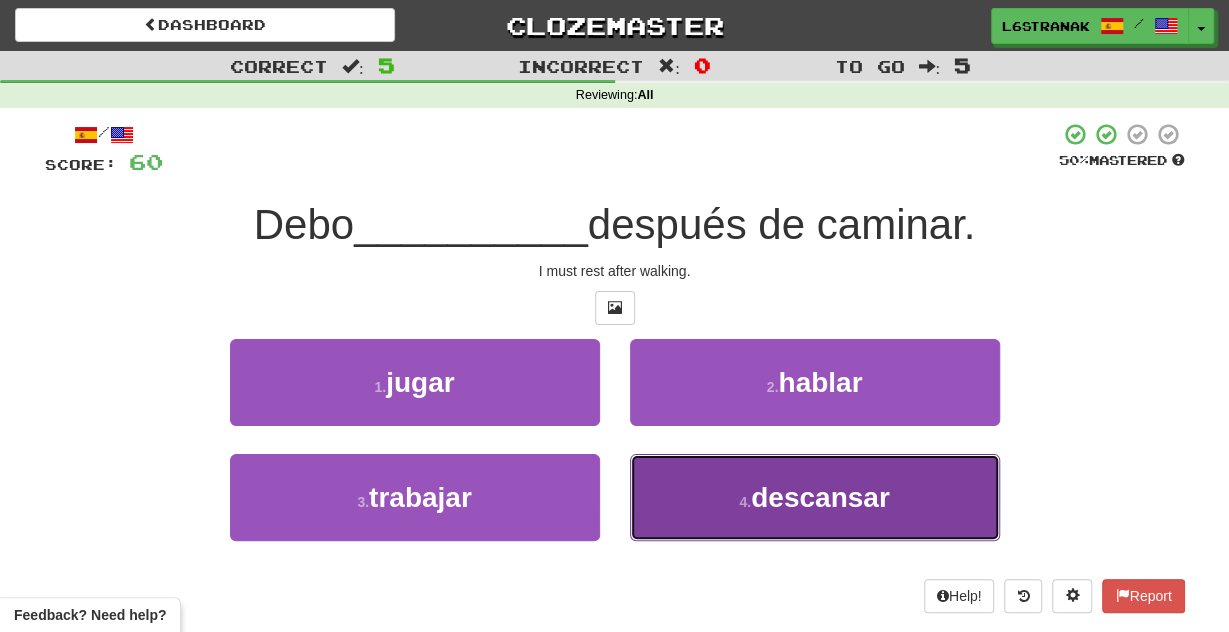 click on "4 .  descansar" at bounding box center [815, 497] 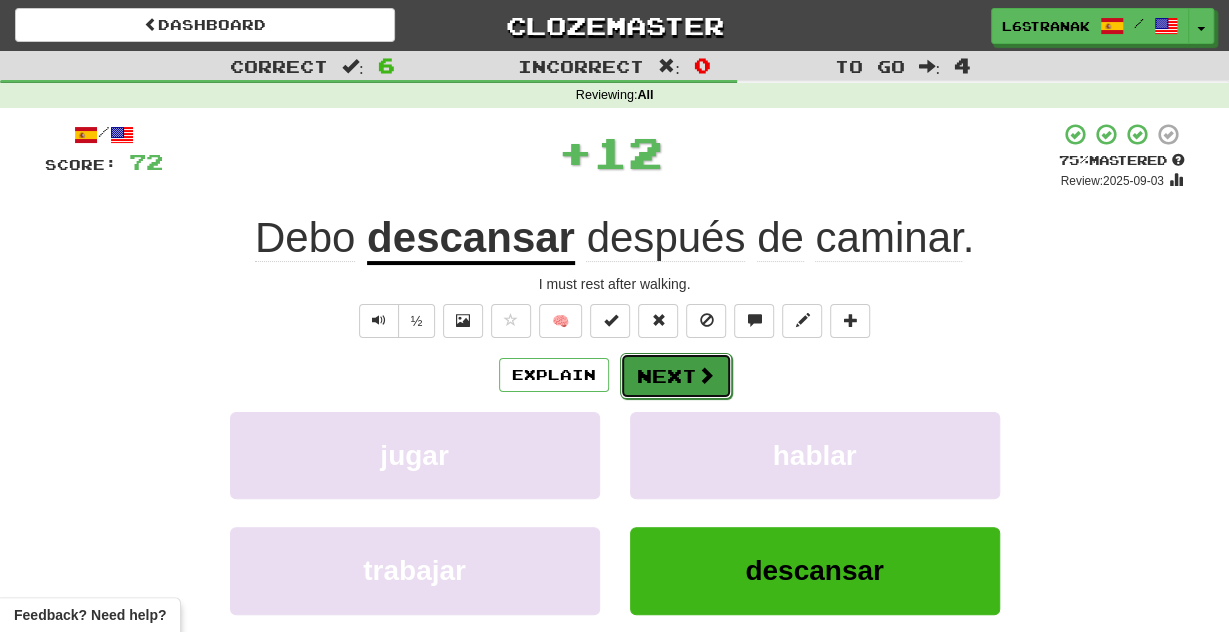 click on "Next" at bounding box center [676, 376] 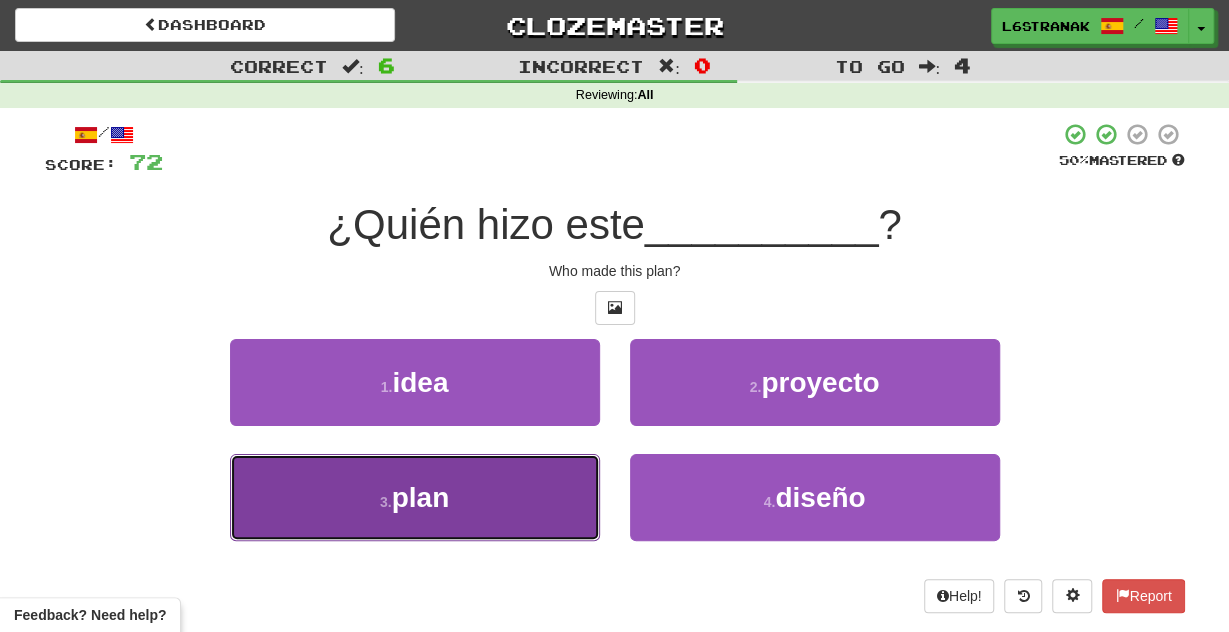 click on "3 .  plan" at bounding box center (415, 497) 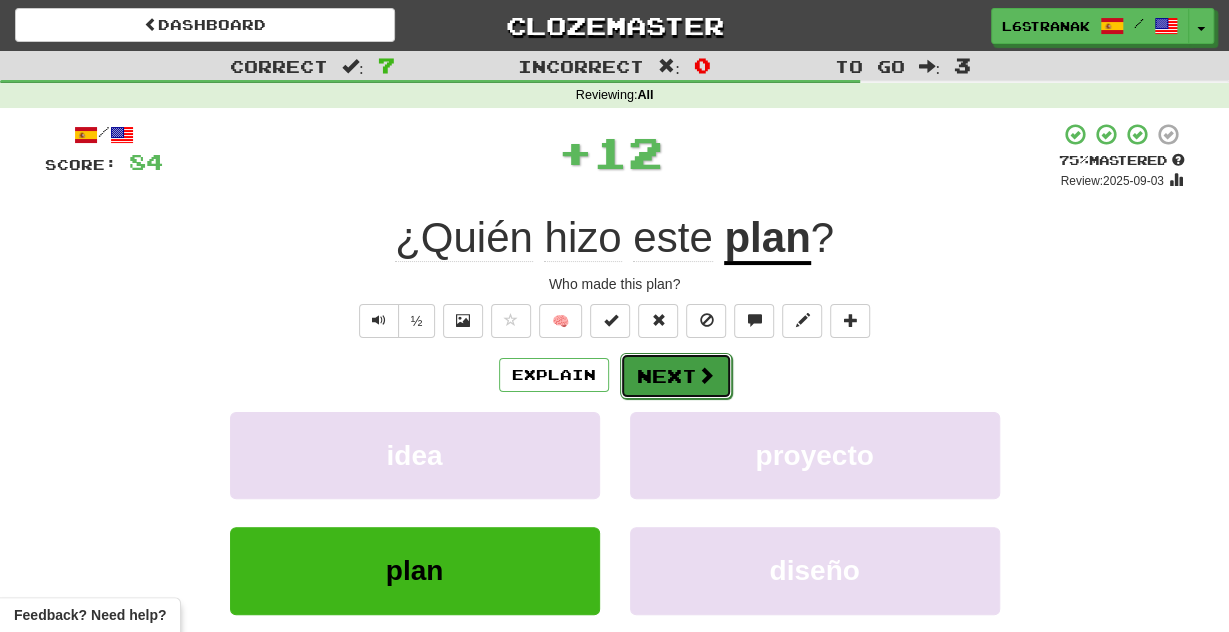 click on "Next" at bounding box center (676, 376) 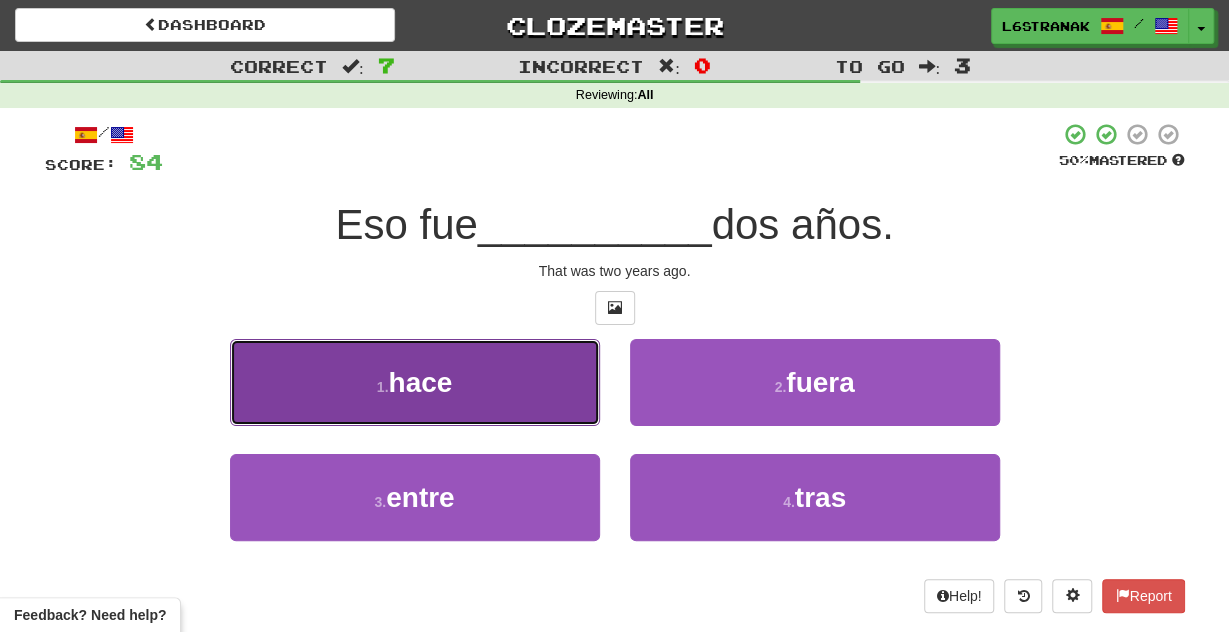 drag, startPoint x: 566, startPoint y: 423, endPoint x: 561, endPoint y: 412, distance: 12.083046 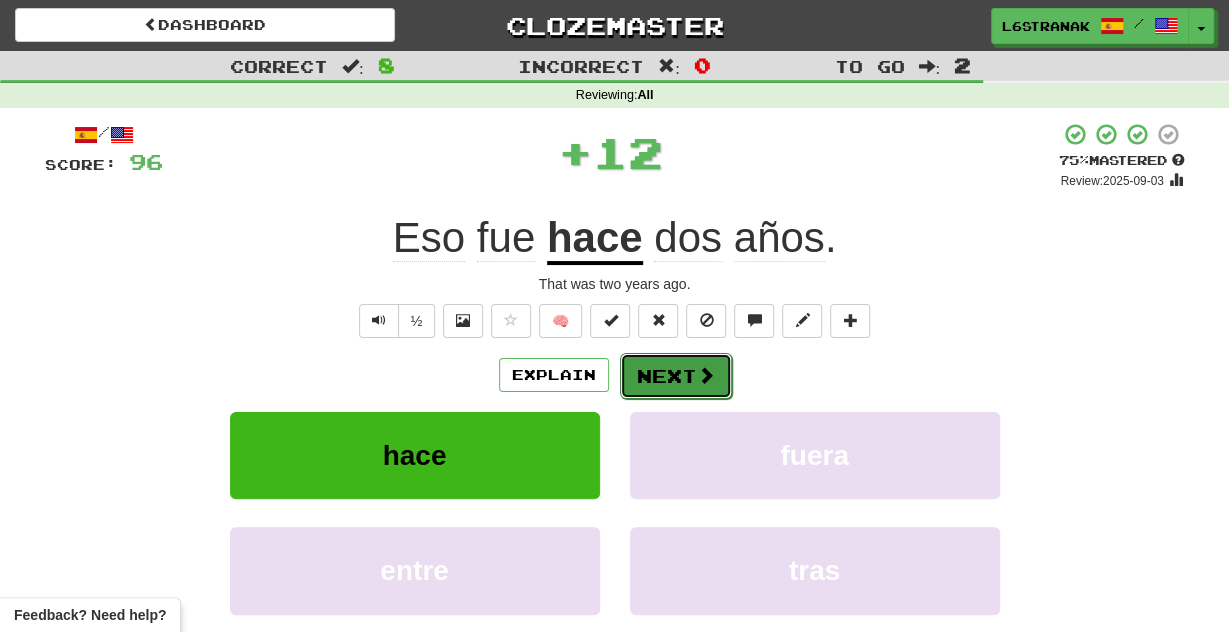 click on "Next" at bounding box center [676, 376] 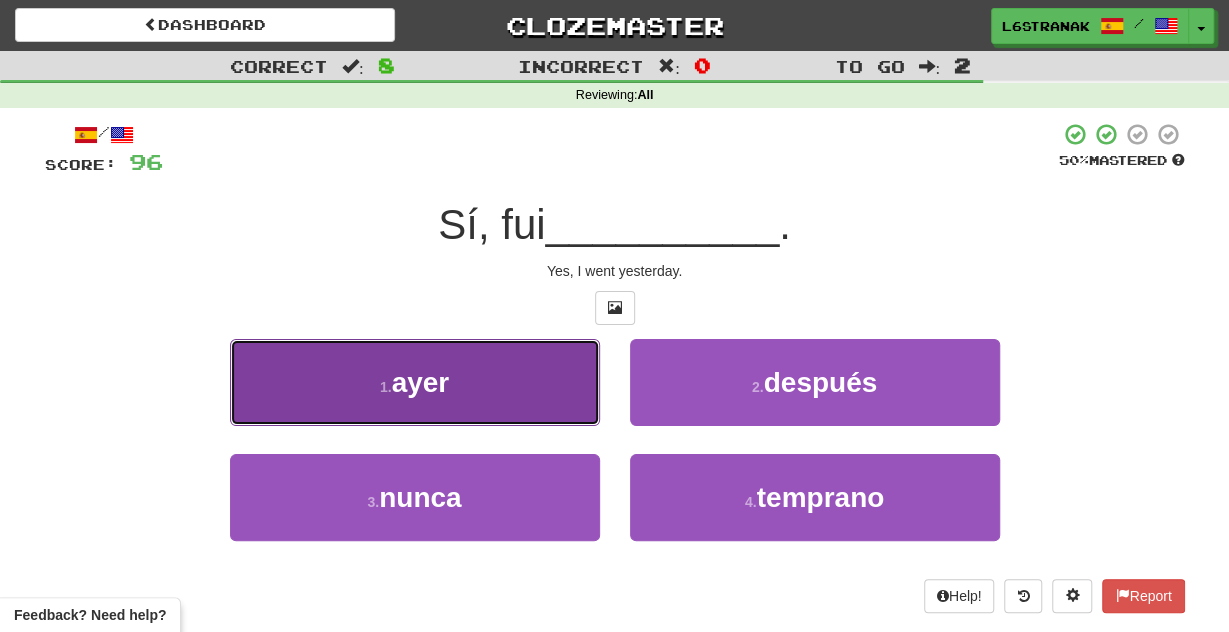 click on "1 .  ayer" at bounding box center [415, 382] 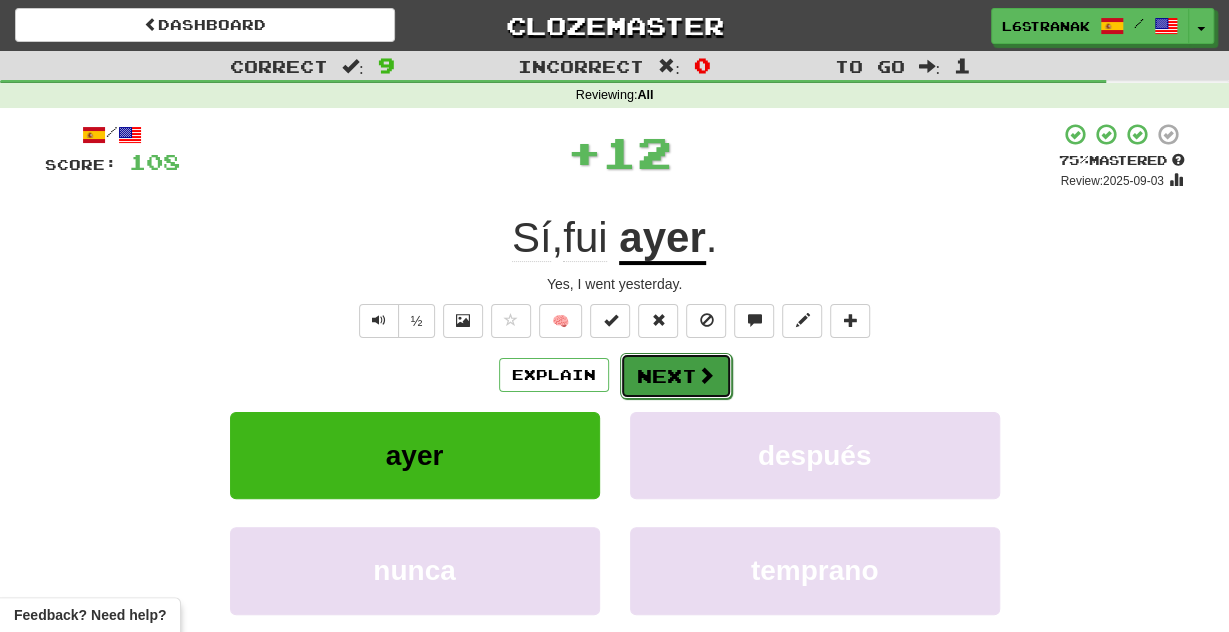 click on "Next" at bounding box center [676, 376] 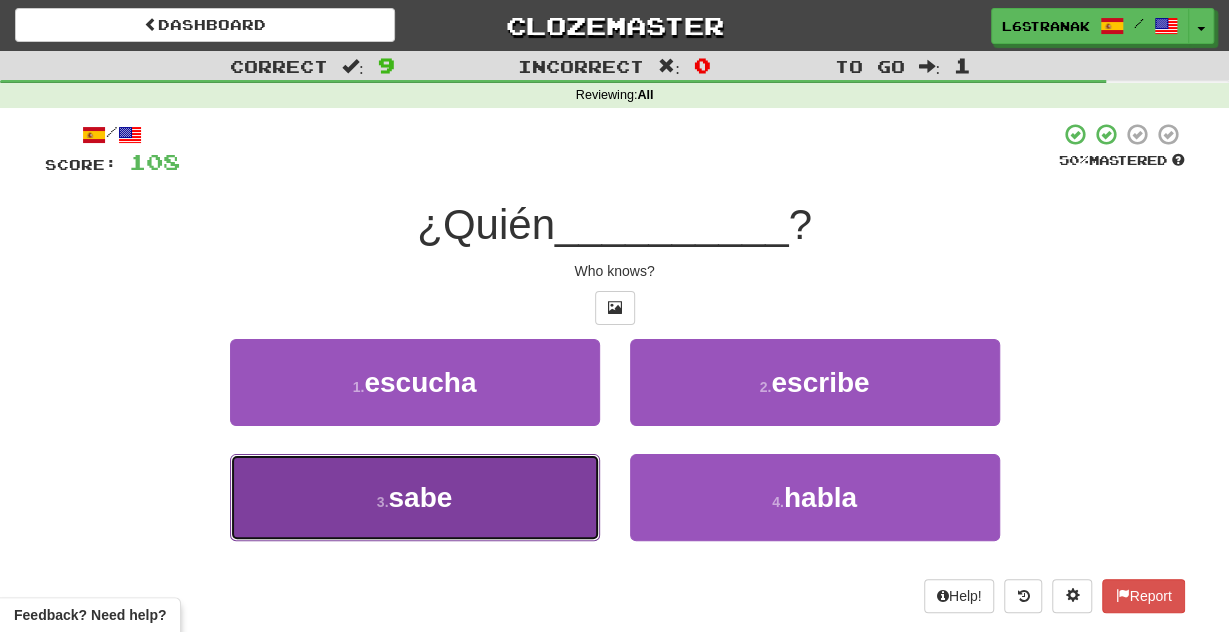 click on "3 .  sabe" at bounding box center (415, 497) 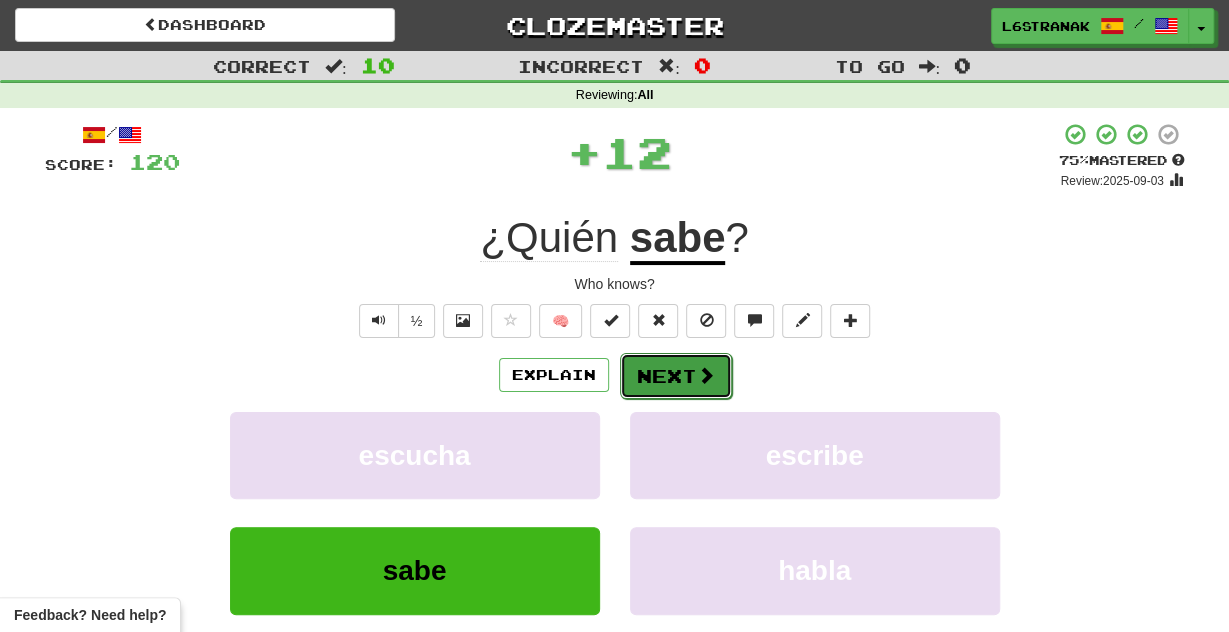 click on "Next" at bounding box center (676, 376) 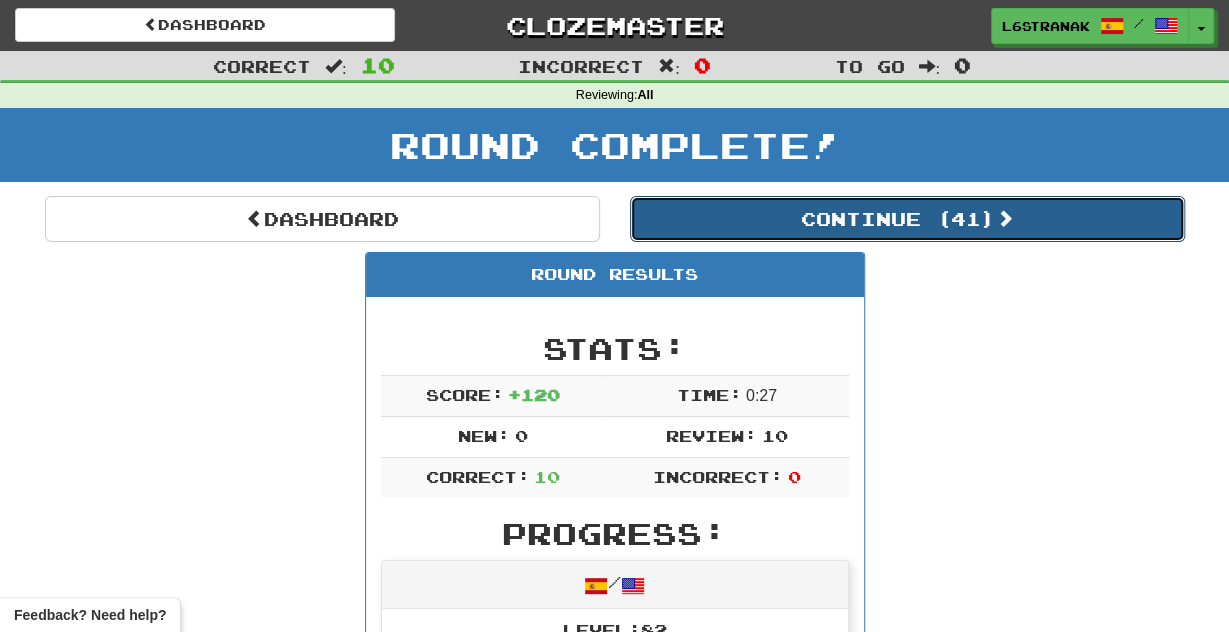 click on "Continue ( 41 )" at bounding box center (907, 219) 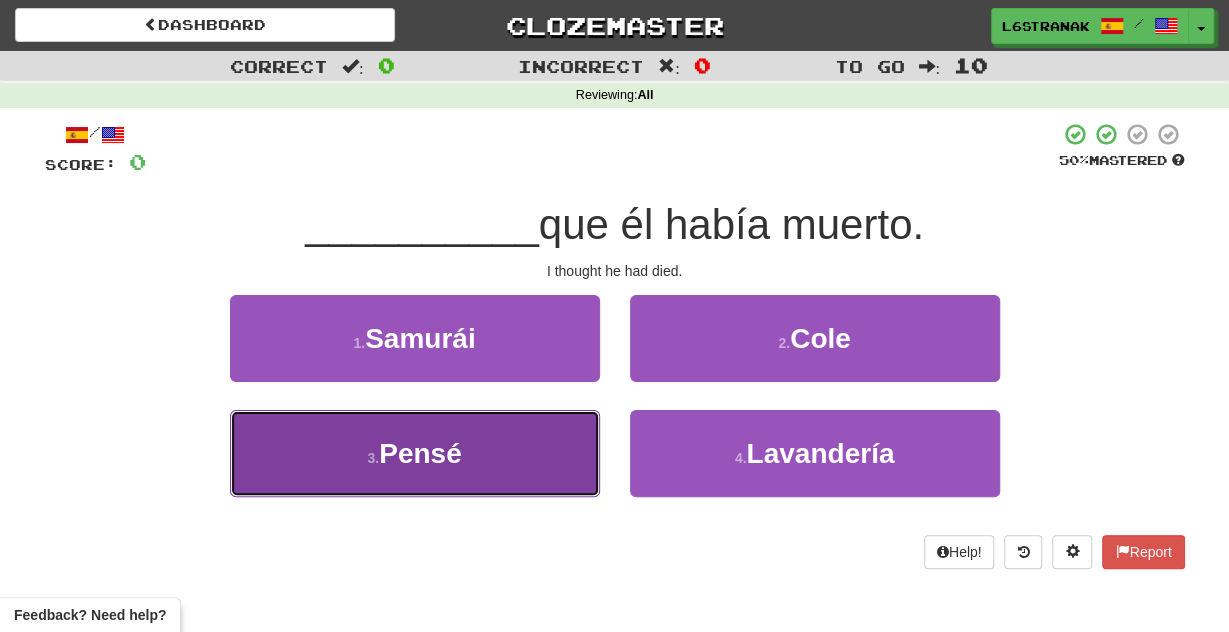 click on "3 .  Pensé" at bounding box center [415, 453] 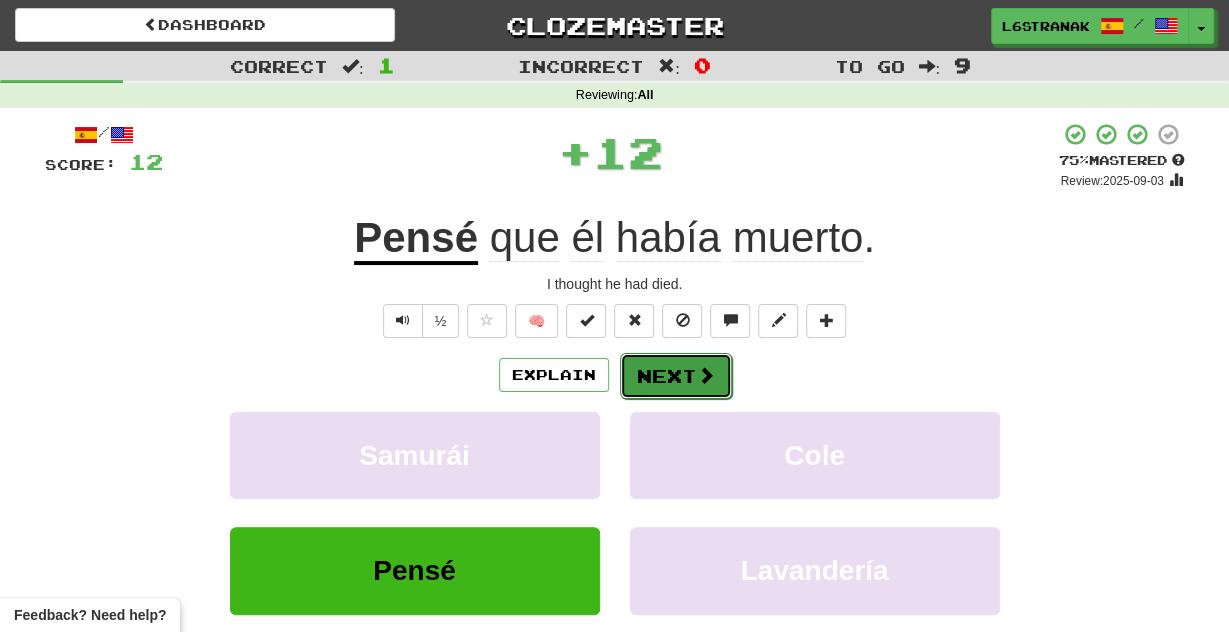 click on "Next" at bounding box center [676, 376] 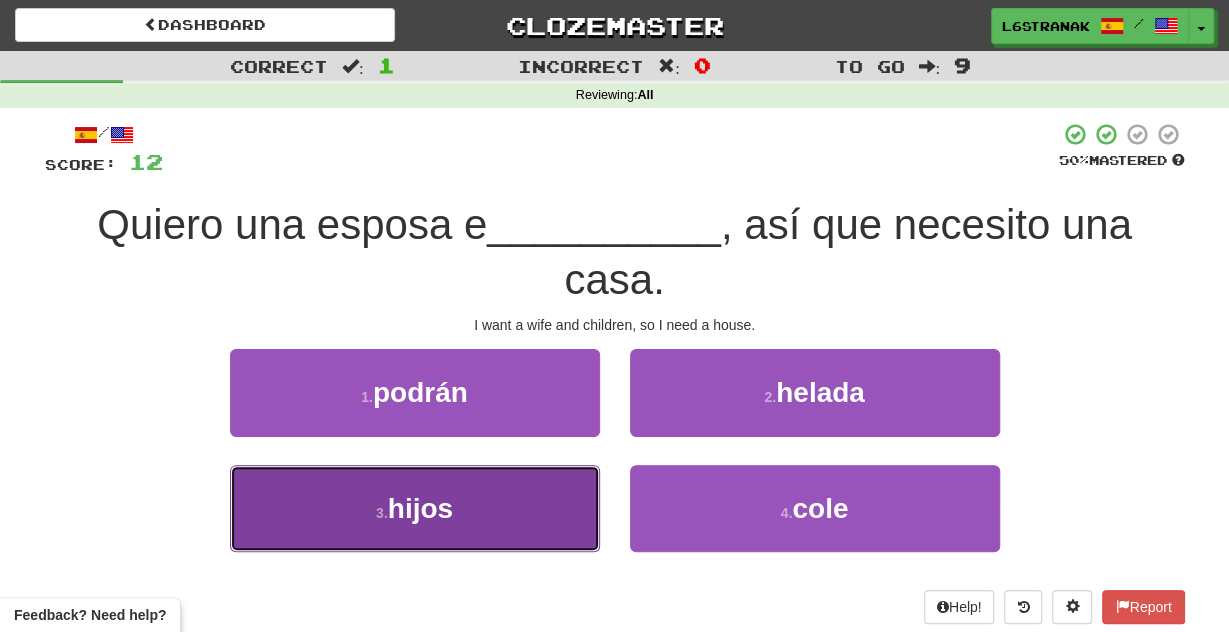 click on "3 .  hijos" at bounding box center [415, 508] 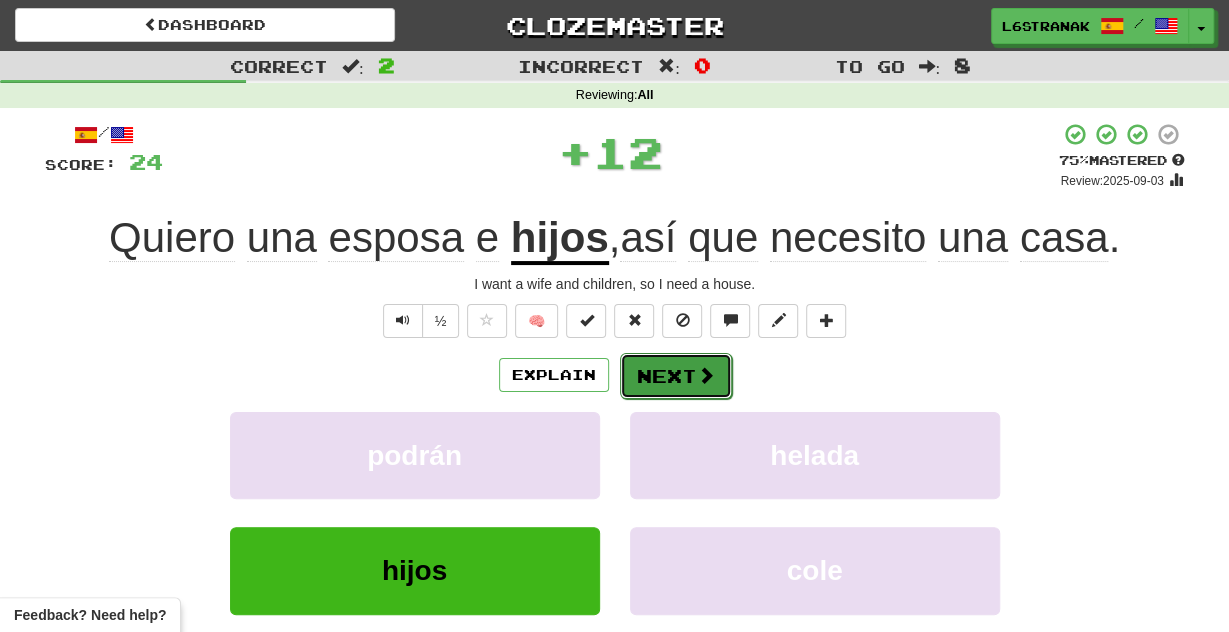 click at bounding box center (706, 375) 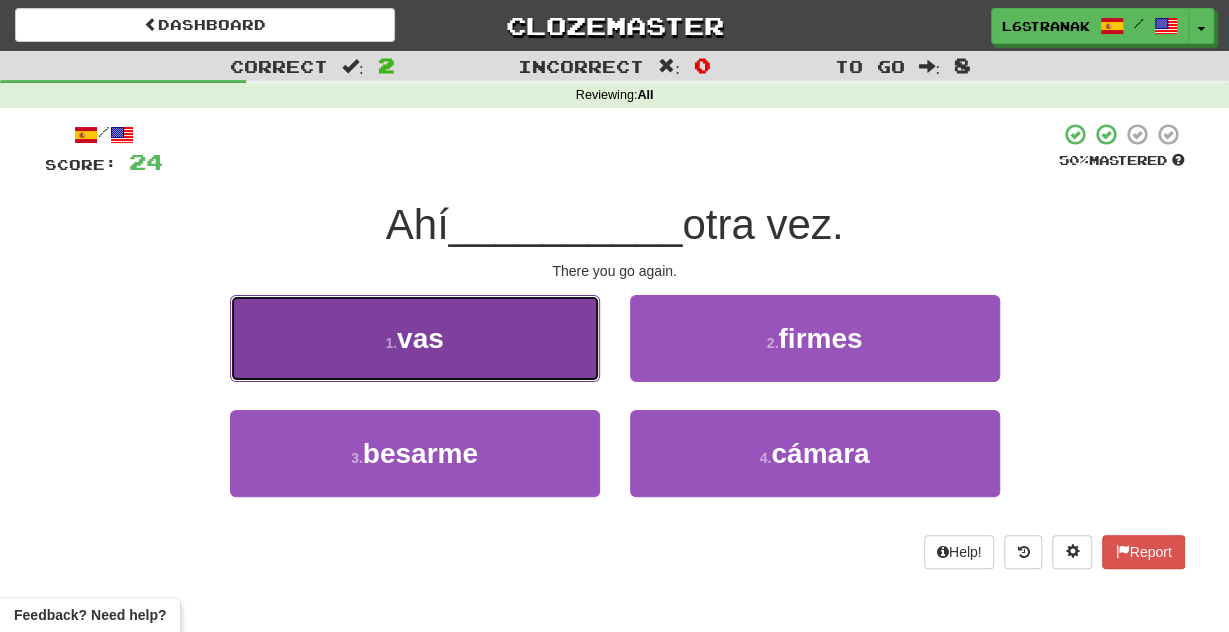 click on "1 .  vas" at bounding box center [415, 338] 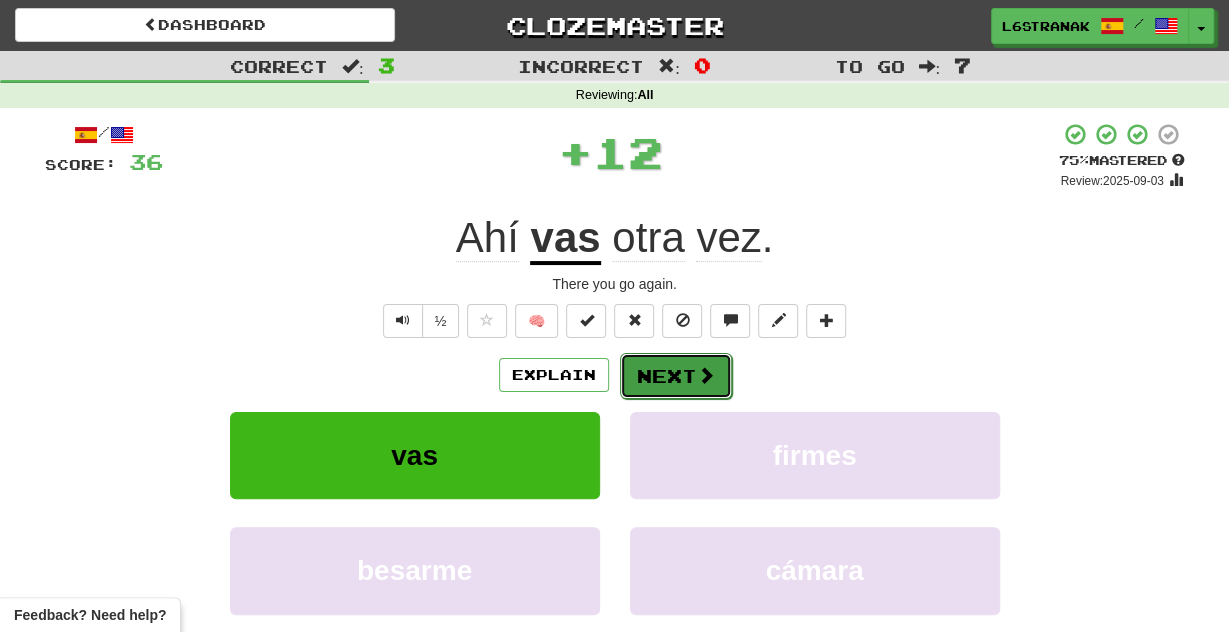 click on "Next" at bounding box center (676, 376) 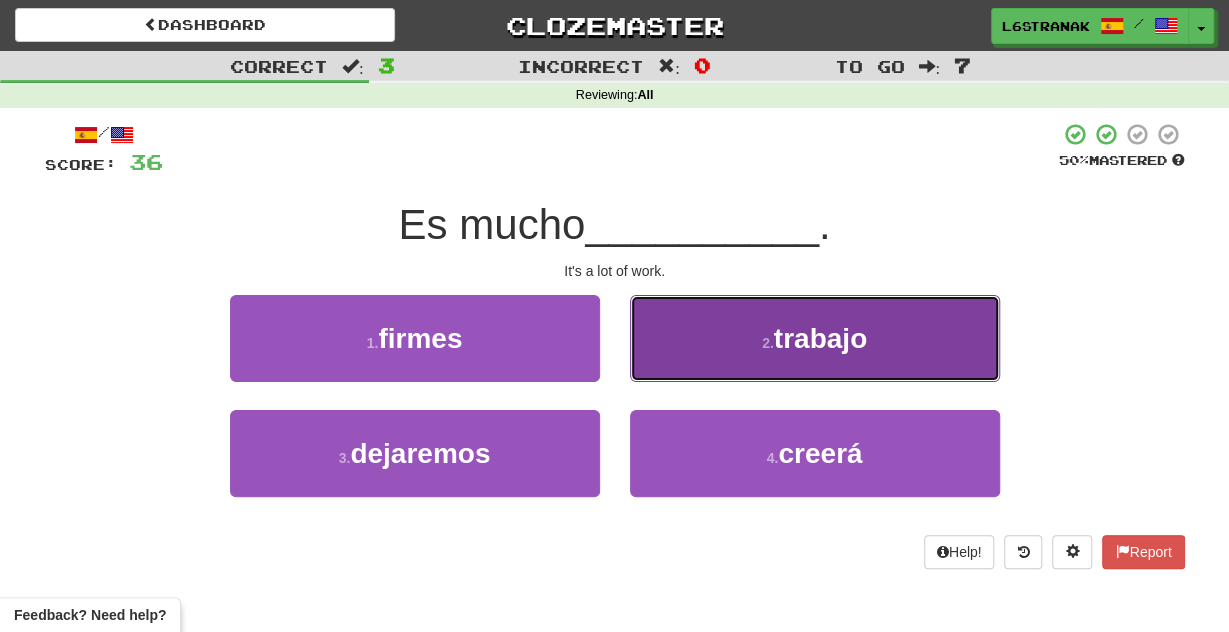 click on "2 .  trabajo" at bounding box center [815, 338] 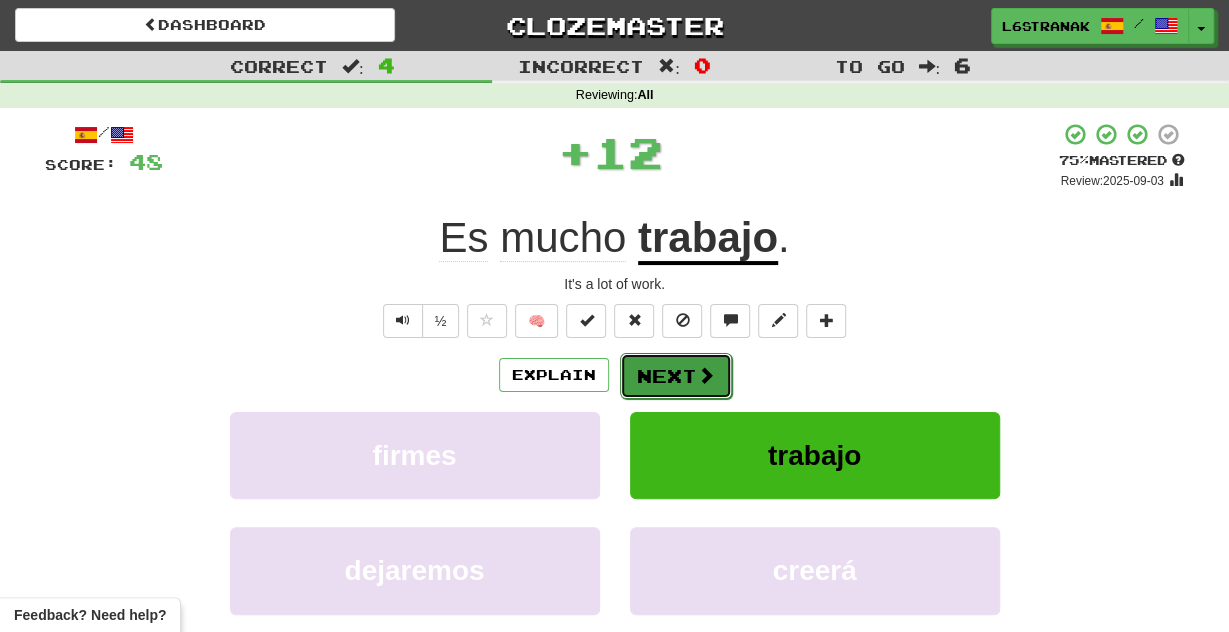 click on "Next" at bounding box center [676, 376] 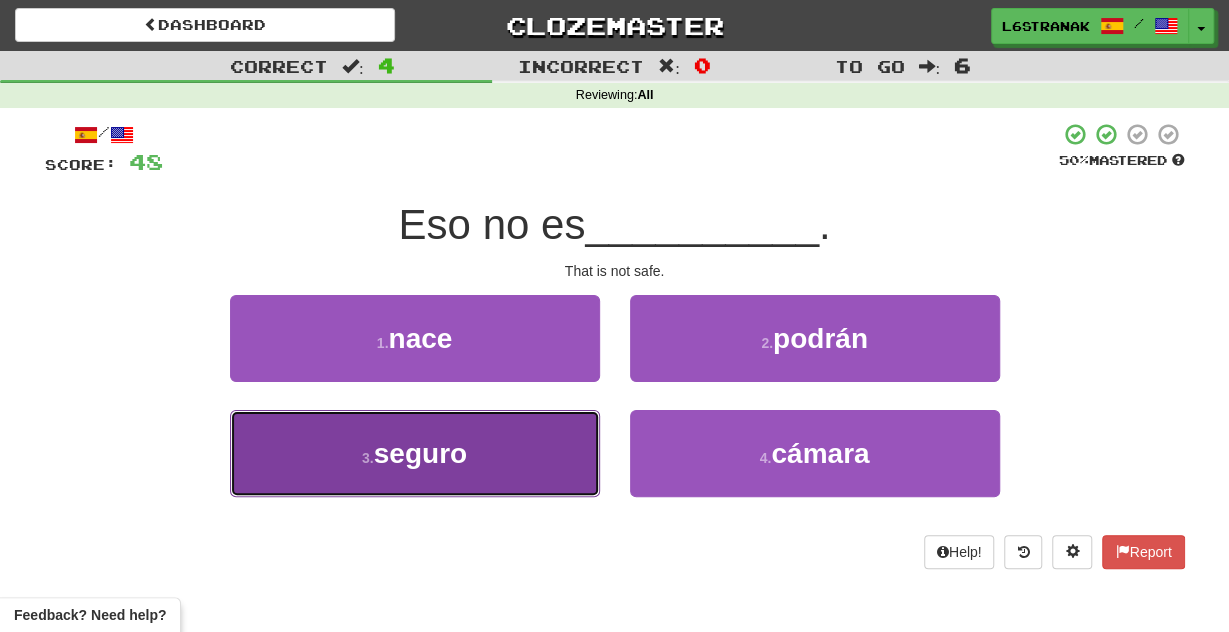 click on "3 .  seguro" at bounding box center (415, 453) 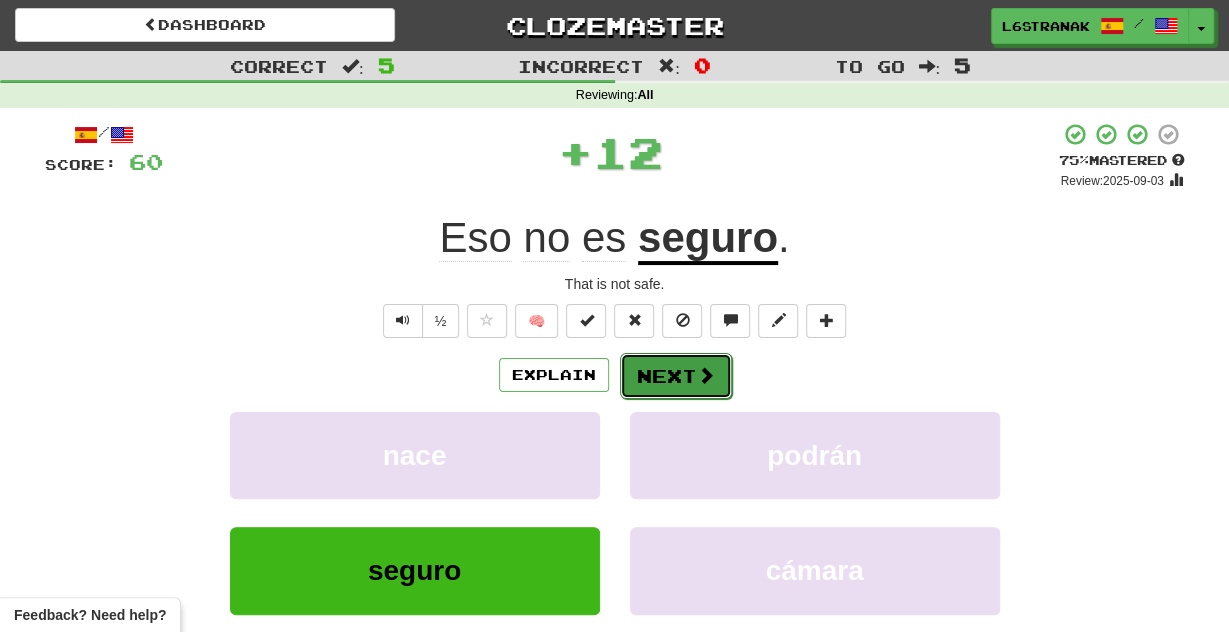 click on "Next" at bounding box center (676, 376) 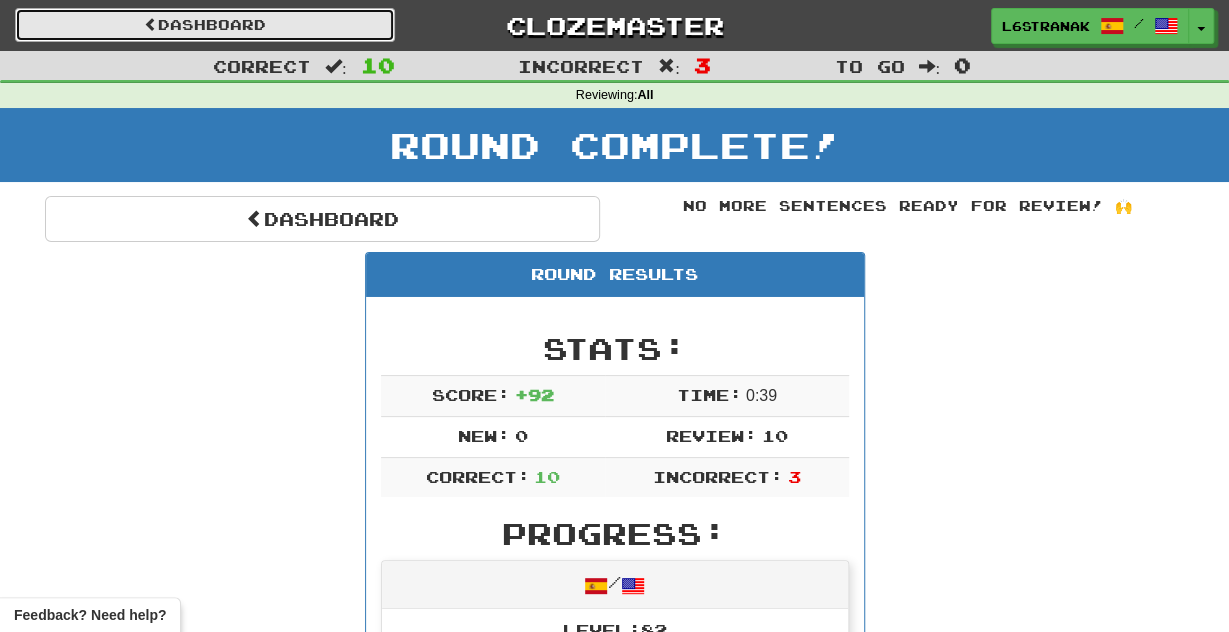 click on "Dashboard" at bounding box center [205, 25] 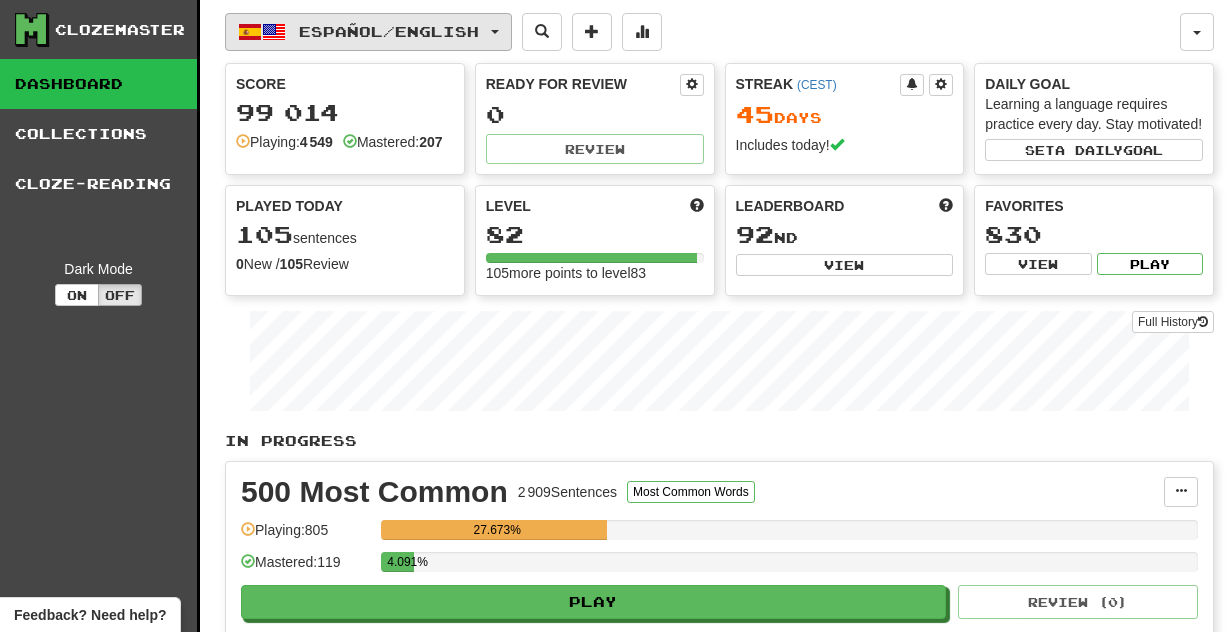 scroll, scrollTop: 0, scrollLeft: 0, axis: both 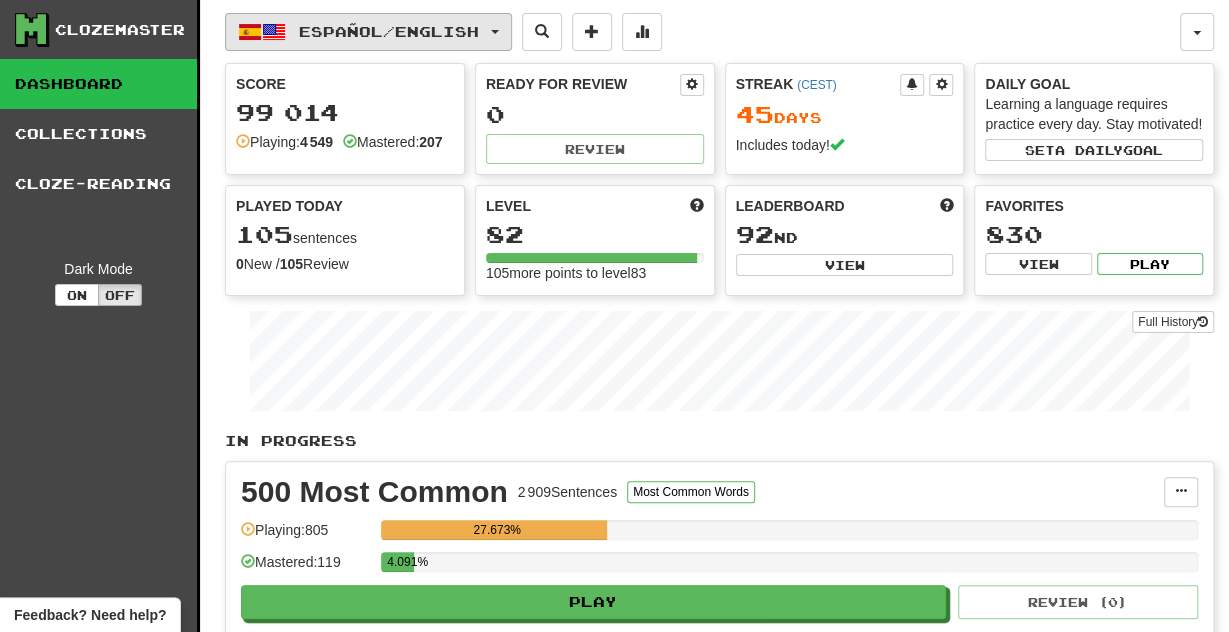 click on "Español  /  English" at bounding box center (389, 31) 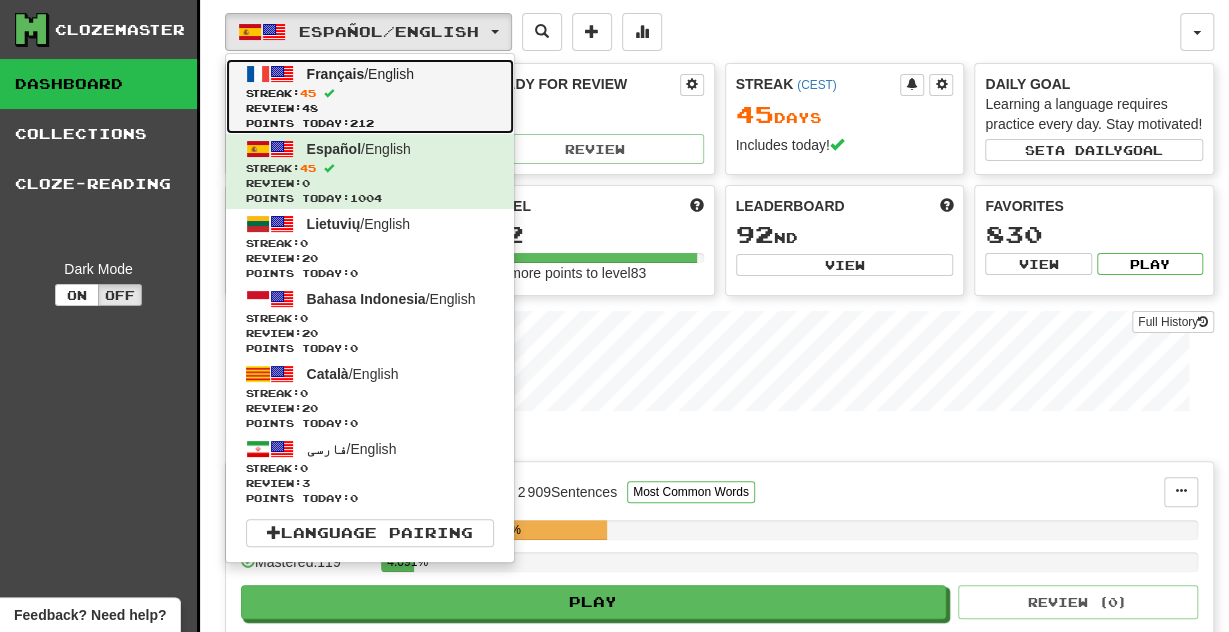 click on "Streak:  45" at bounding box center [370, 93] 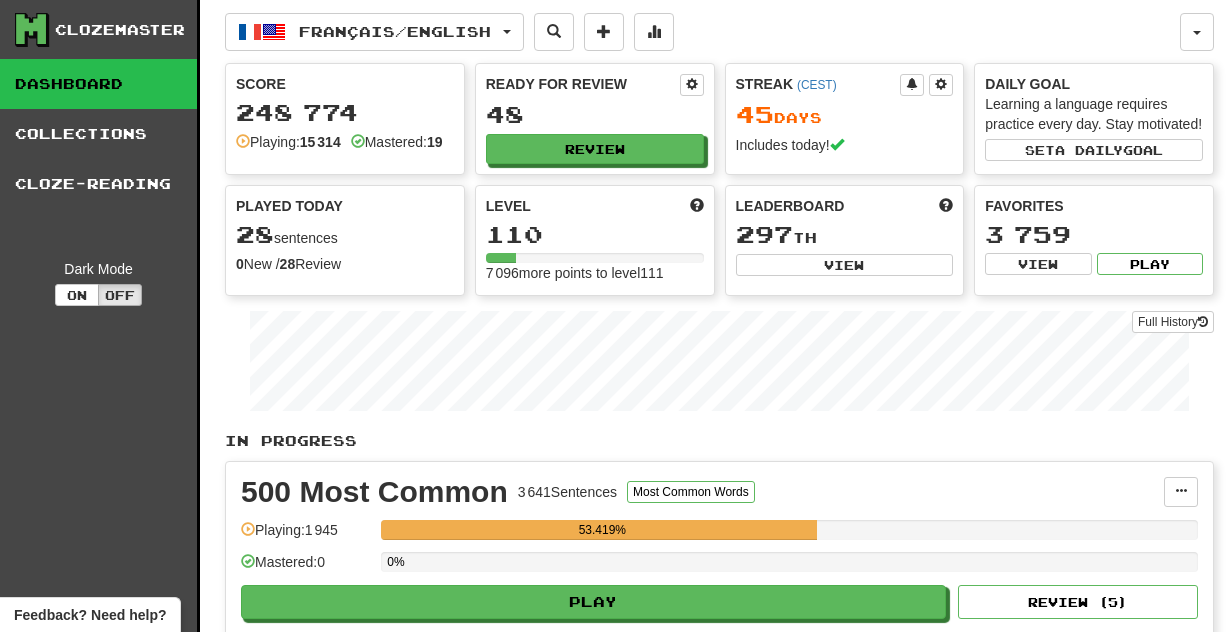 scroll, scrollTop: 0, scrollLeft: 0, axis: both 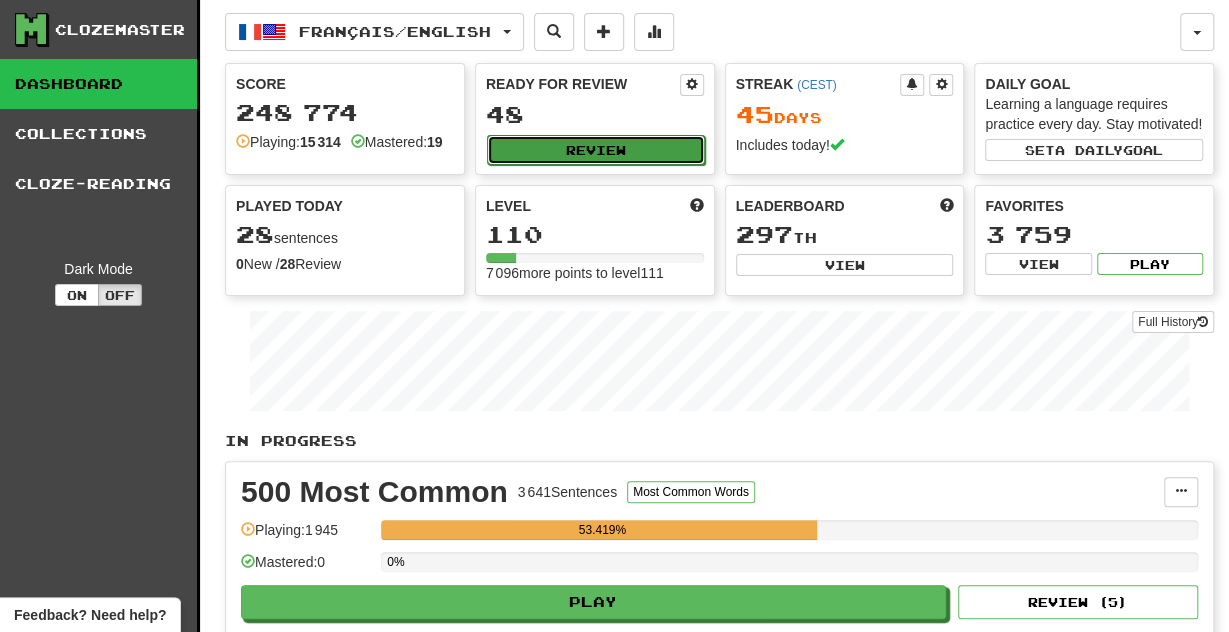 click on "Review" at bounding box center (596, 150) 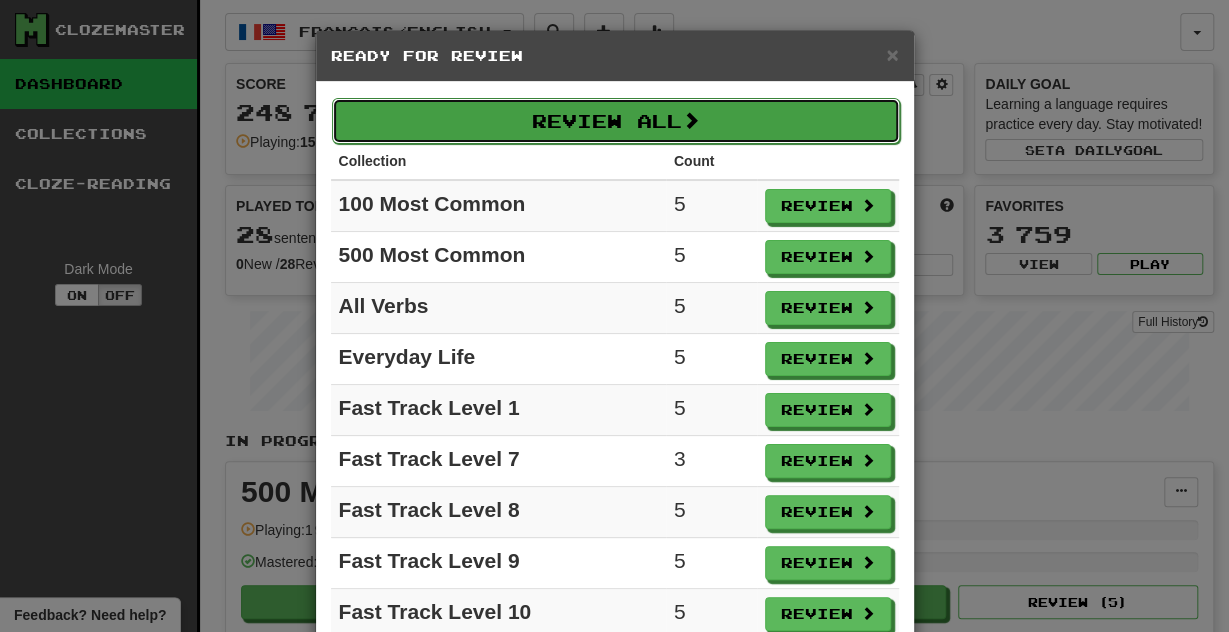 click on "Review All" at bounding box center [616, 121] 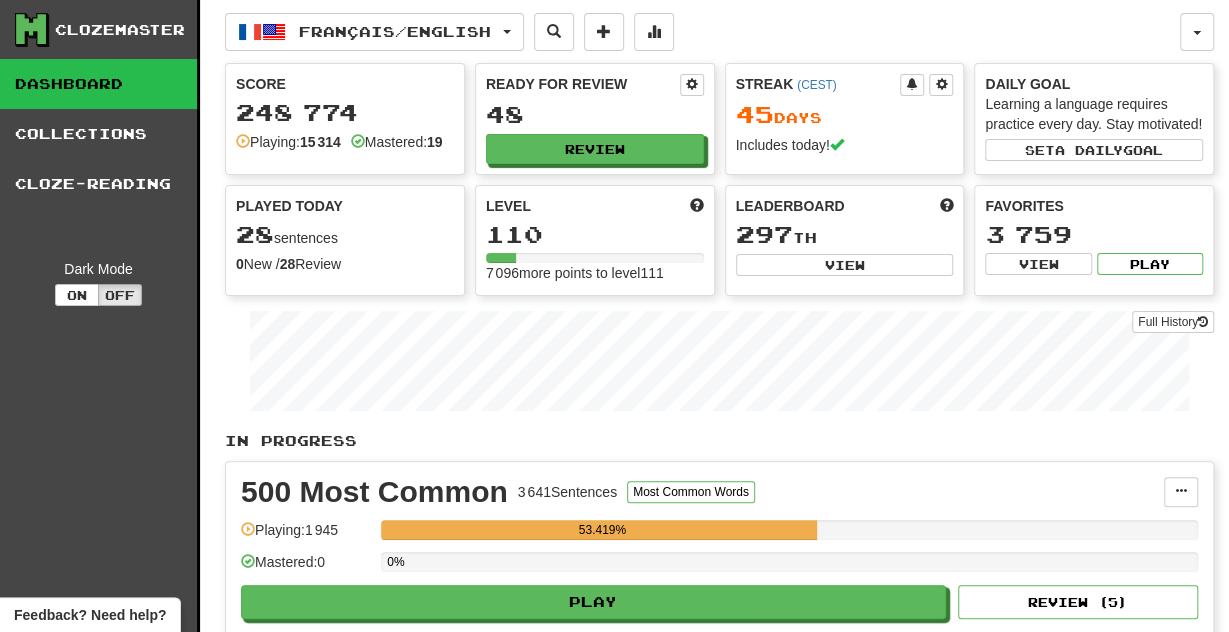 select on "**" 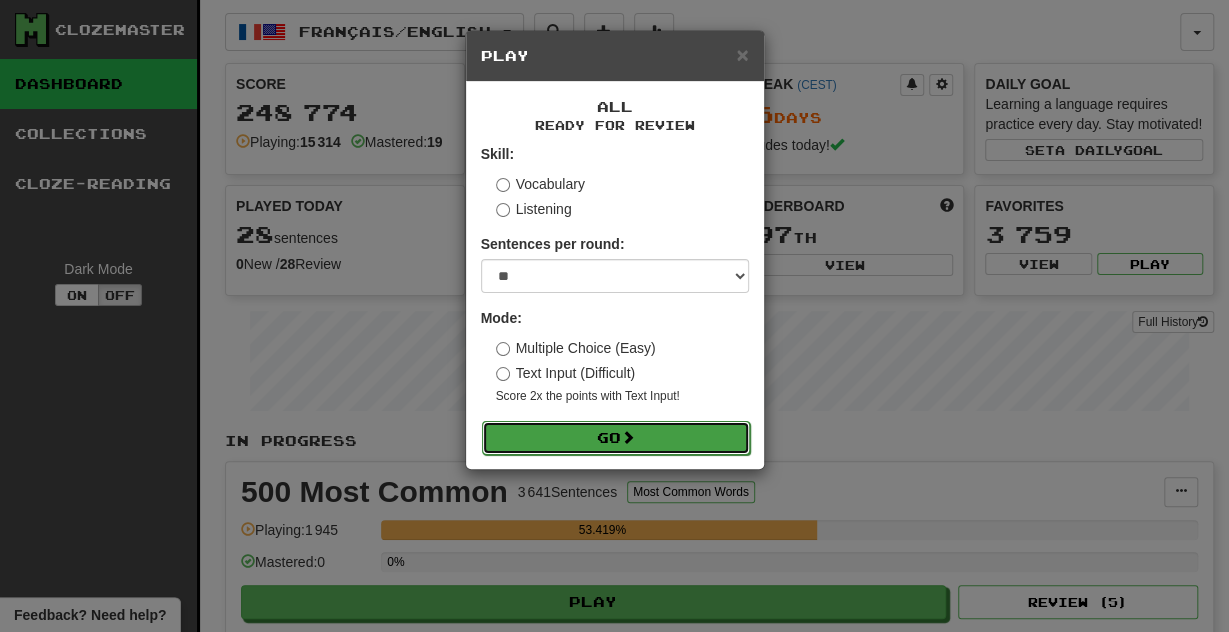 click on "Go" at bounding box center [616, 438] 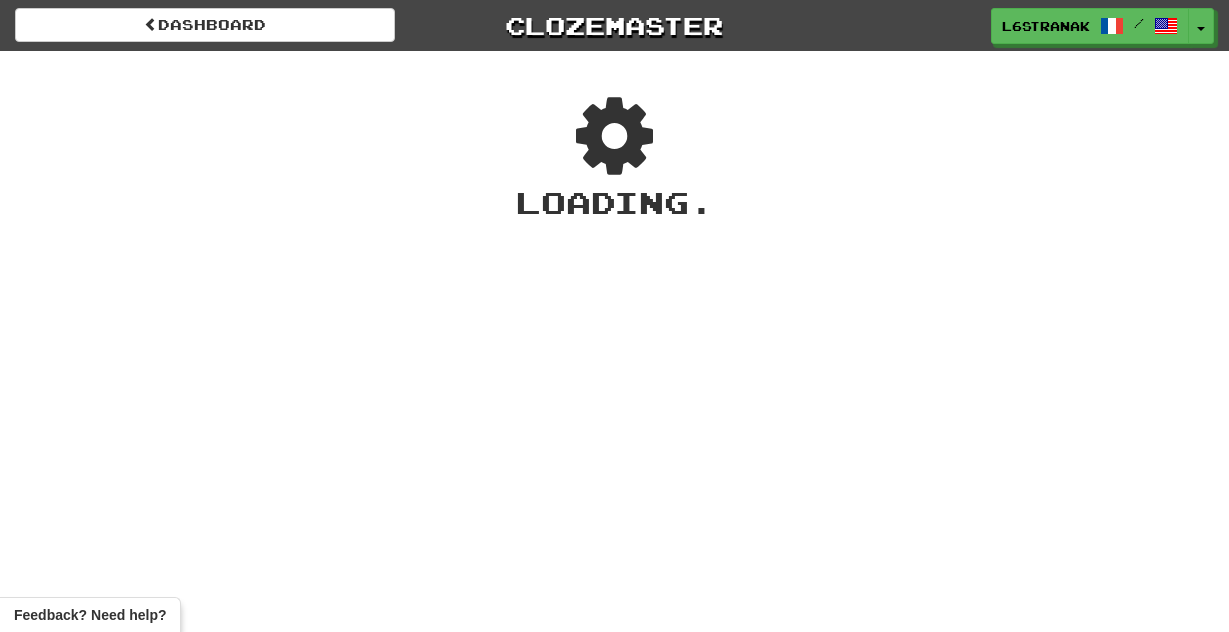 scroll, scrollTop: 0, scrollLeft: 0, axis: both 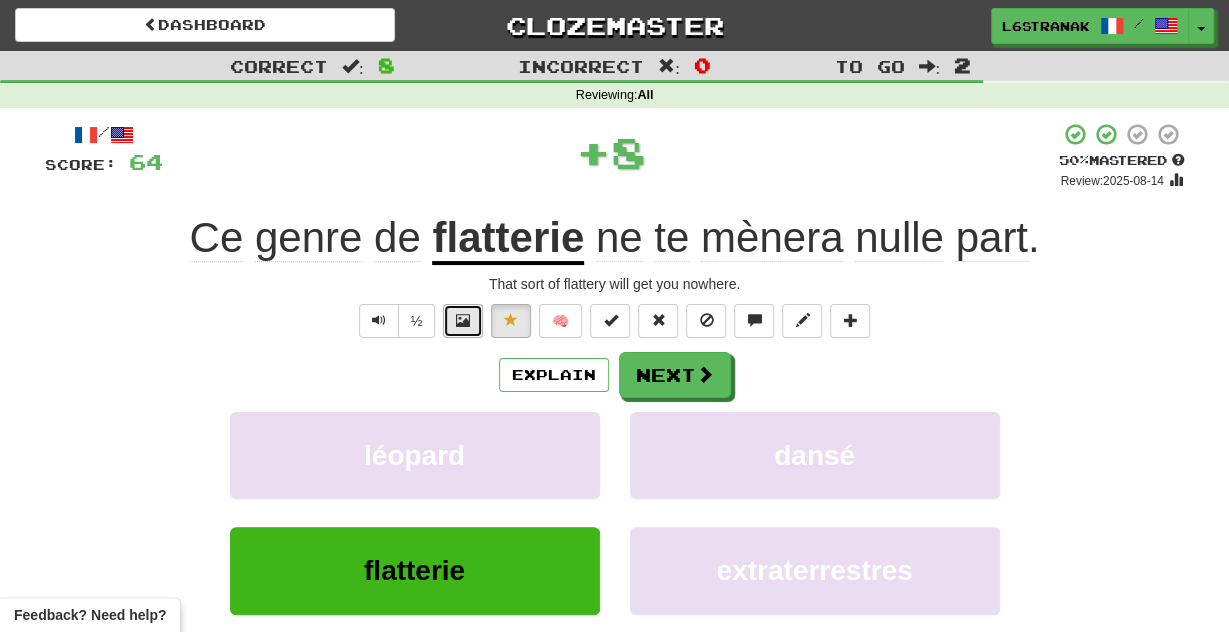click at bounding box center [463, 321] 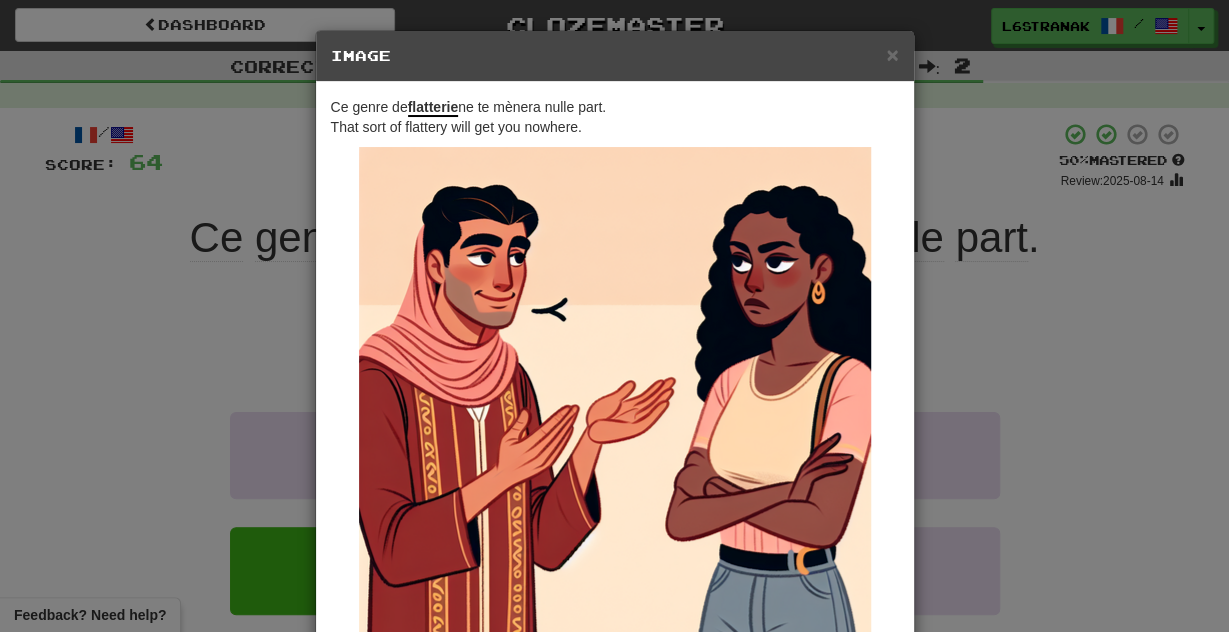click on "× Image Ce genre de  flatterie  ne te mènera nulle part. That sort of flattery will get you nowhere. Change when and how images are shown in the game settings.  Images are in beta. Like them? Hate them?  Let us know ! Close" at bounding box center [614, 316] 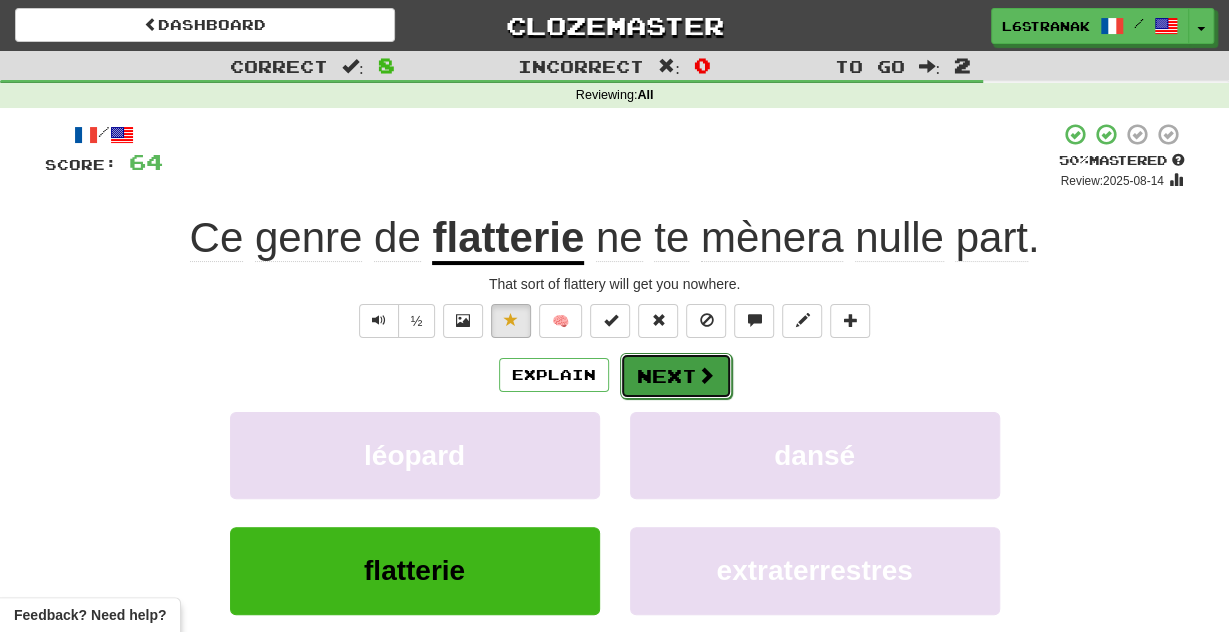 click on "Next" at bounding box center (676, 376) 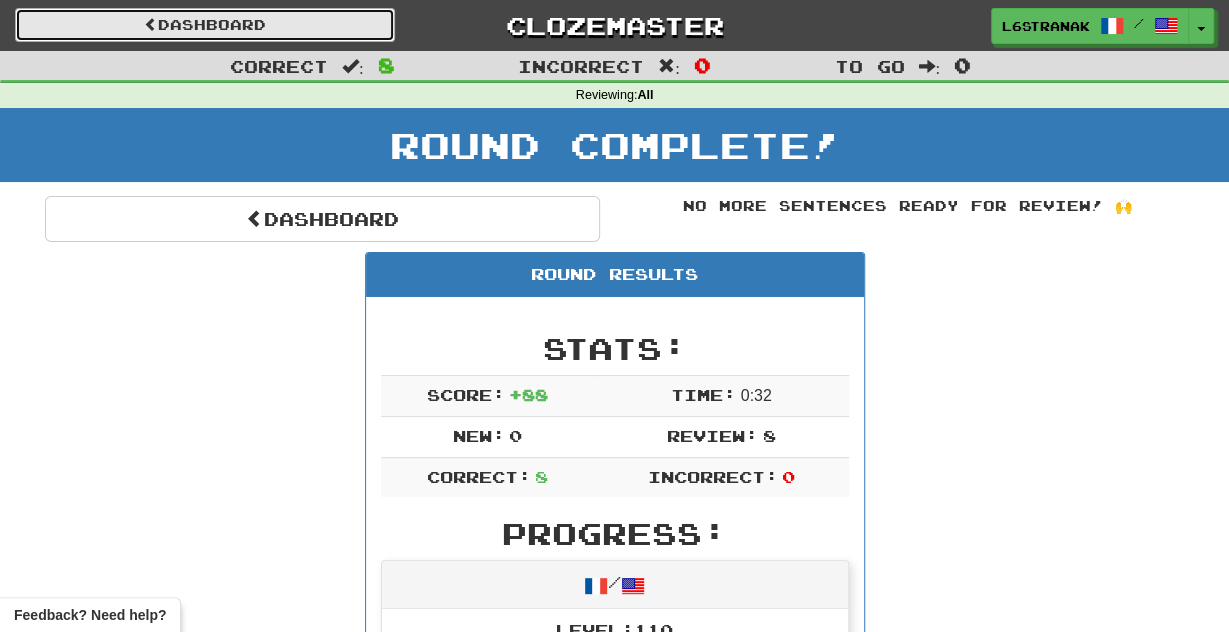click on "Dashboard" at bounding box center [205, 25] 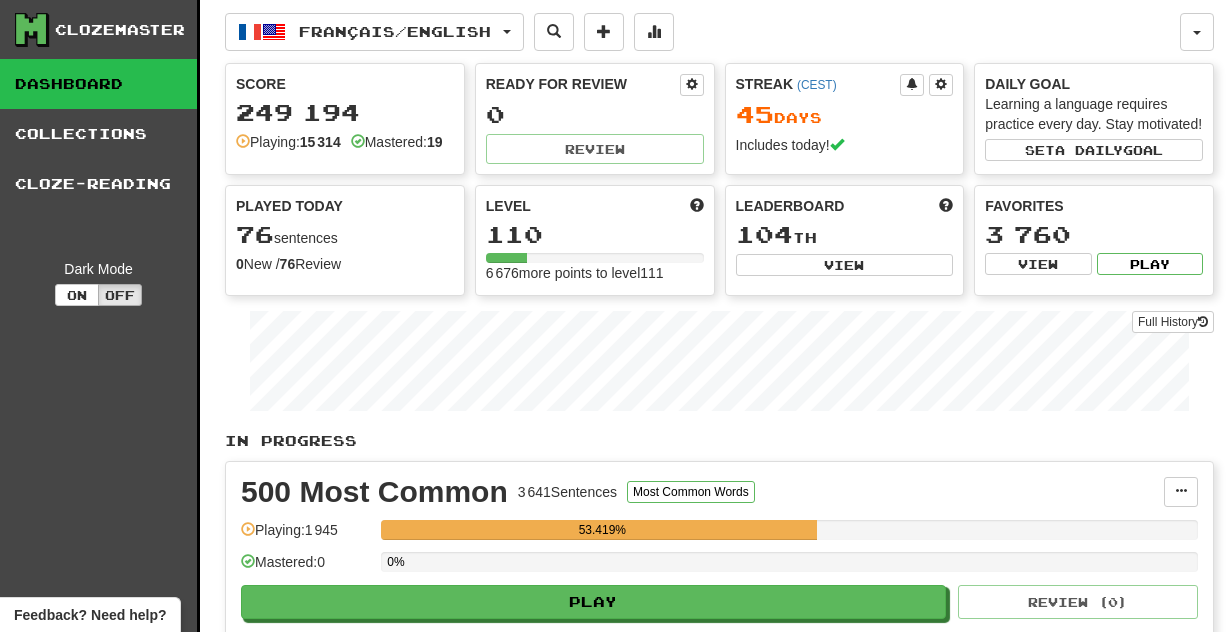 scroll, scrollTop: 0, scrollLeft: 0, axis: both 